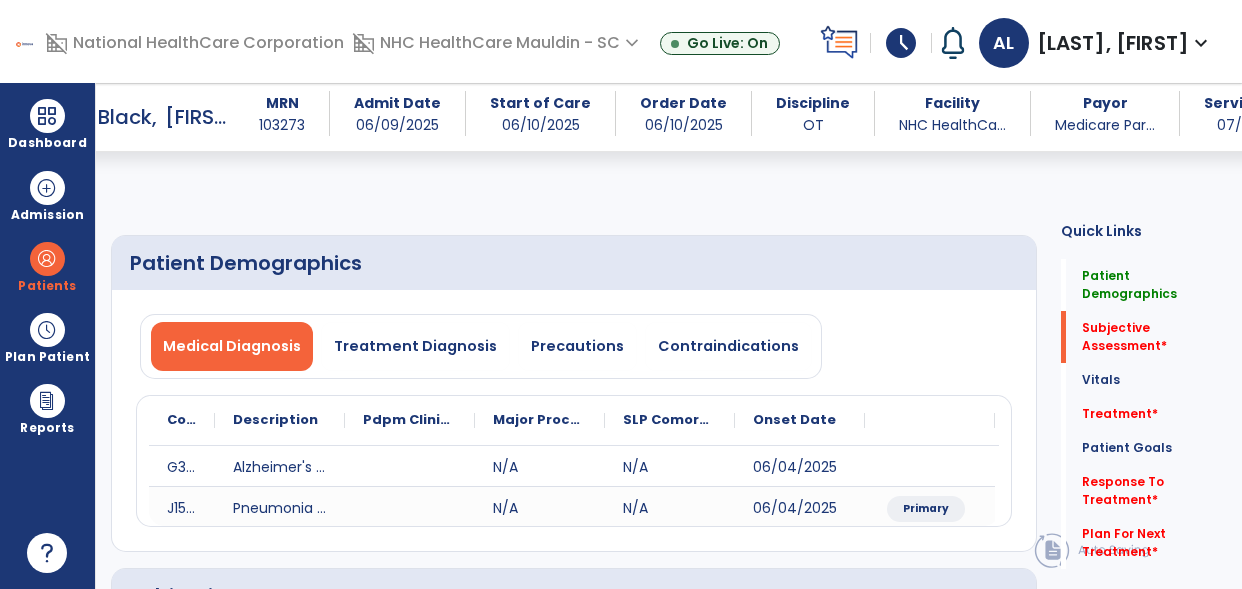 select on "*" 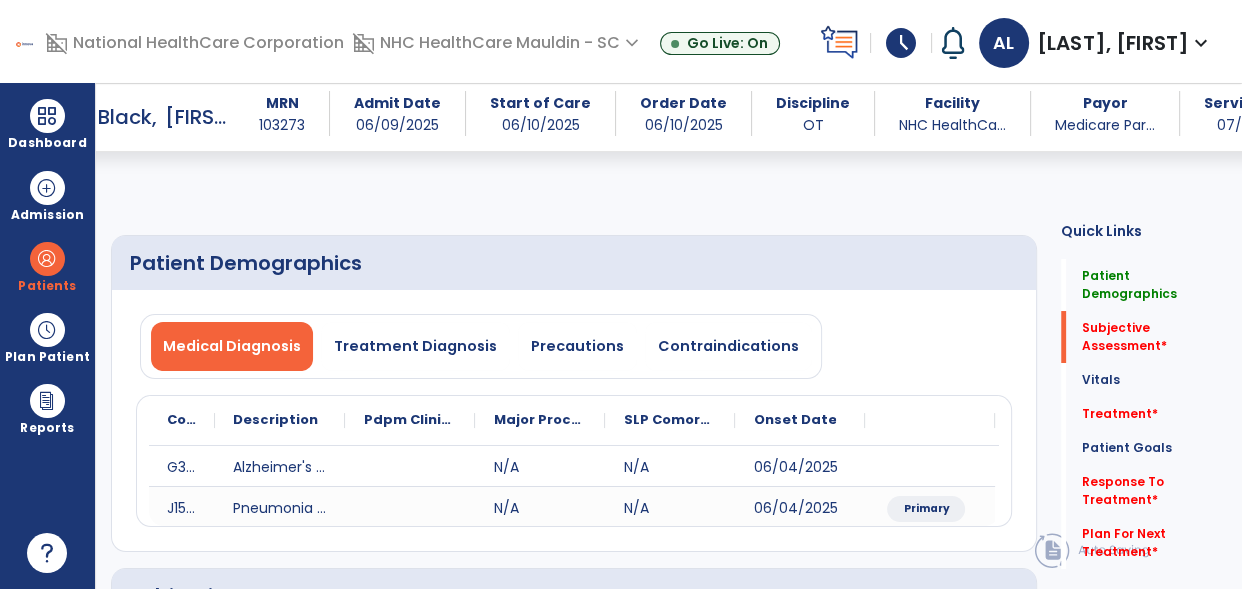 scroll, scrollTop: 355, scrollLeft: 0, axis: vertical 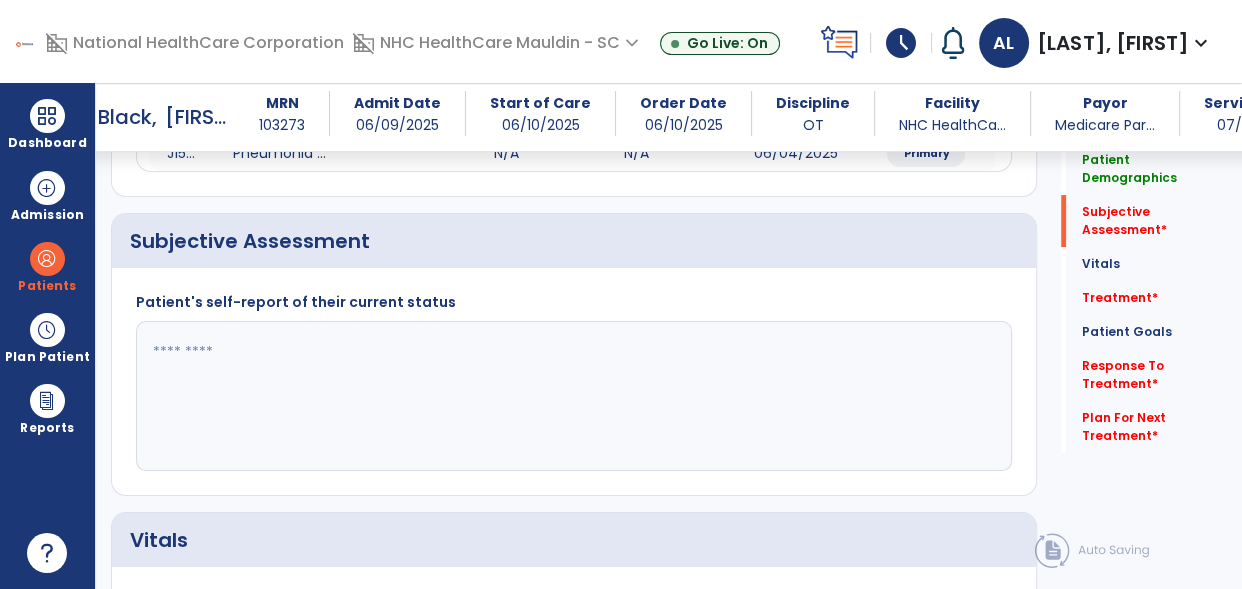 click 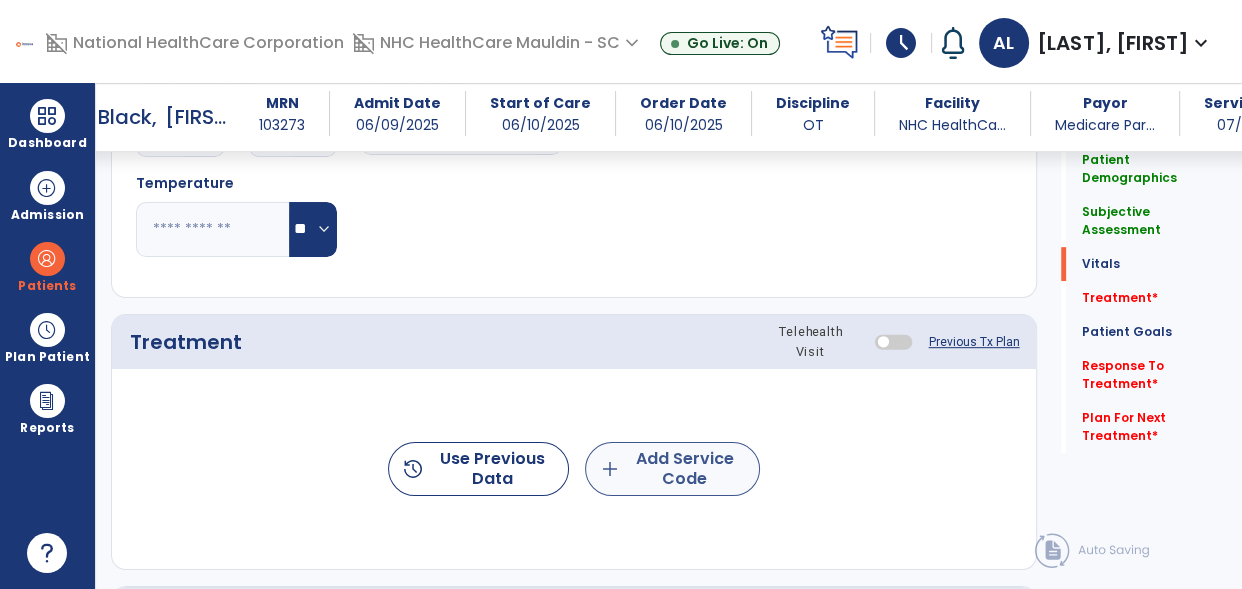 type on "**********" 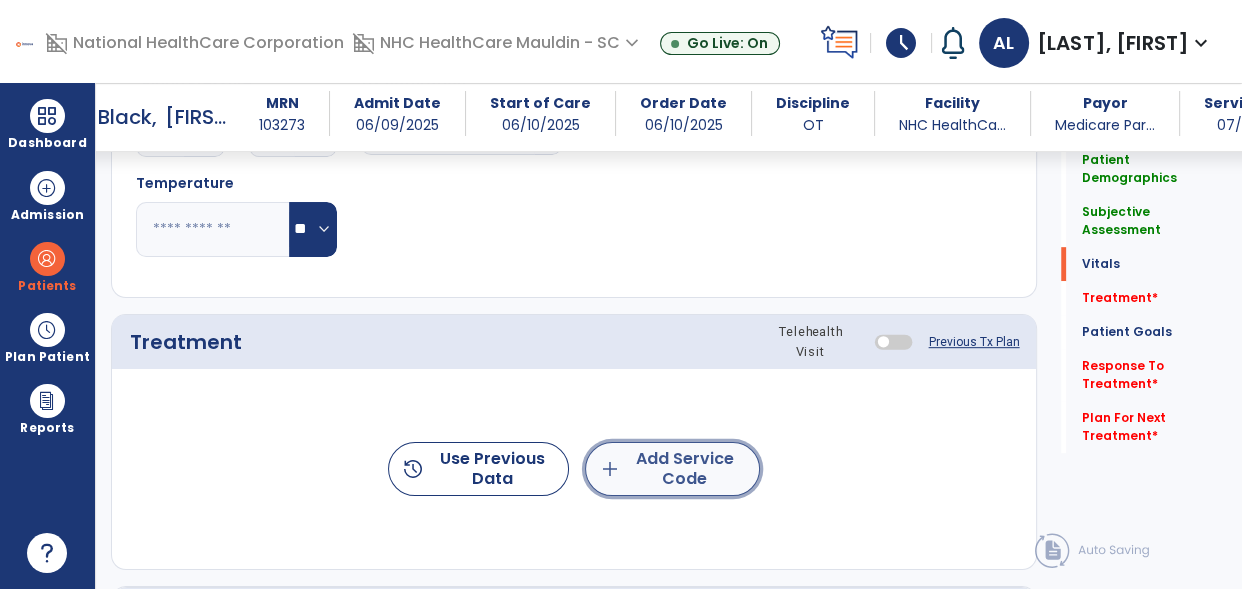 click on "add  Add Service Code" 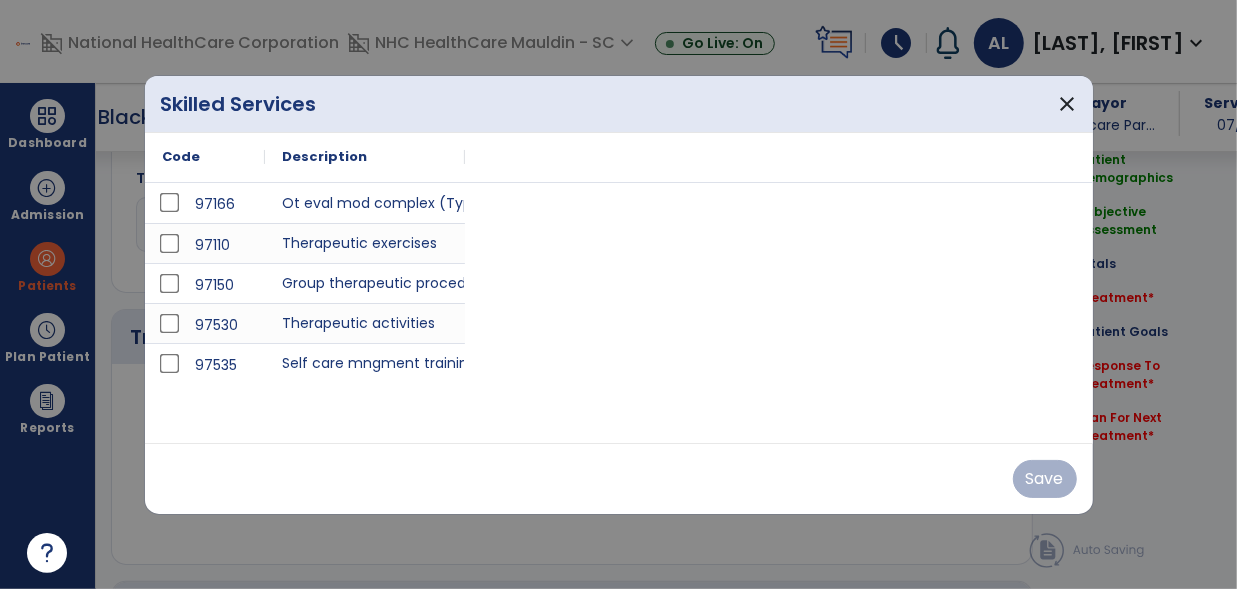 scroll, scrollTop: 975, scrollLeft: 0, axis: vertical 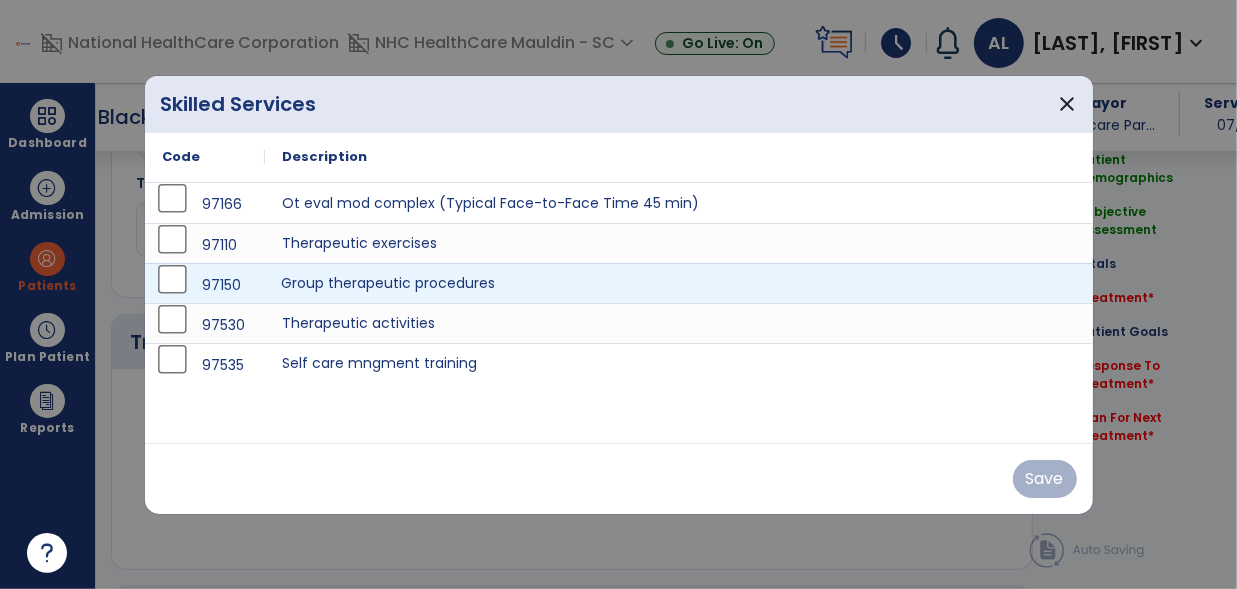 click on "Group therapeutic procedures" at bounding box center (679, 283) 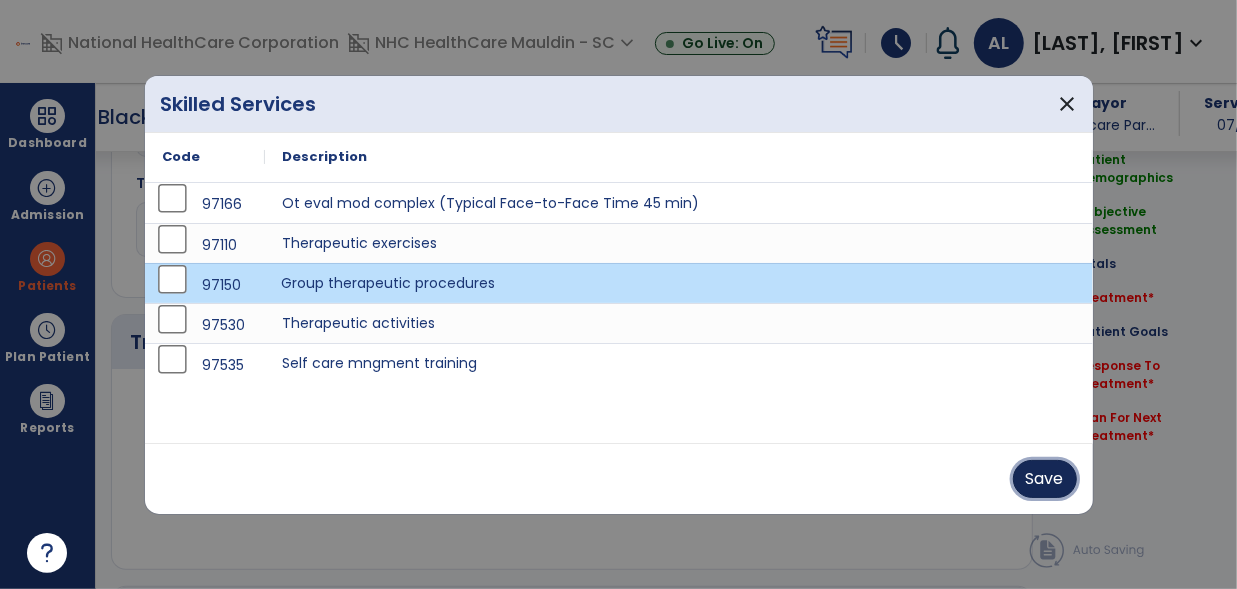 click on "Save" at bounding box center (1045, 479) 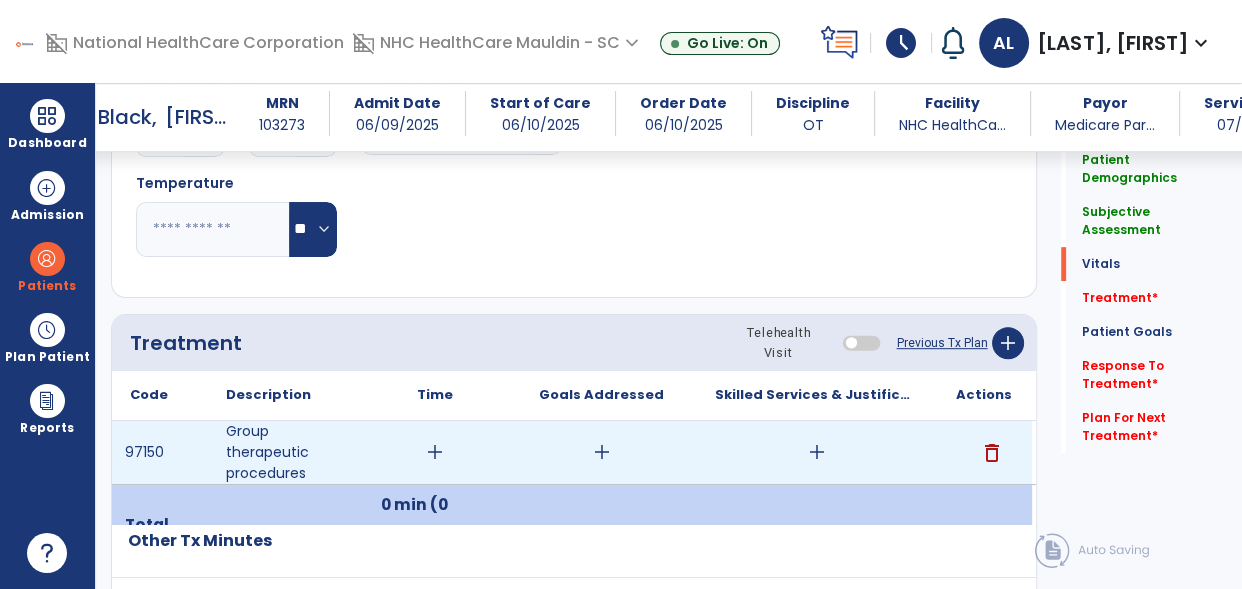 click on "add" at bounding box center (435, 452) 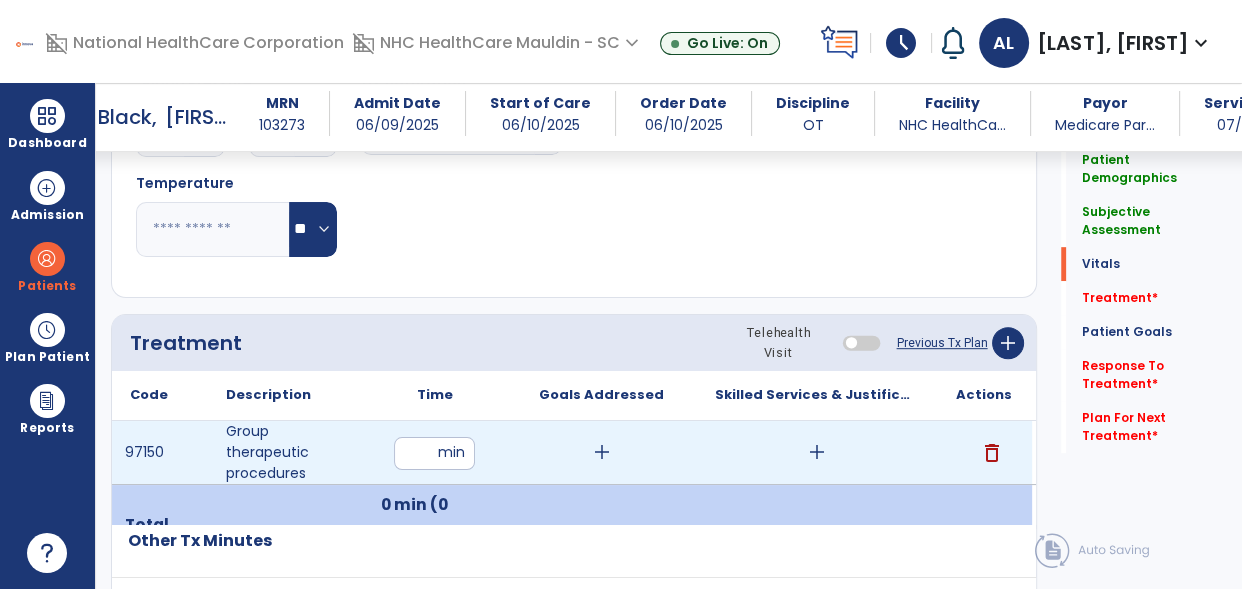 type on "**" 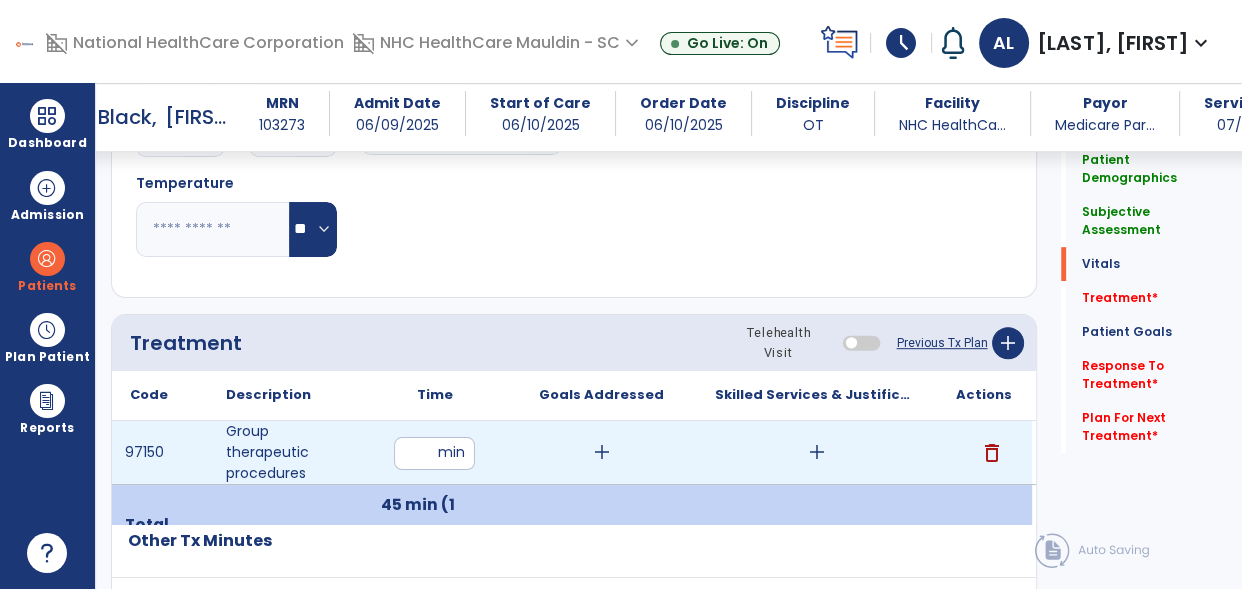 click on "add" at bounding box center (817, 452) 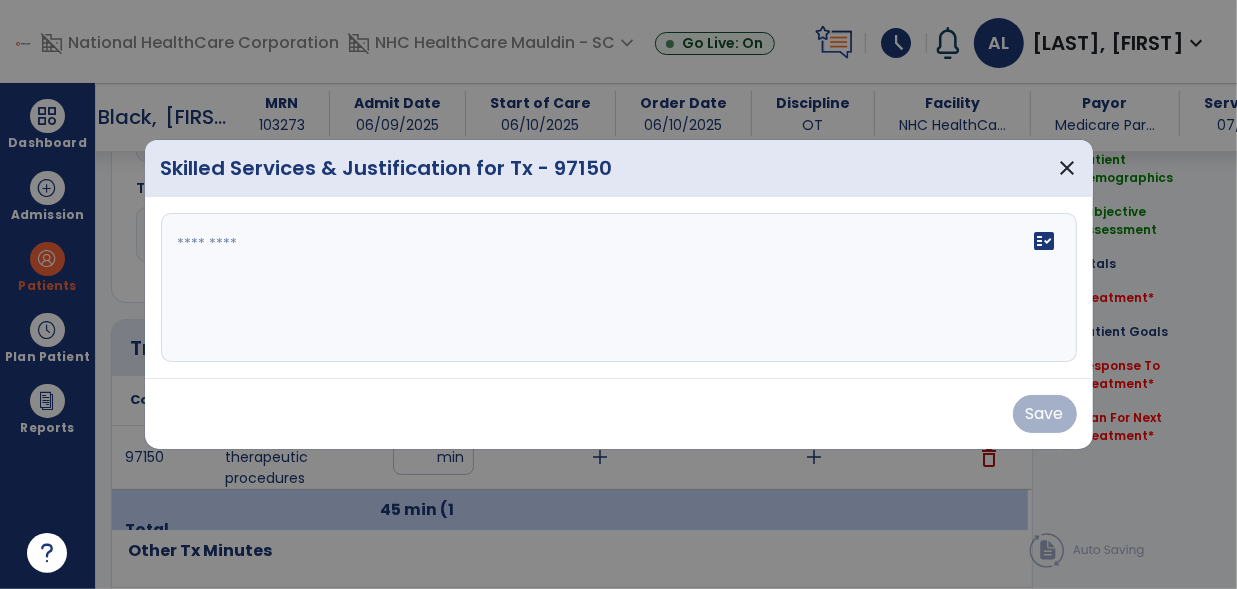 scroll, scrollTop: 975, scrollLeft: 0, axis: vertical 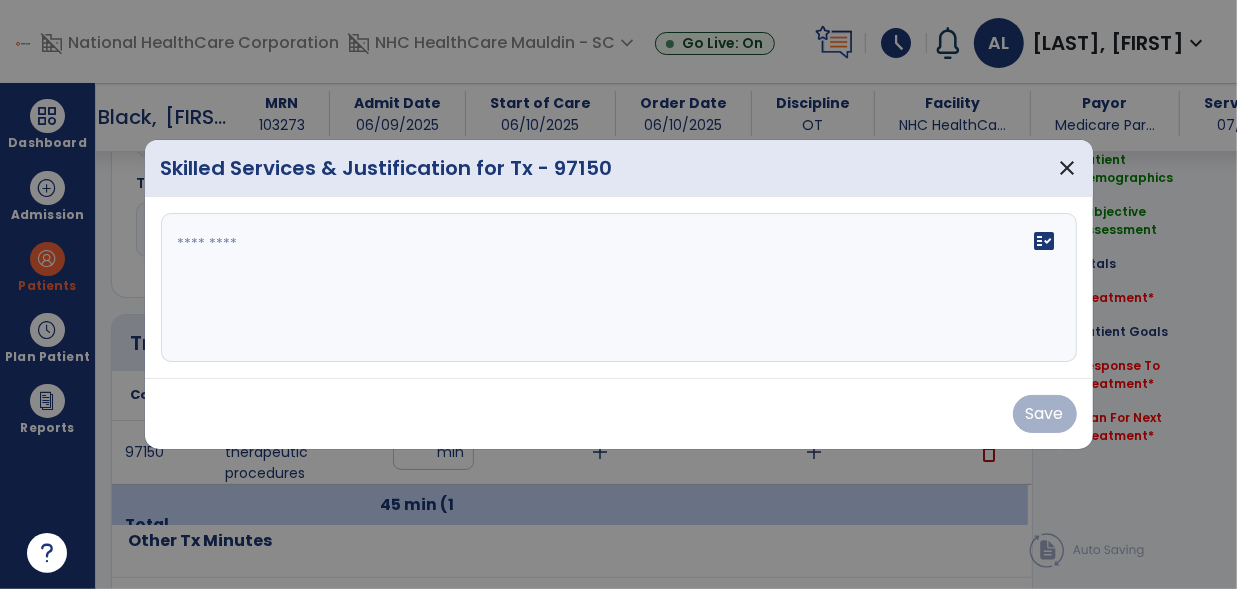 click on "fact_check" at bounding box center [619, 288] 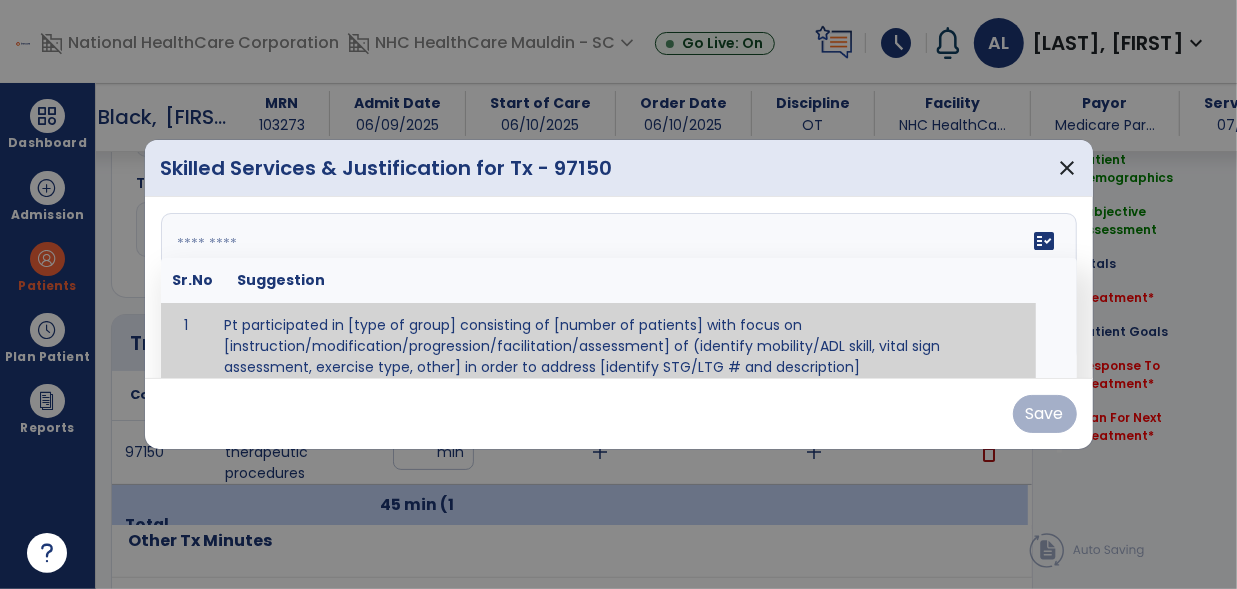 scroll, scrollTop: 11, scrollLeft: 0, axis: vertical 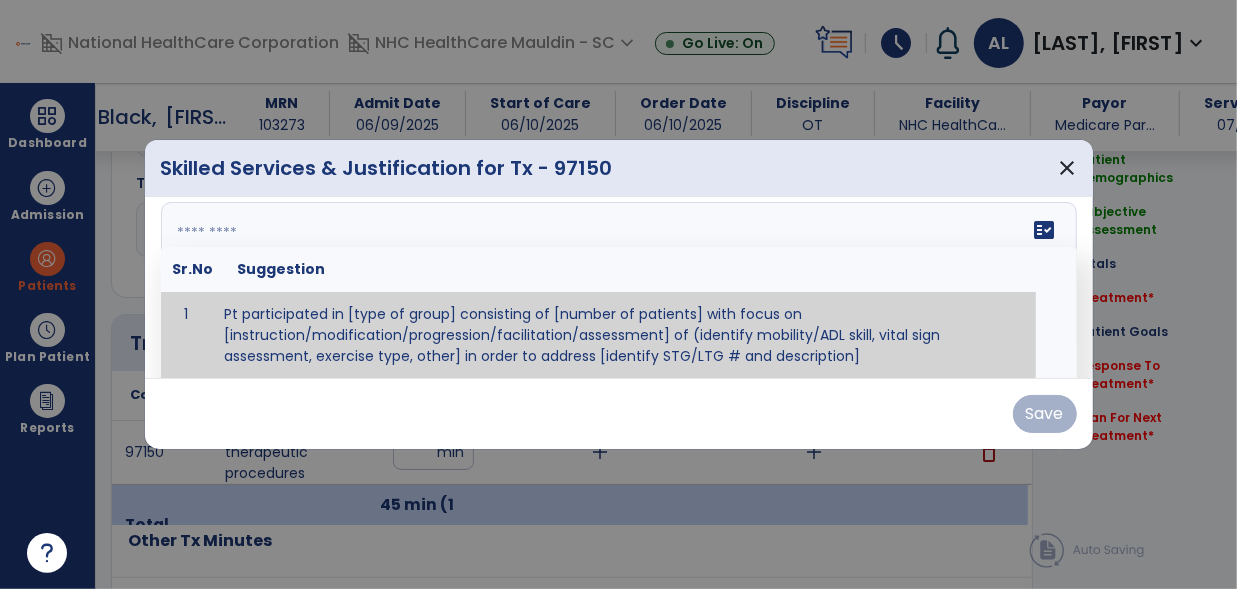 paste on "**********" 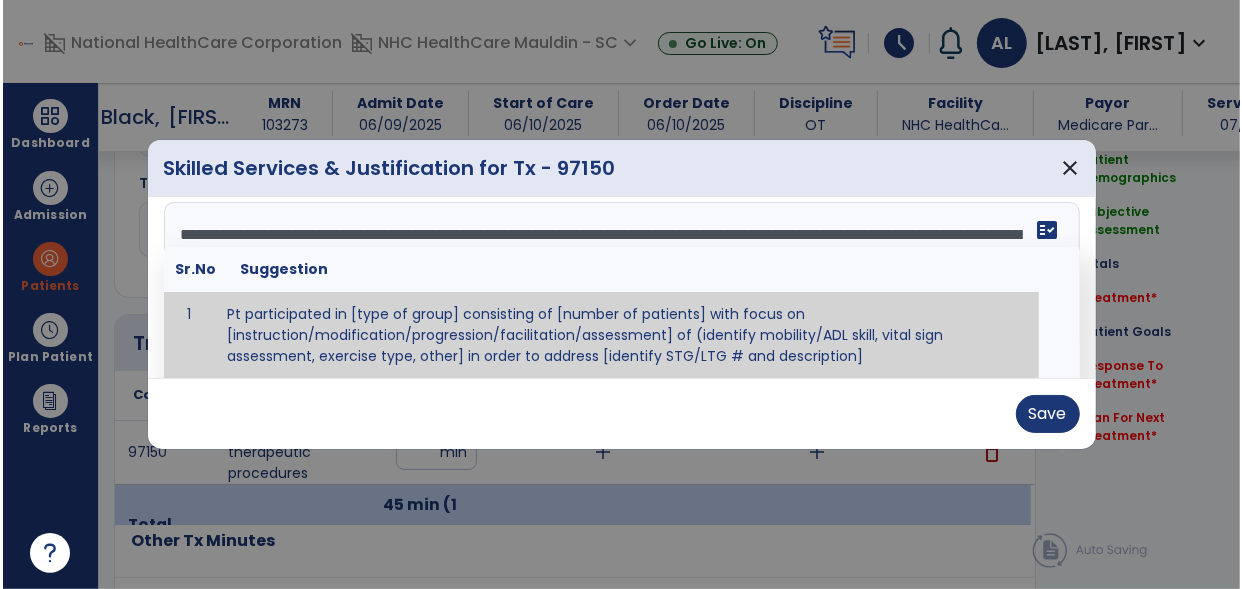 scroll, scrollTop: 0, scrollLeft: 0, axis: both 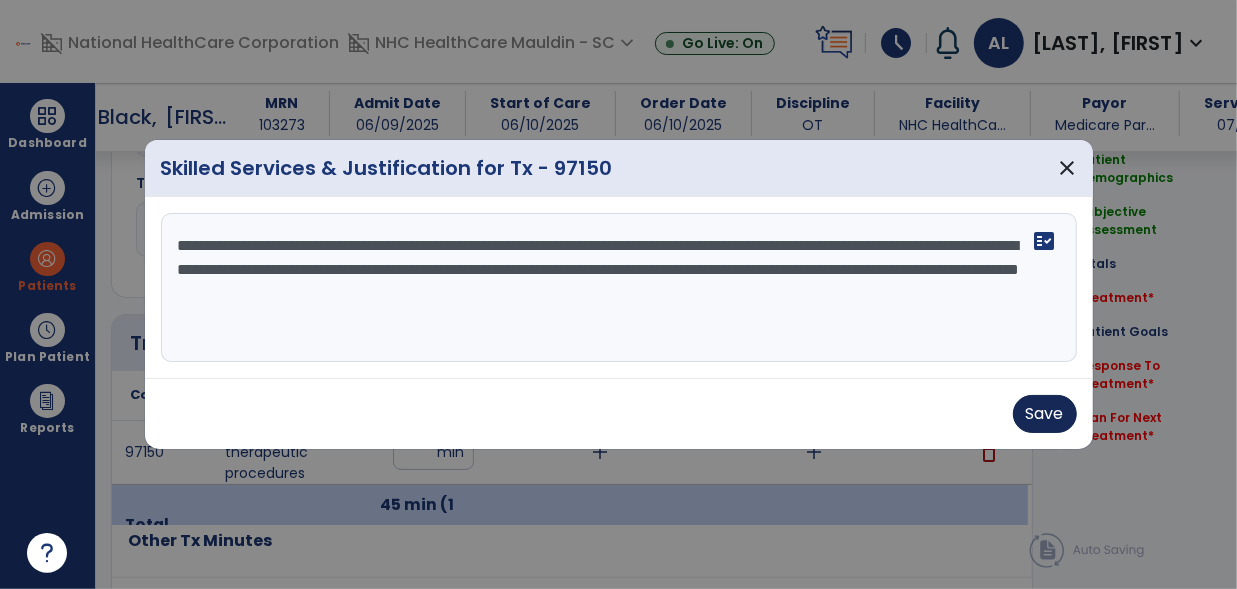 type on "**********" 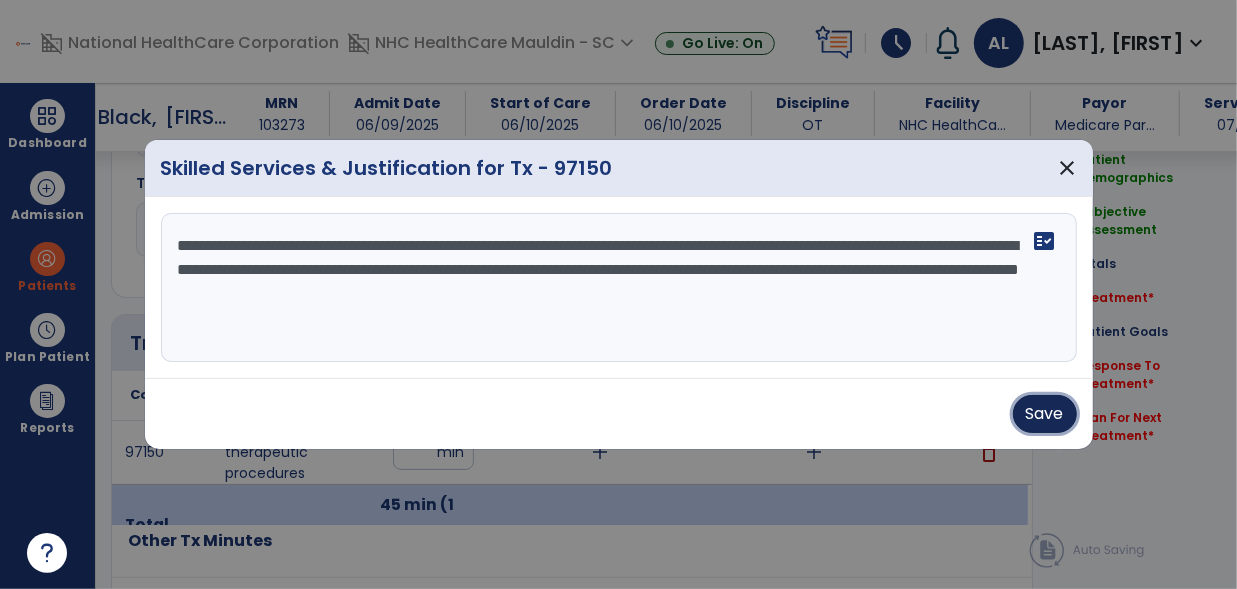 click on "Save" at bounding box center [1045, 414] 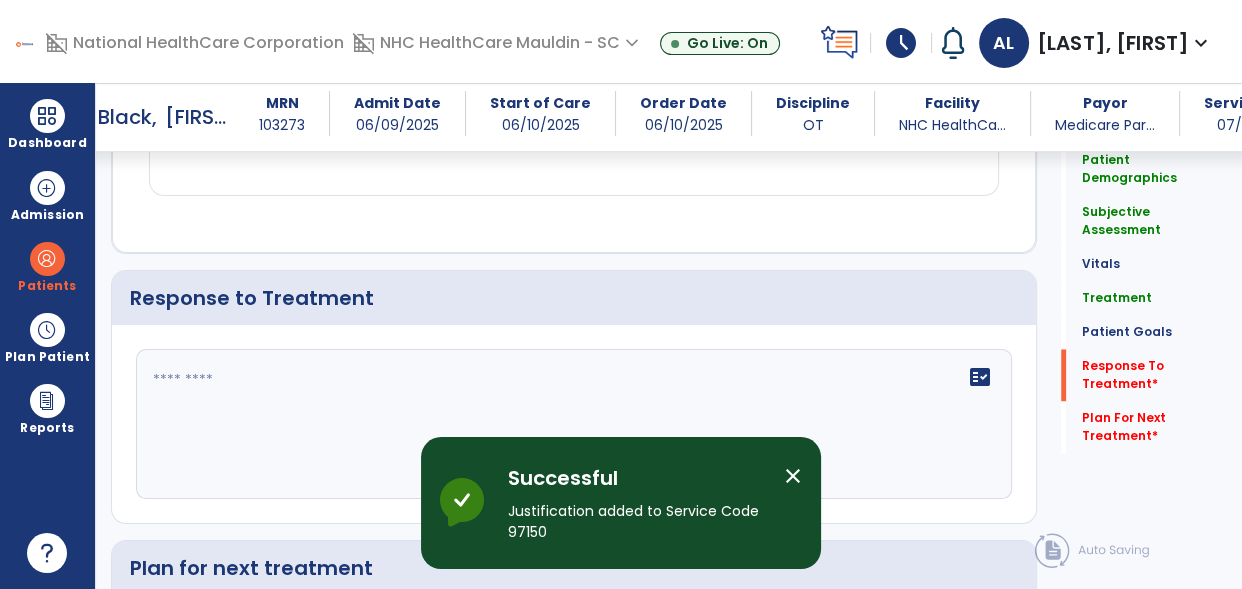 scroll, scrollTop: 2840, scrollLeft: 0, axis: vertical 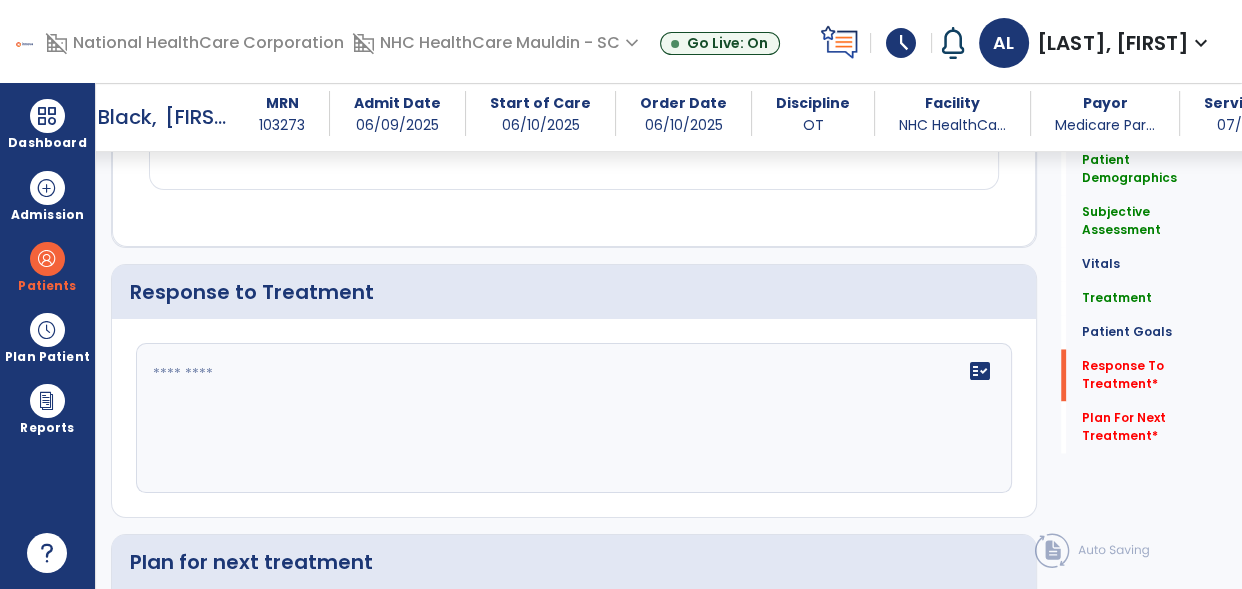 click on "fact_check" 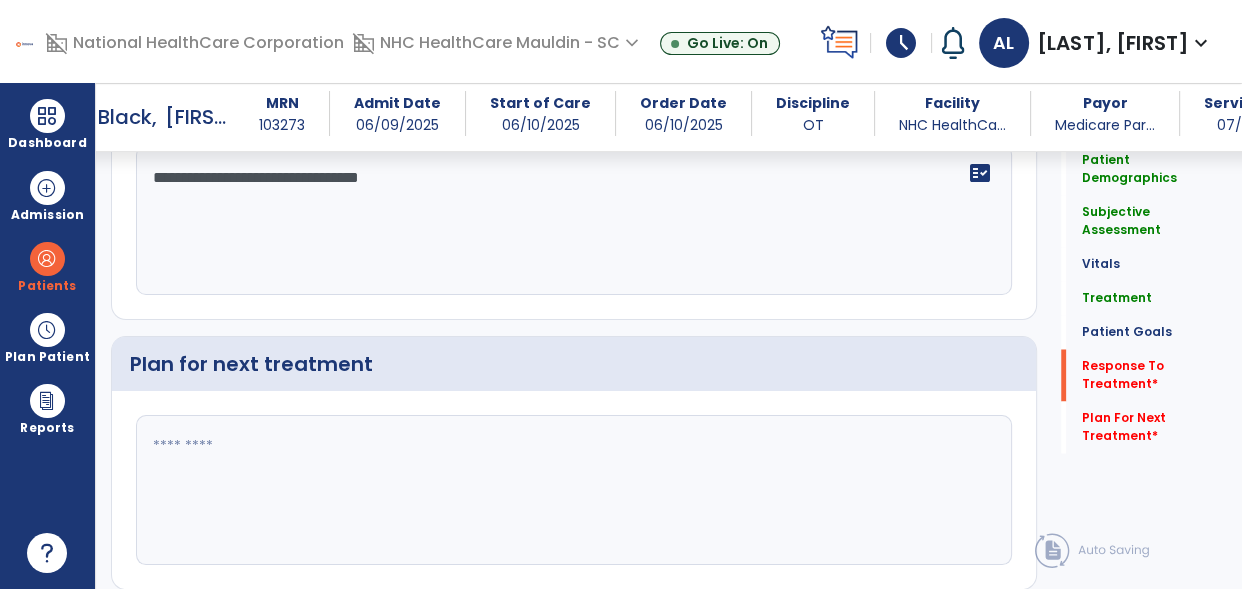 scroll, scrollTop: 3039, scrollLeft: 0, axis: vertical 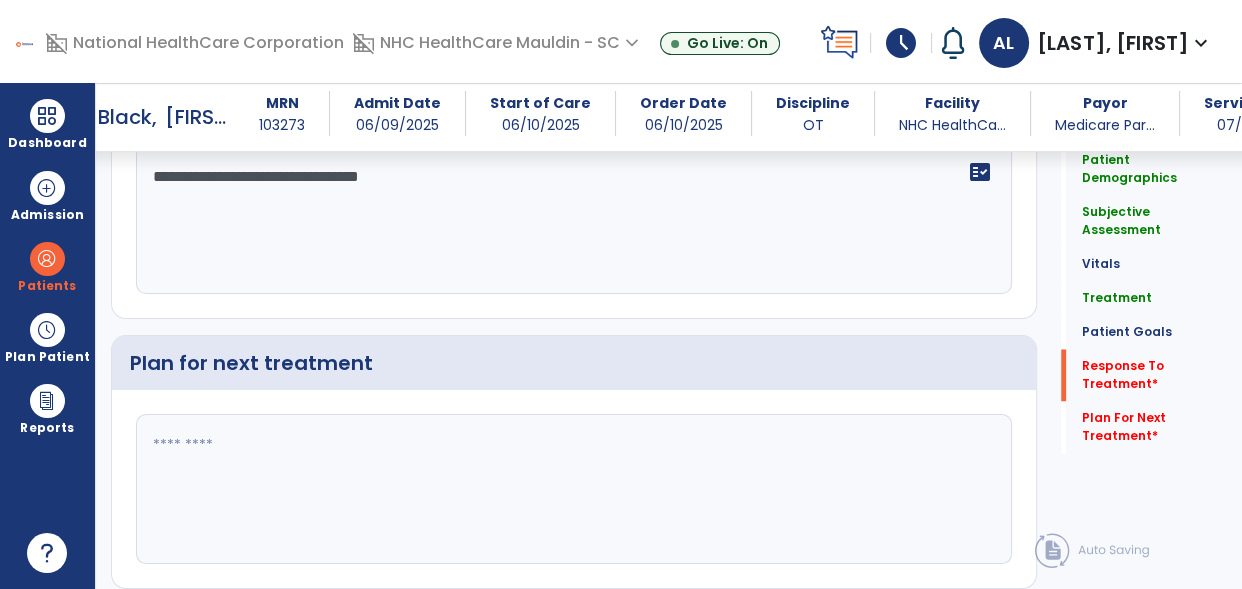 type on "**********" 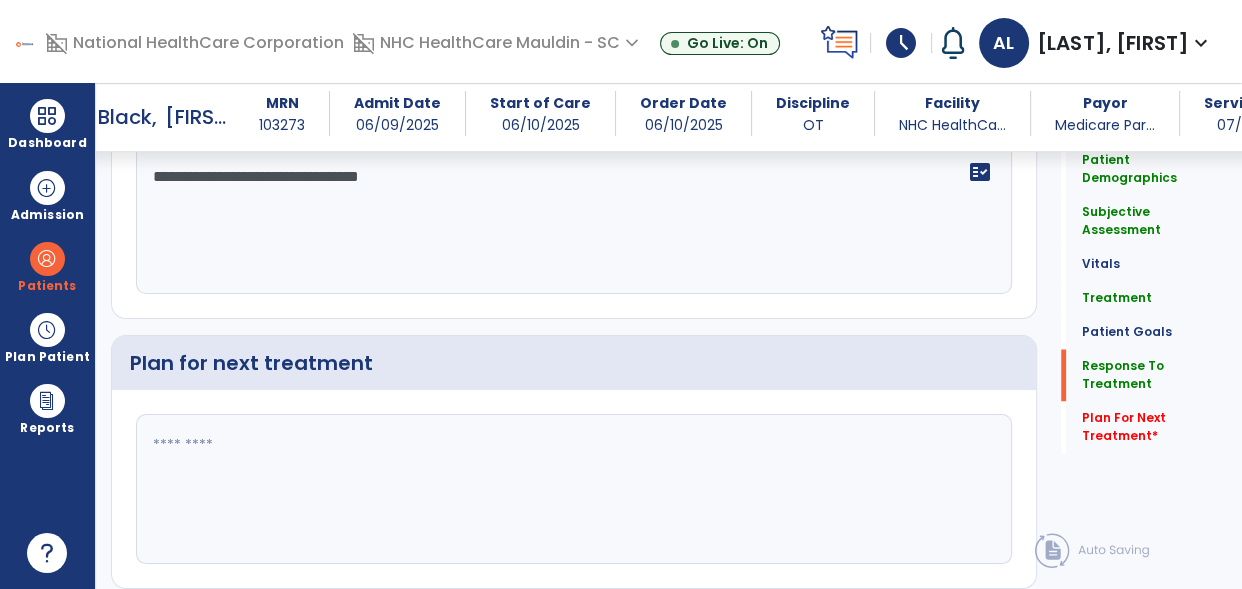 scroll, scrollTop: 3039, scrollLeft: 0, axis: vertical 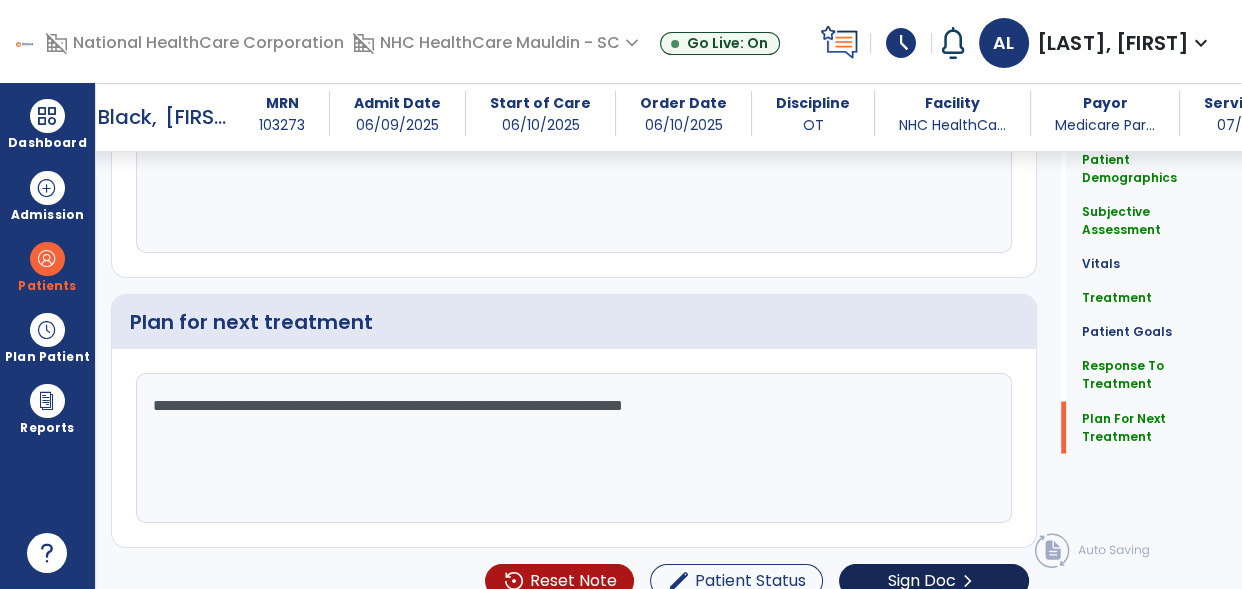 type on "**********" 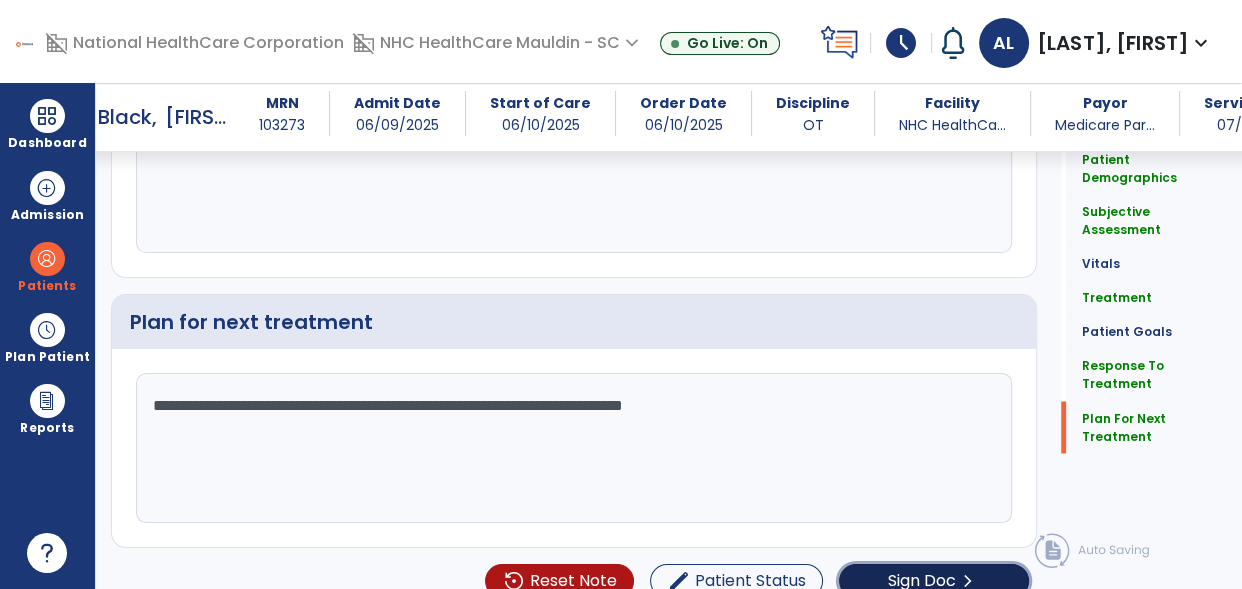 click on "Sign Doc  chevron_right" 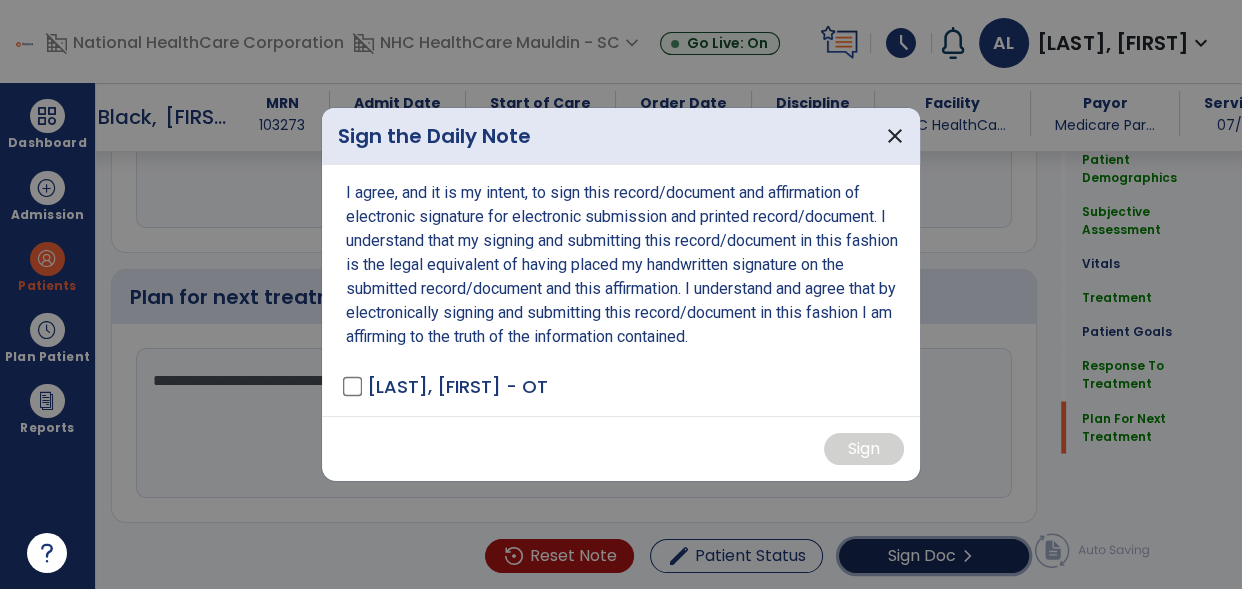 scroll, scrollTop: 3100, scrollLeft: 0, axis: vertical 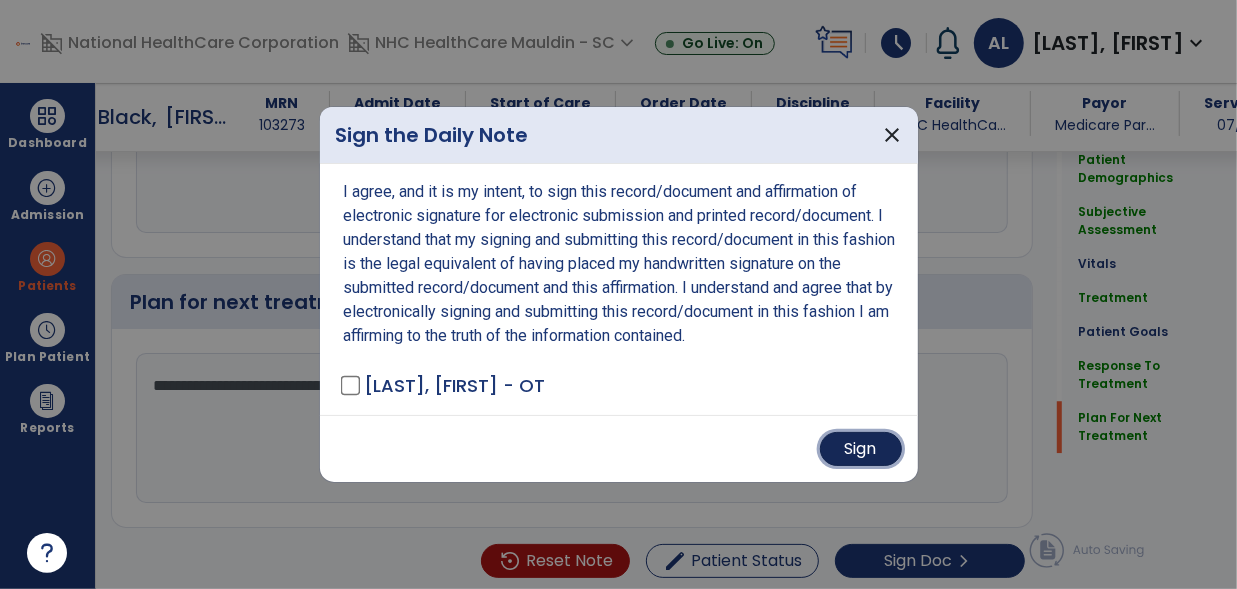 click on "Sign" at bounding box center [861, 449] 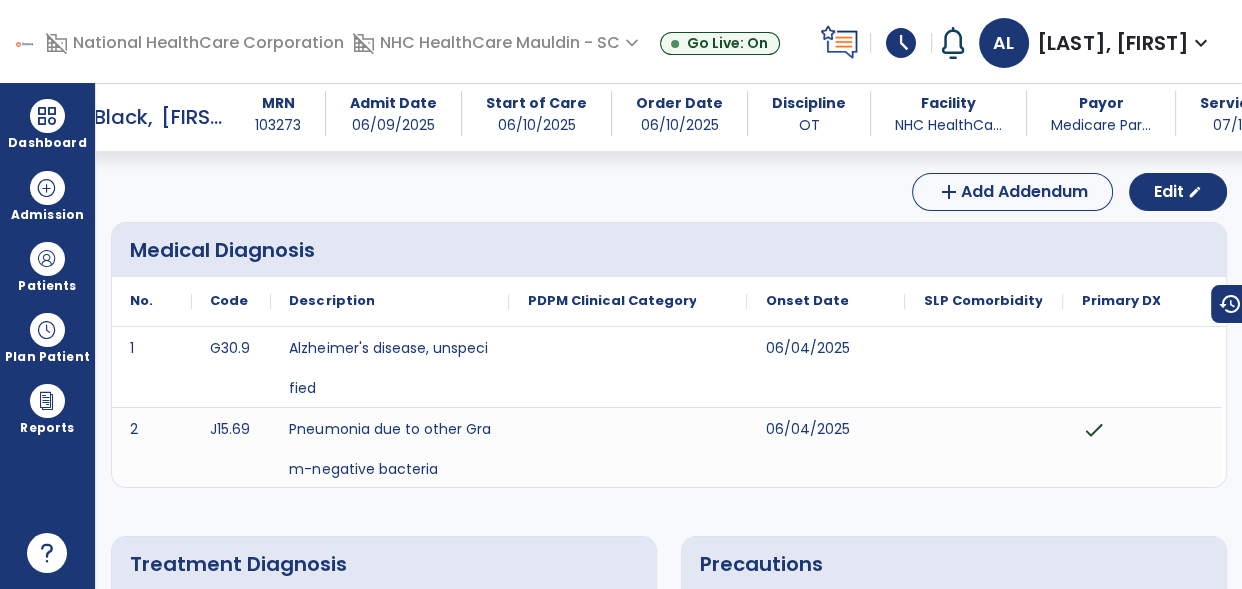 scroll, scrollTop: 0, scrollLeft: 0, axis: both 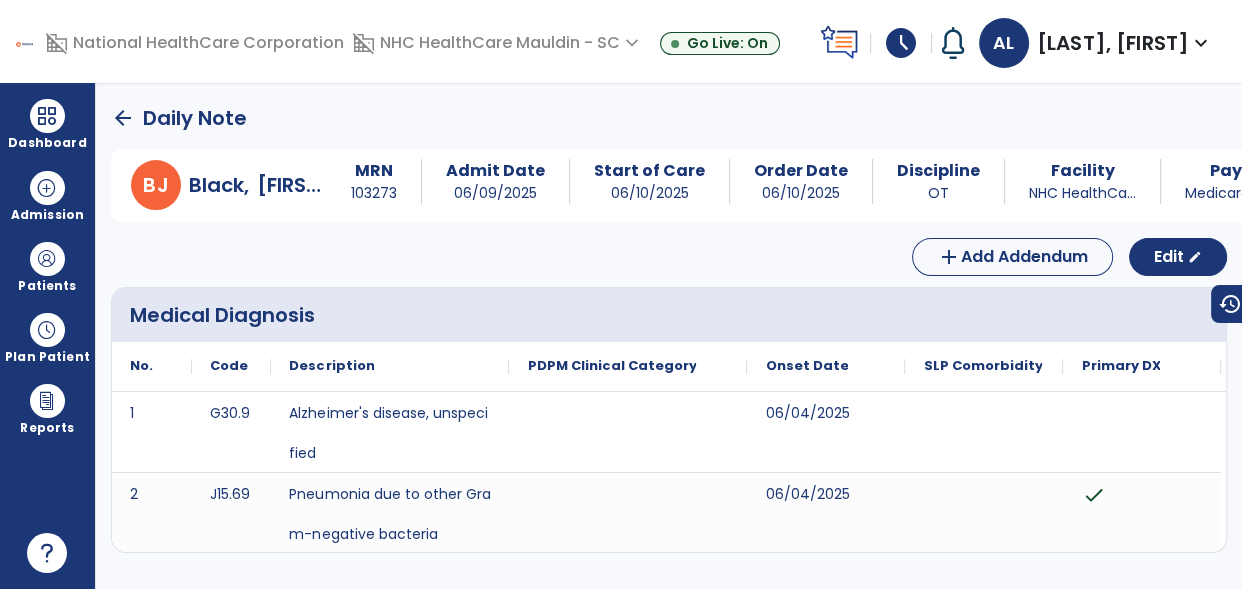 click on "arrow_back   Daily Note" 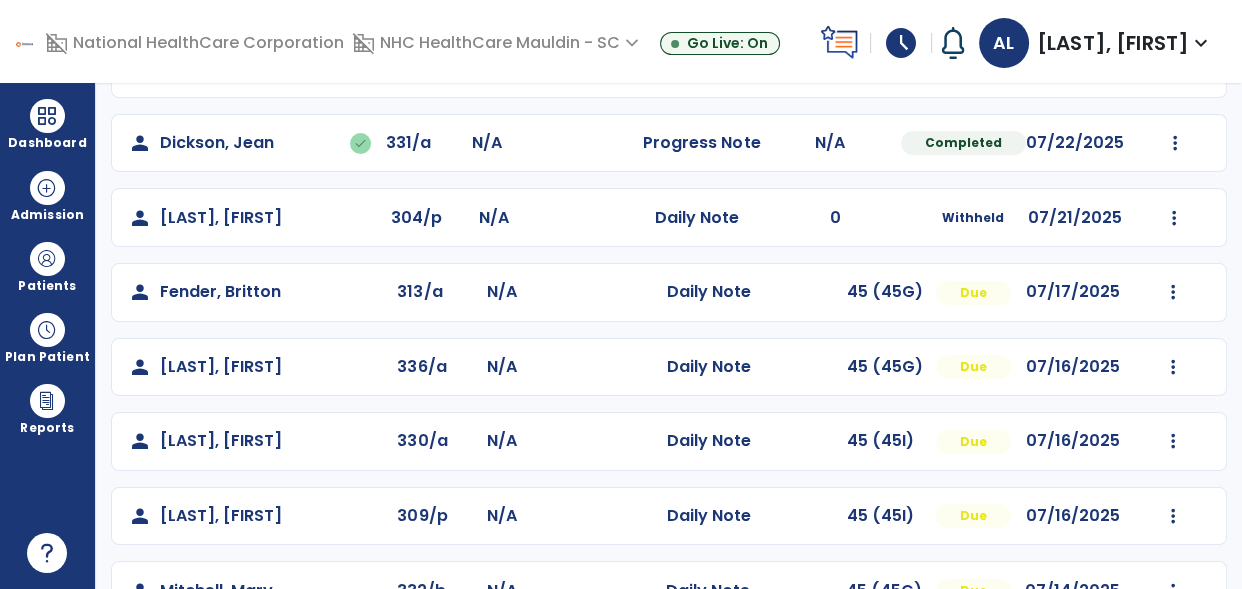 scroll, scrollTop: 334, scrollLeft: 0, axis: vertical 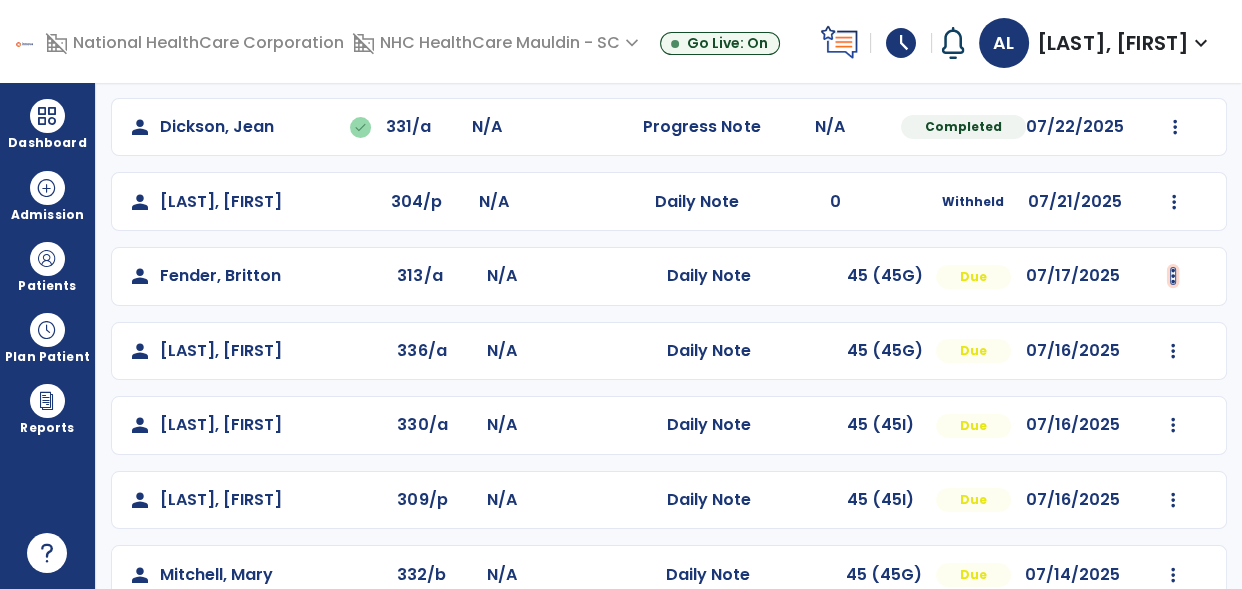 click at bounding box center (1175, -22) 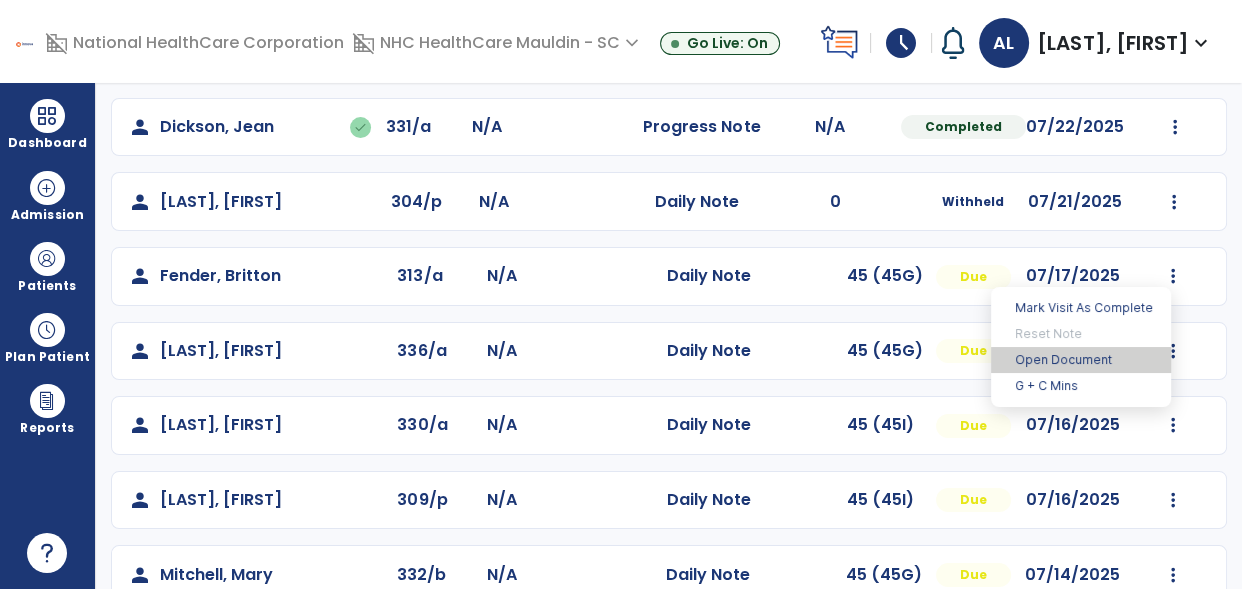 click on "Open Document" at bounding box center [1081, 360] 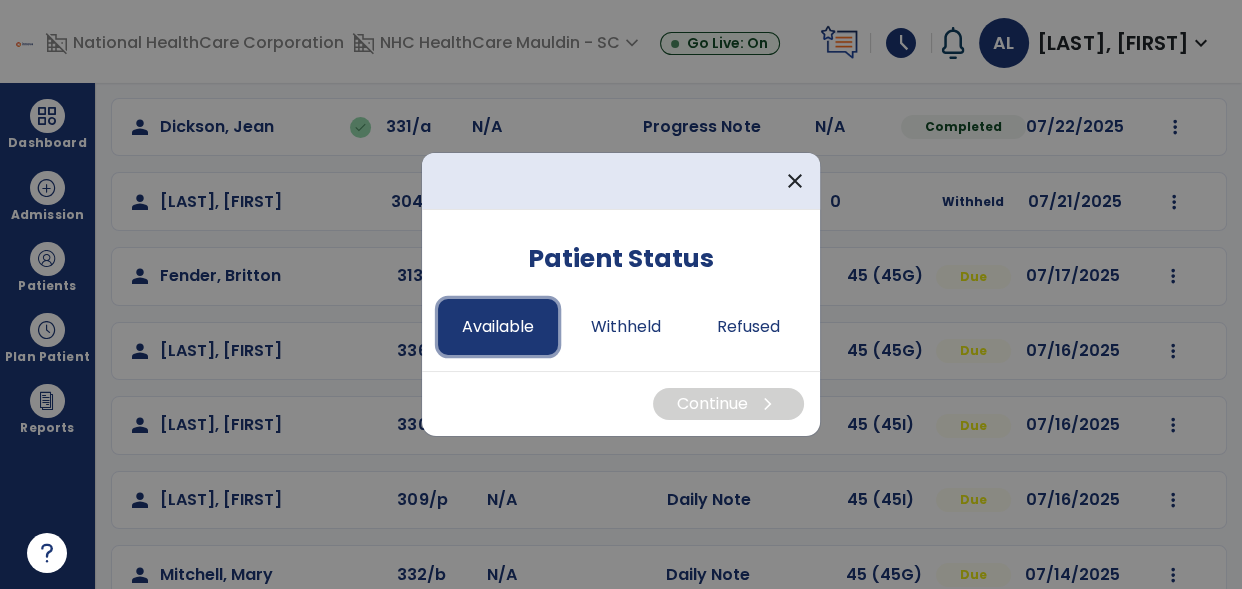 click on "Available" at bounding box center [498, 327] 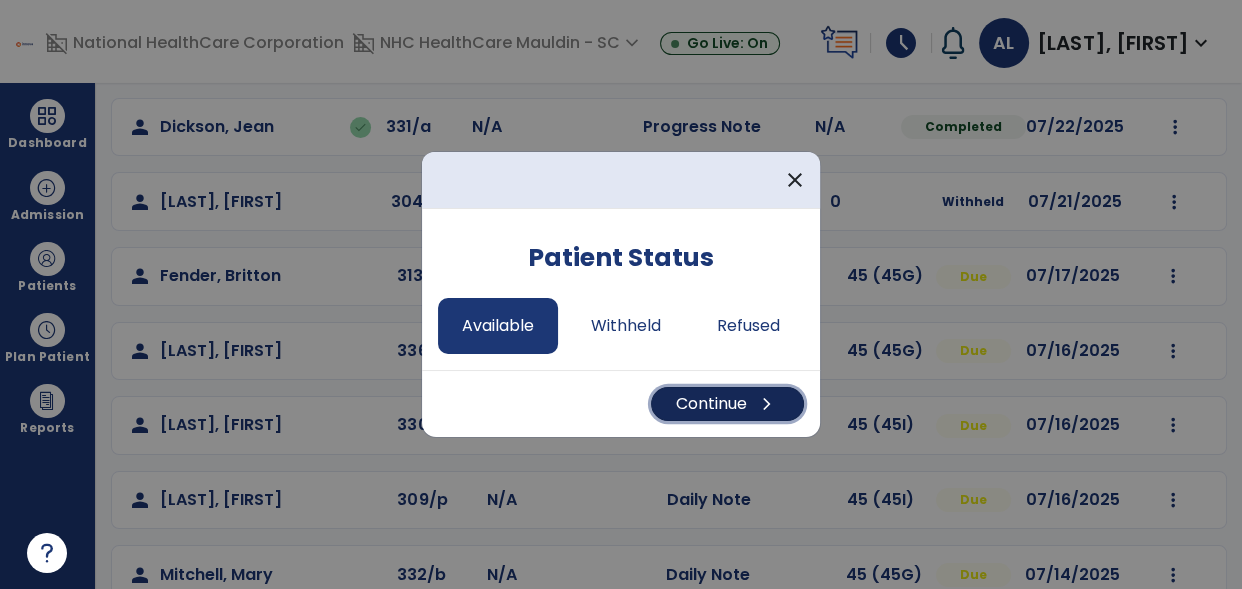 click on "Continue   chevron_right" at bounding box center [727, 404] 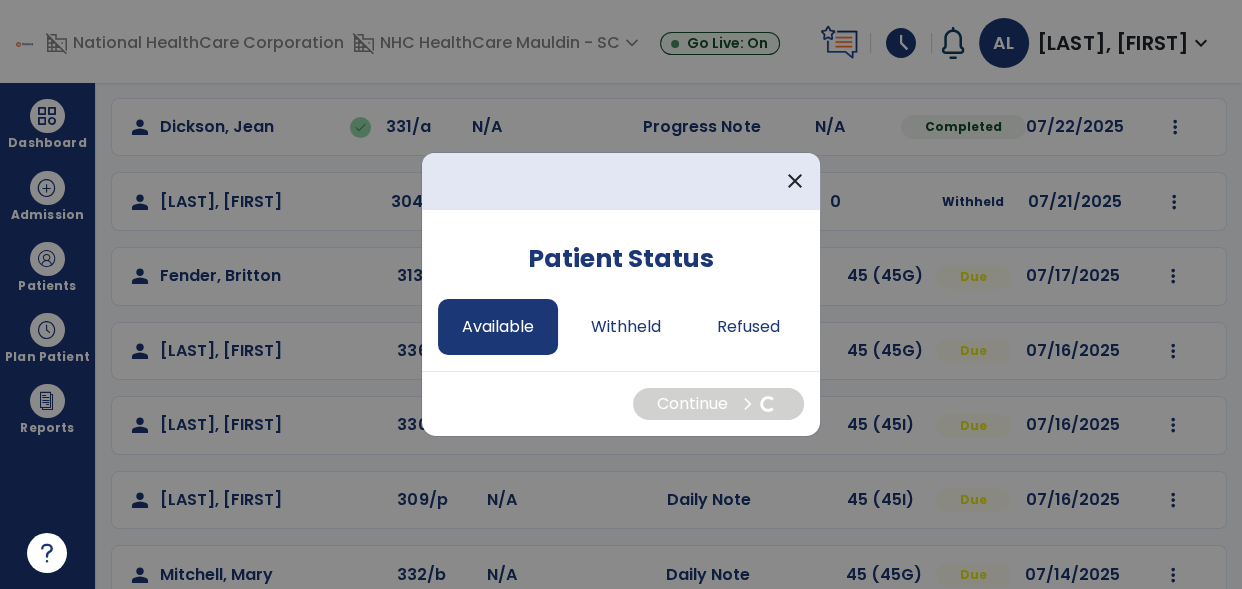 select on "*" 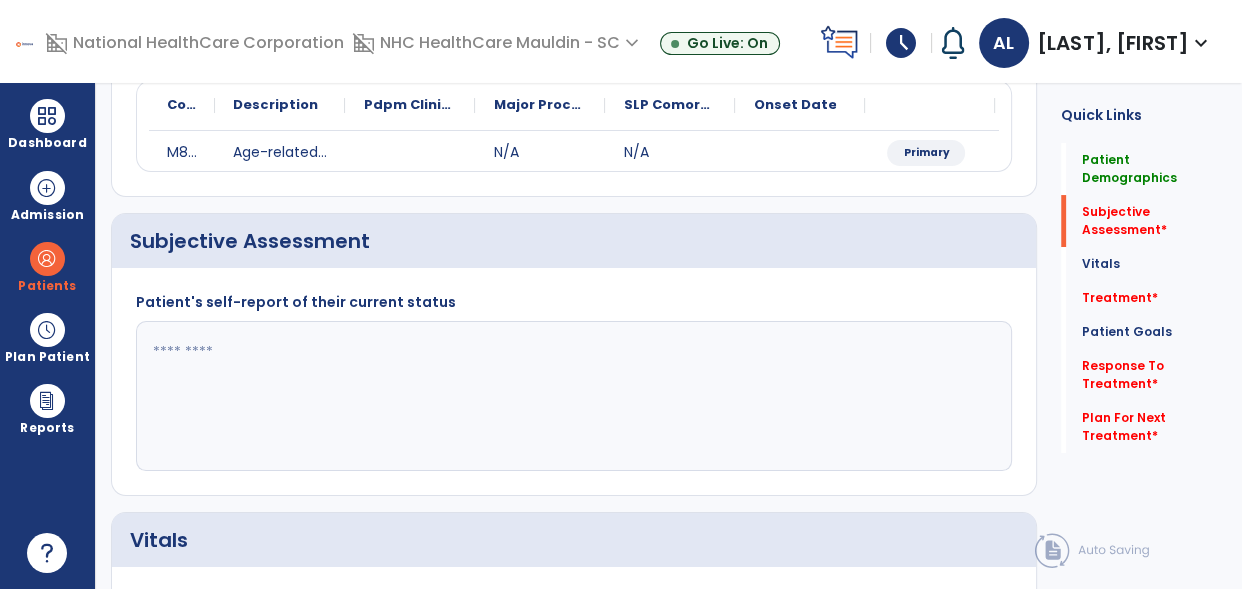 click 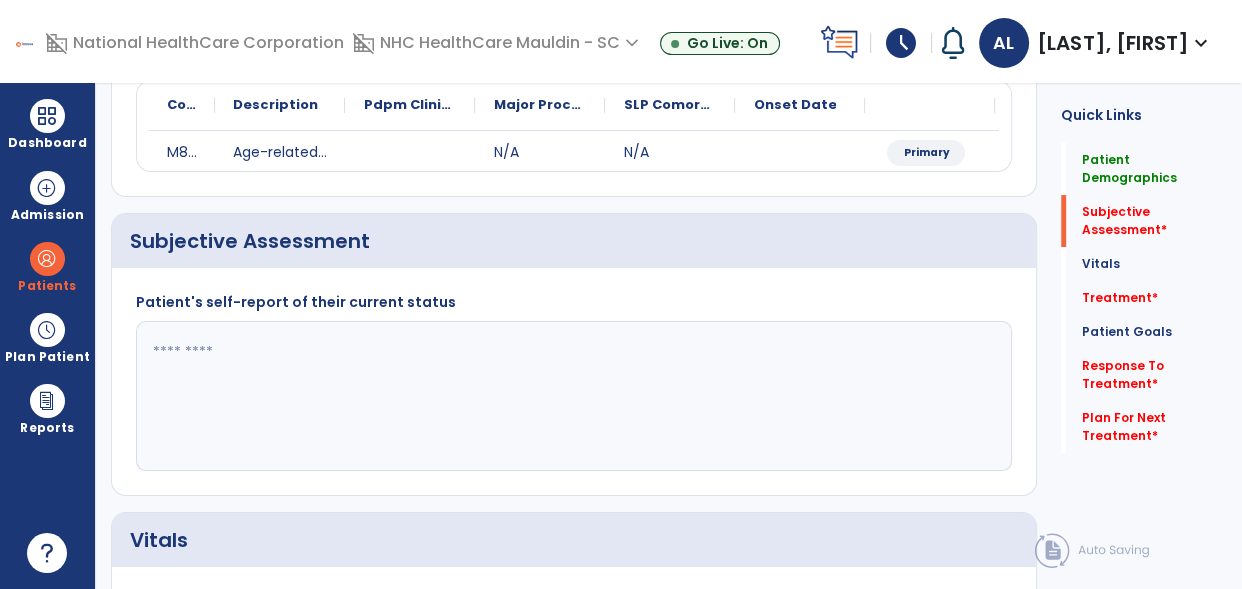 paste on "**********" 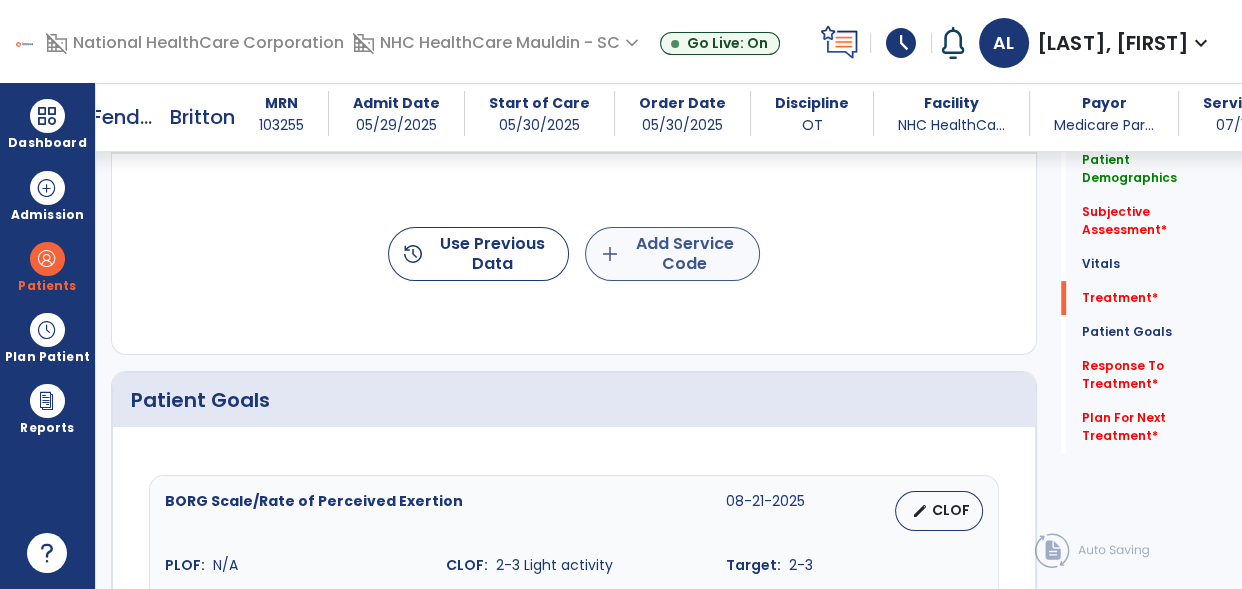 type on "**********" 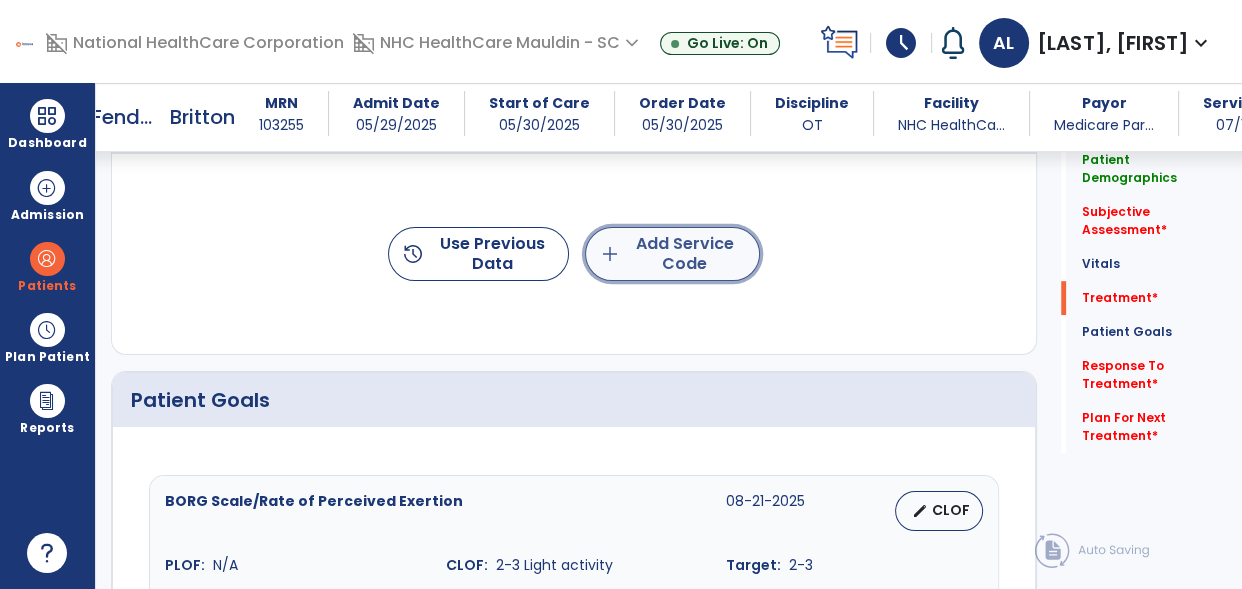 click on "add  Add Service Code" 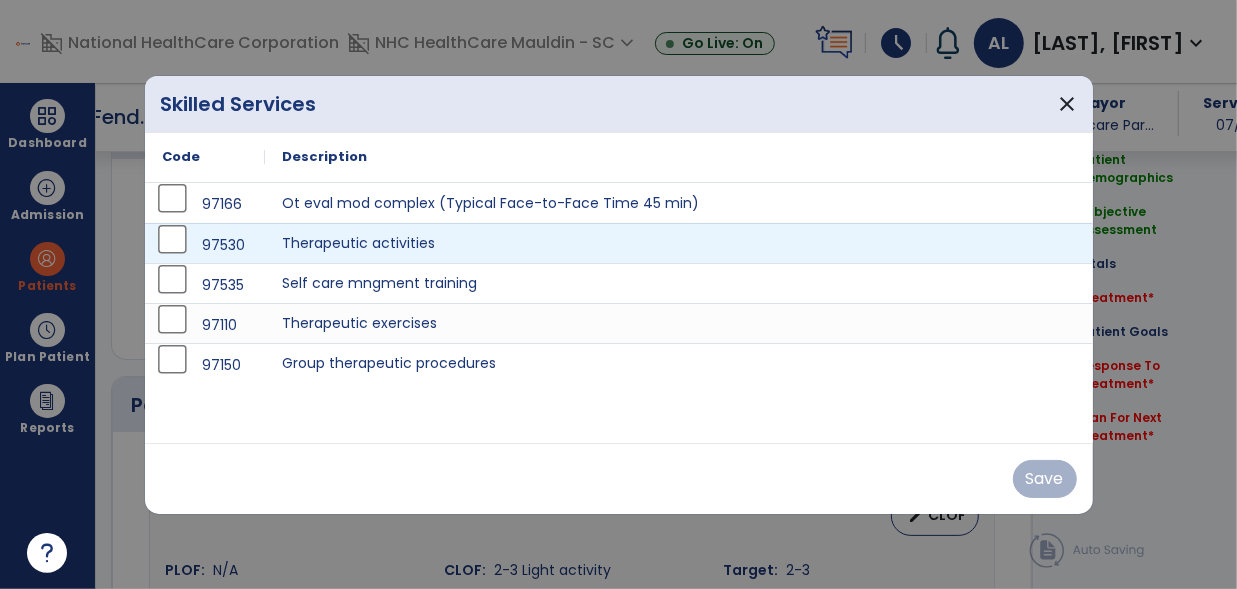 scroll, scrollTop: 1150, scrollLeft: 0, axis: vertical 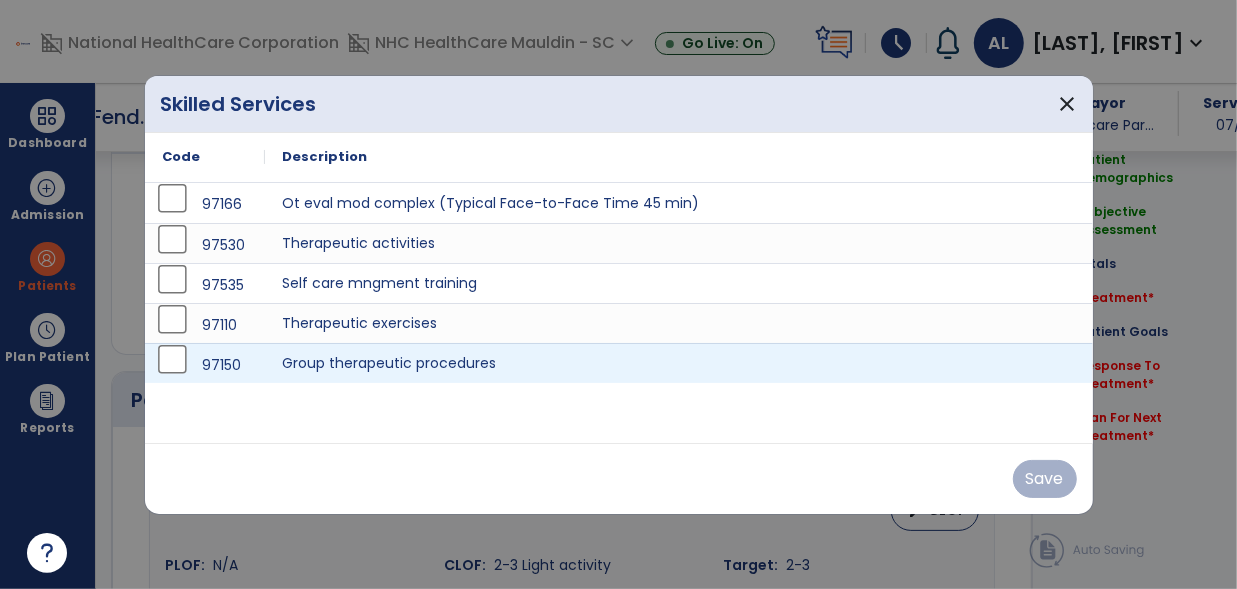 click on "[CODE] Ot eval mod complex (Typical Face-to-Face Time 45 min)   [CODE] Therapeutic activities   [CODE] Self care mngment training   [CODE] Therapeutic exercises   [CODE] Group therapeutic procedures" at bounding box center [619, 313] 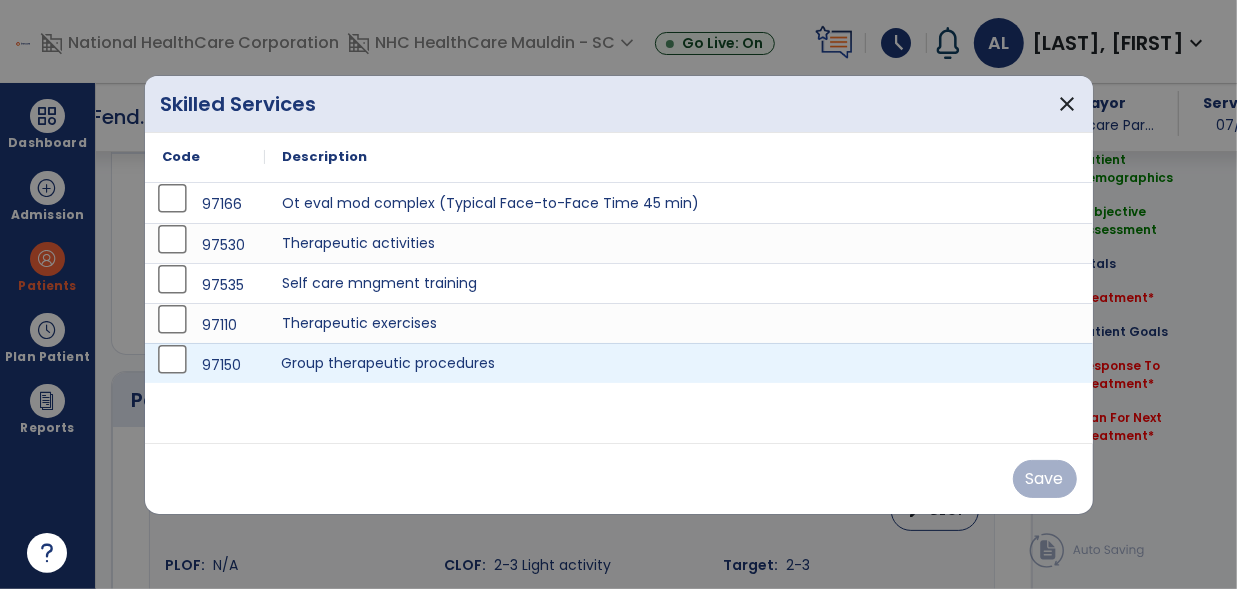 click on "Group therapeutic procedures" at bounding box center [679, 363] 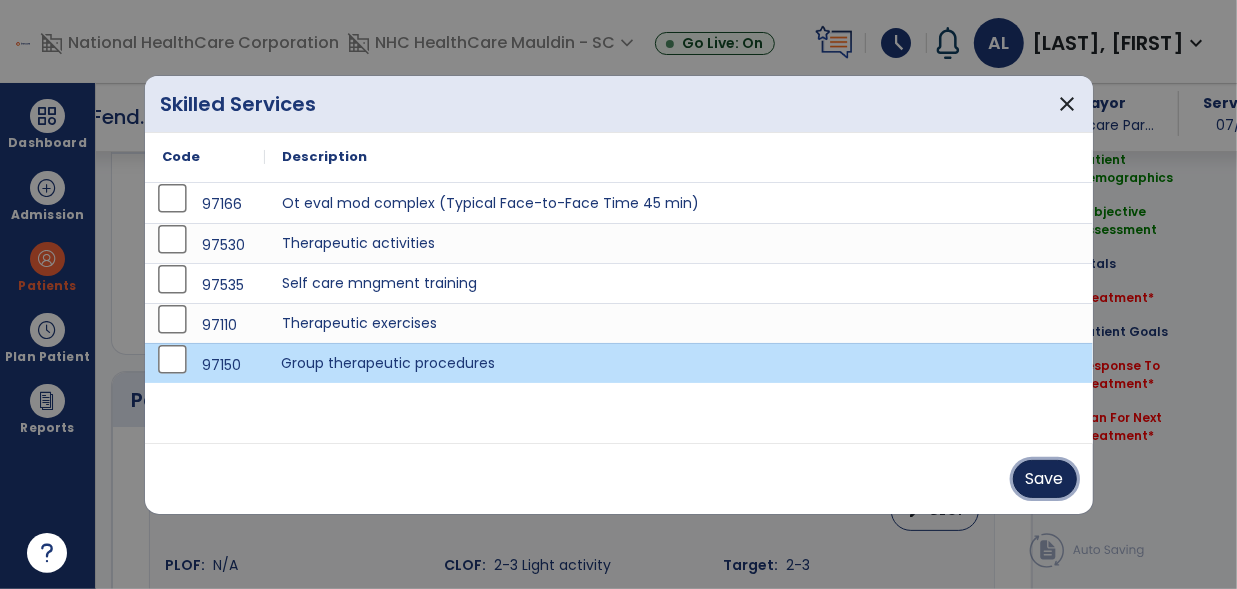 click on "Save" at bounding box center [1045, 479] 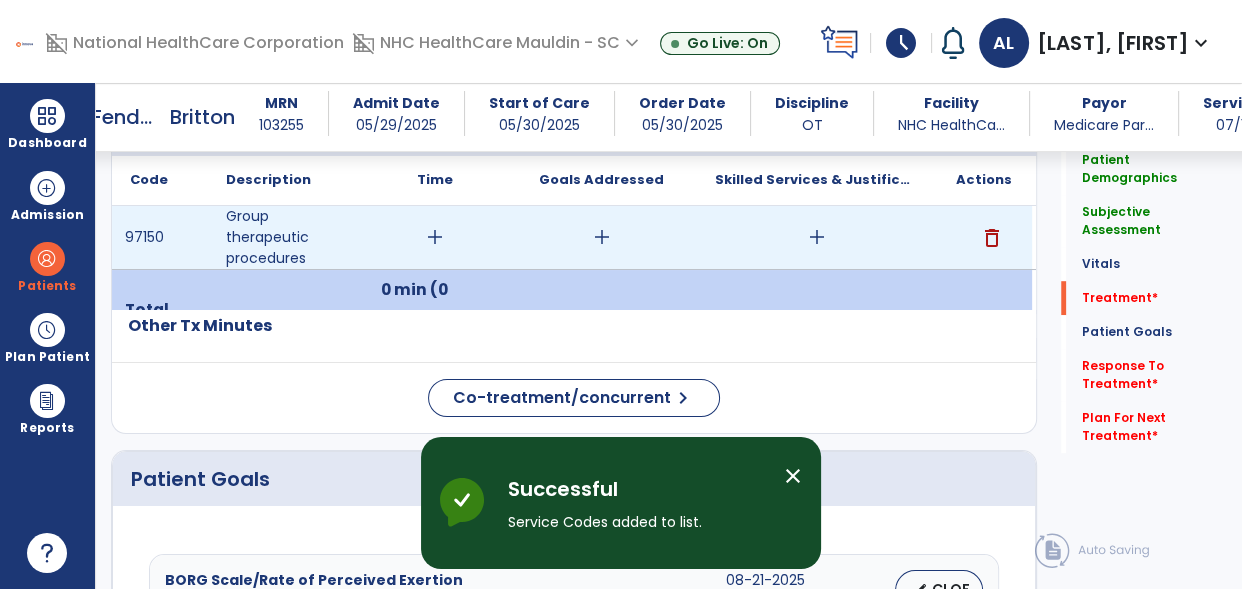 click on "add" at bounding box center [435, 237] 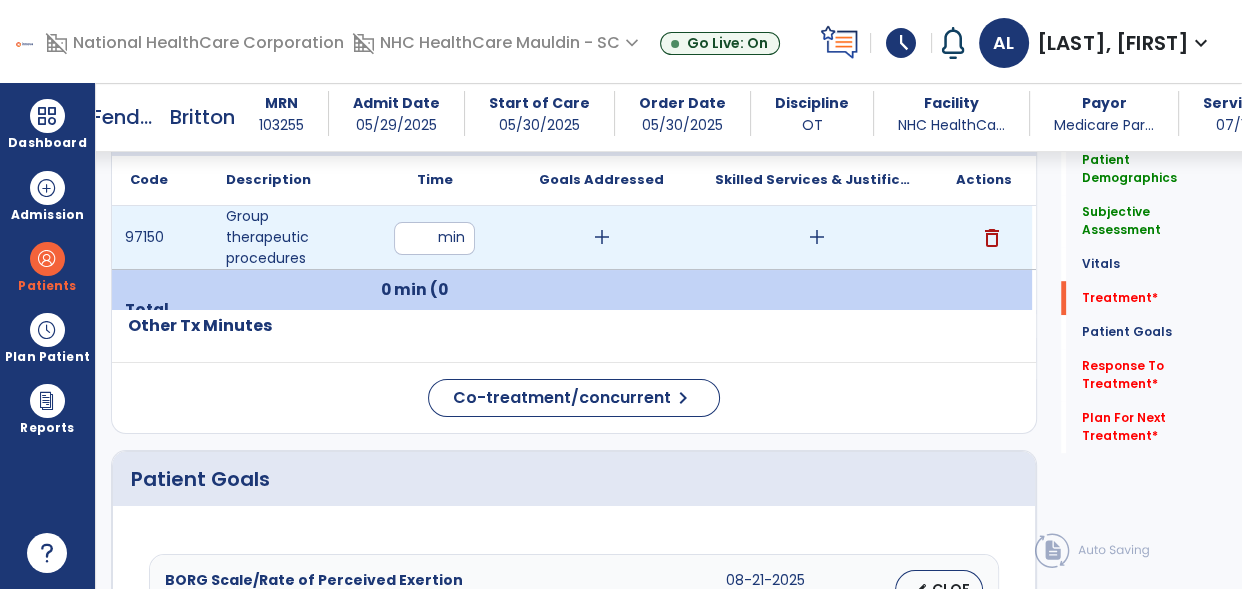 type on "**" 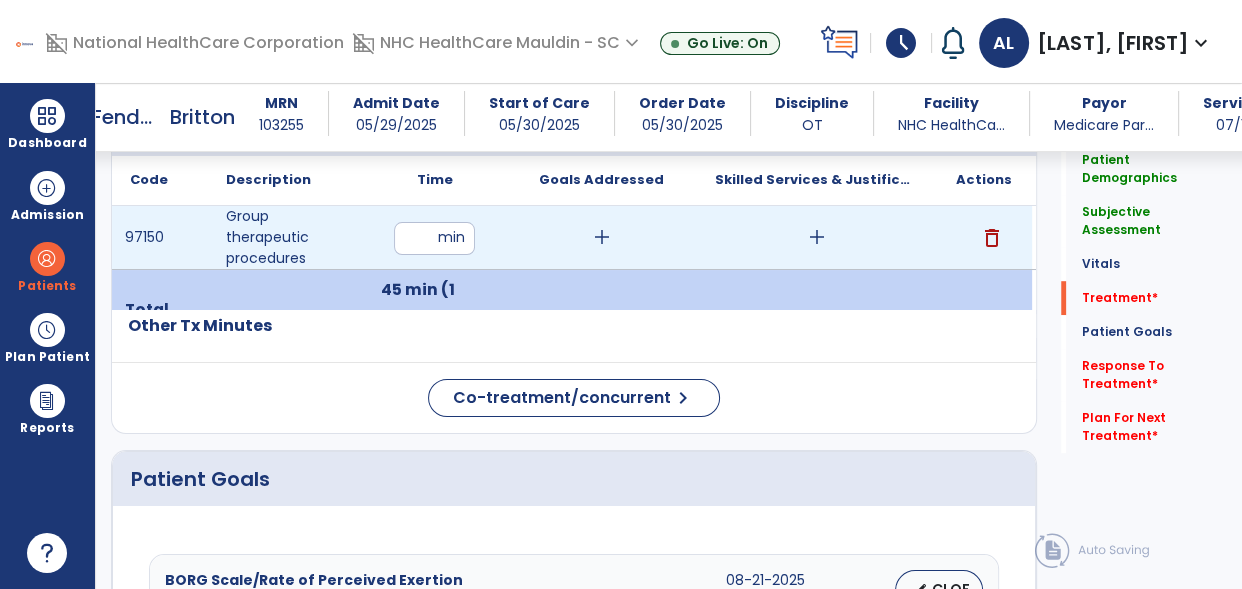 click on "add" at bounding box center [816, 237] 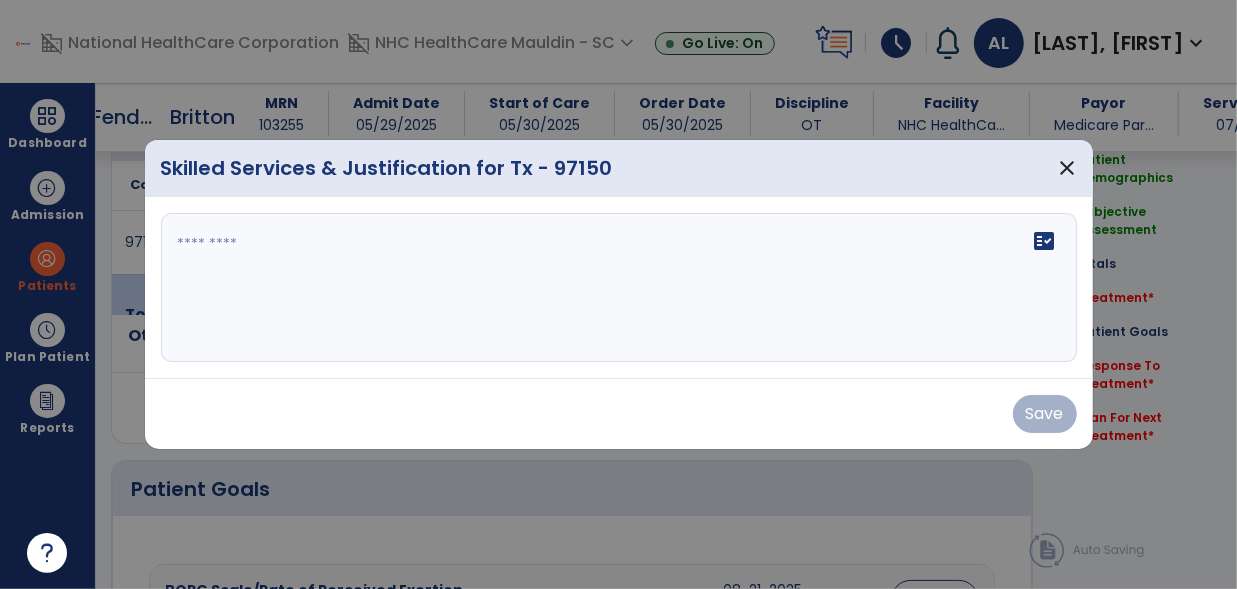 scroll, scrollTop: 1150, scrollLeft: 0, axis: vertical 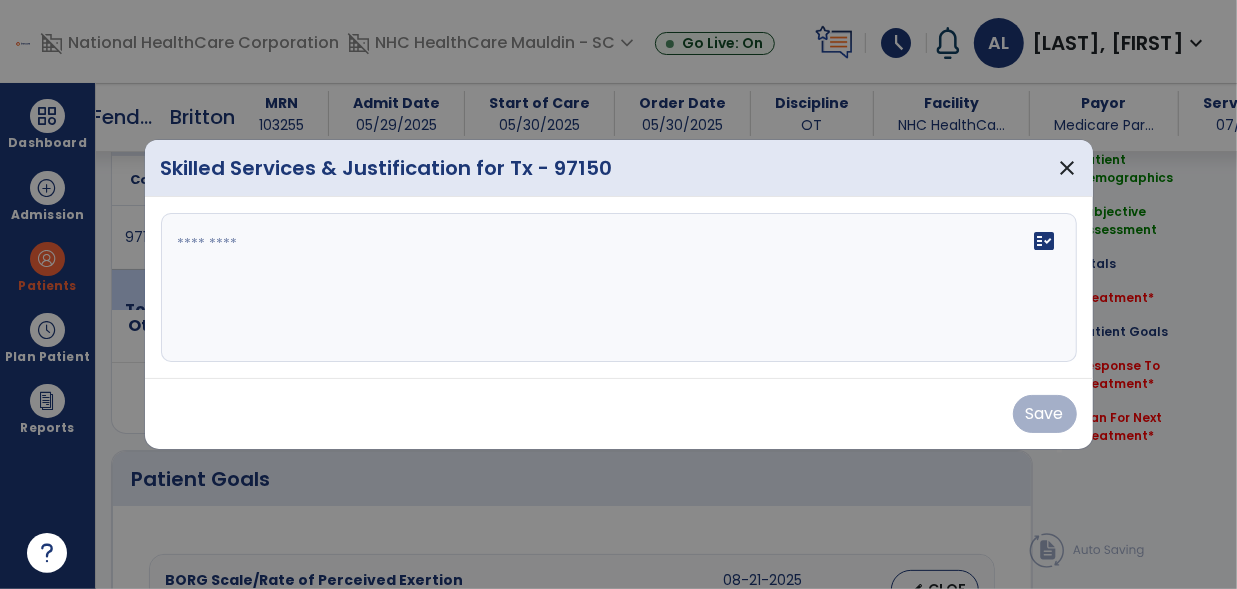 click on "fact_check" at bounding box center (619, 288) 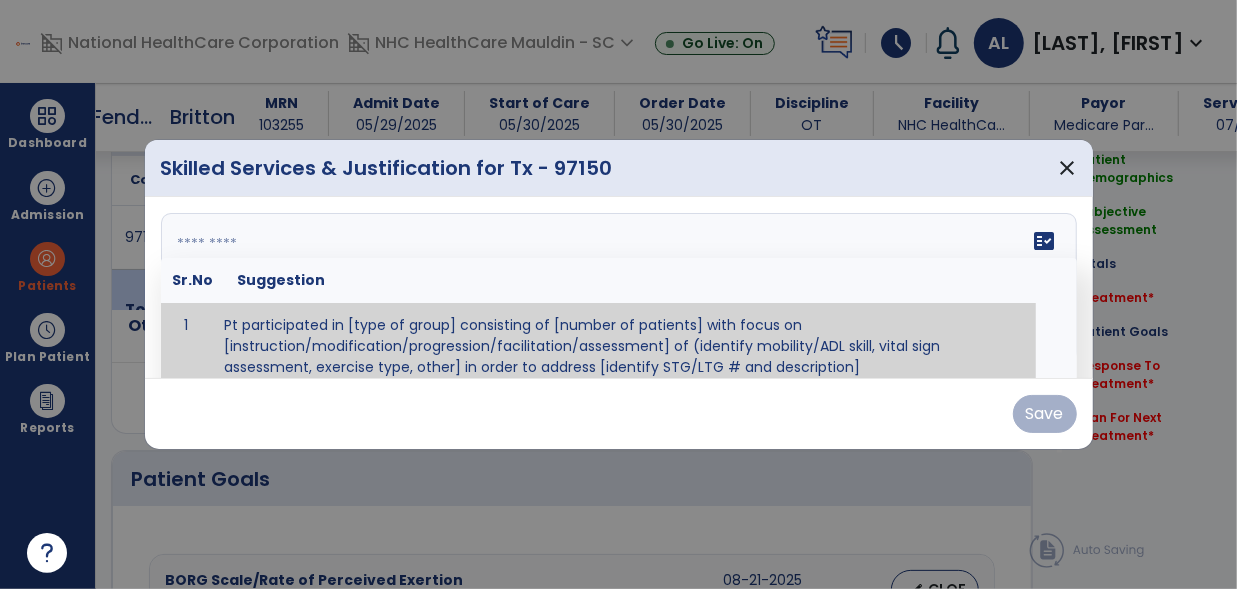 scroll, scrollTop: 11, scrollLeft: 0, axis: vertical 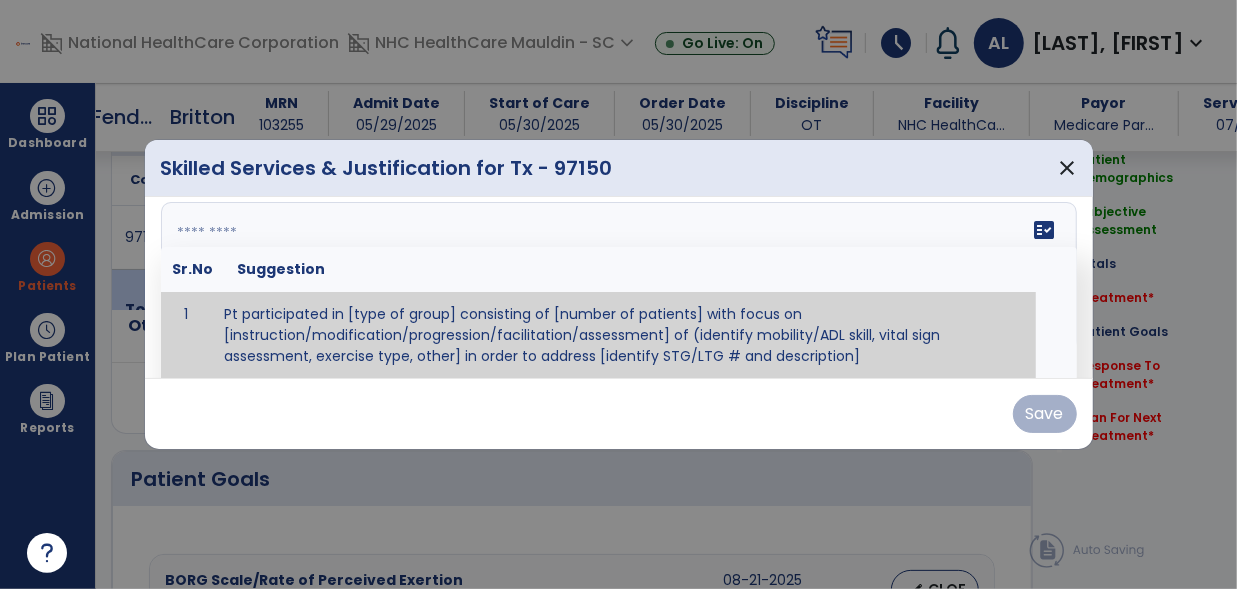 paste on "**********" 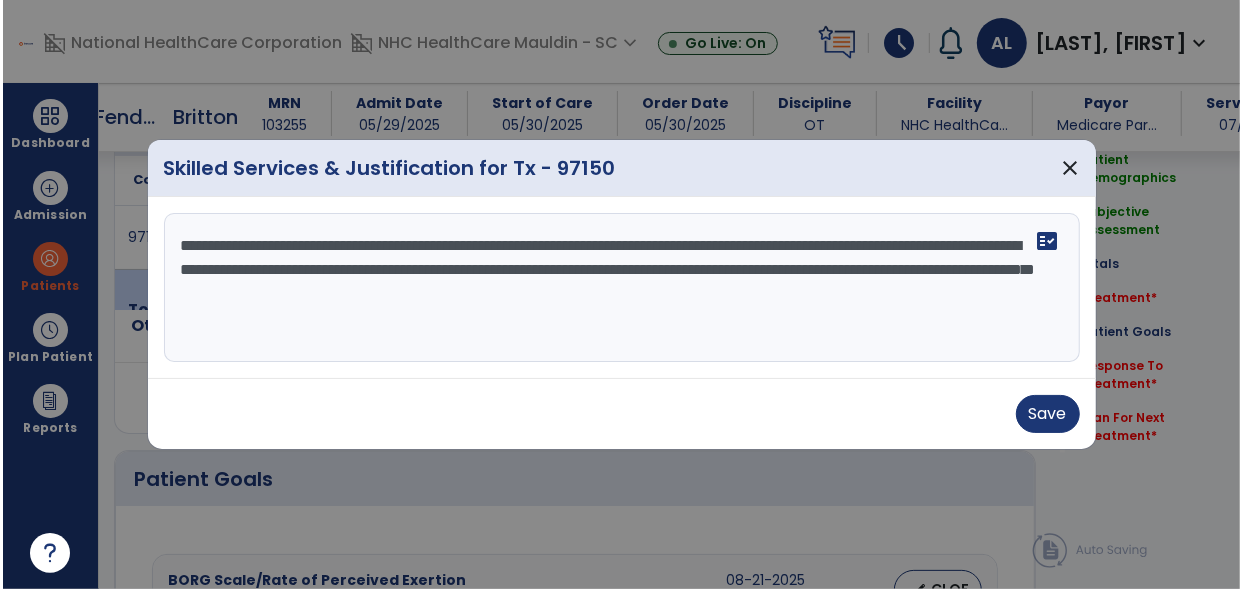 scroll, scrollTop: 0, scrollLeft: 0, axis: both 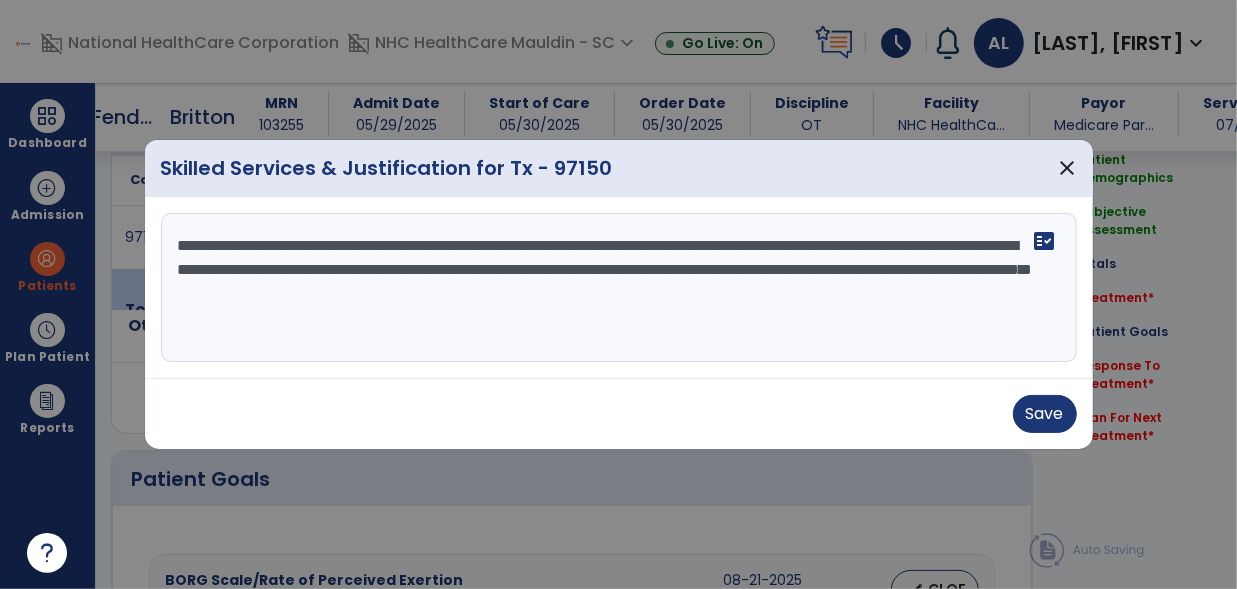 type on "**********" 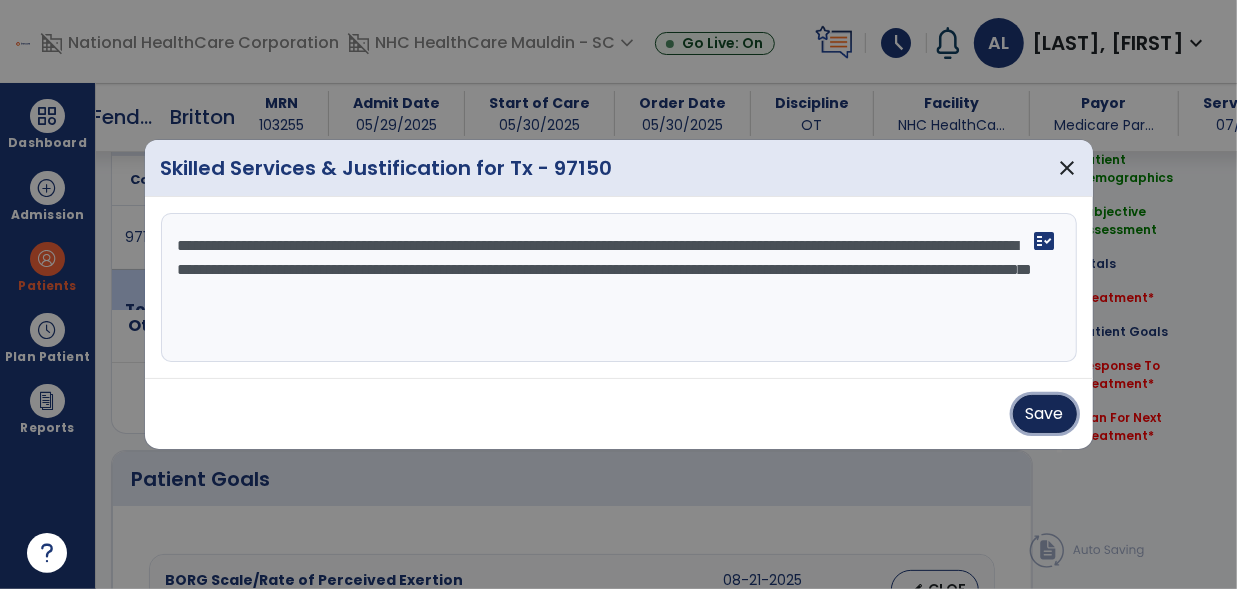 click on "Save" at bounding box center [1045, 414] 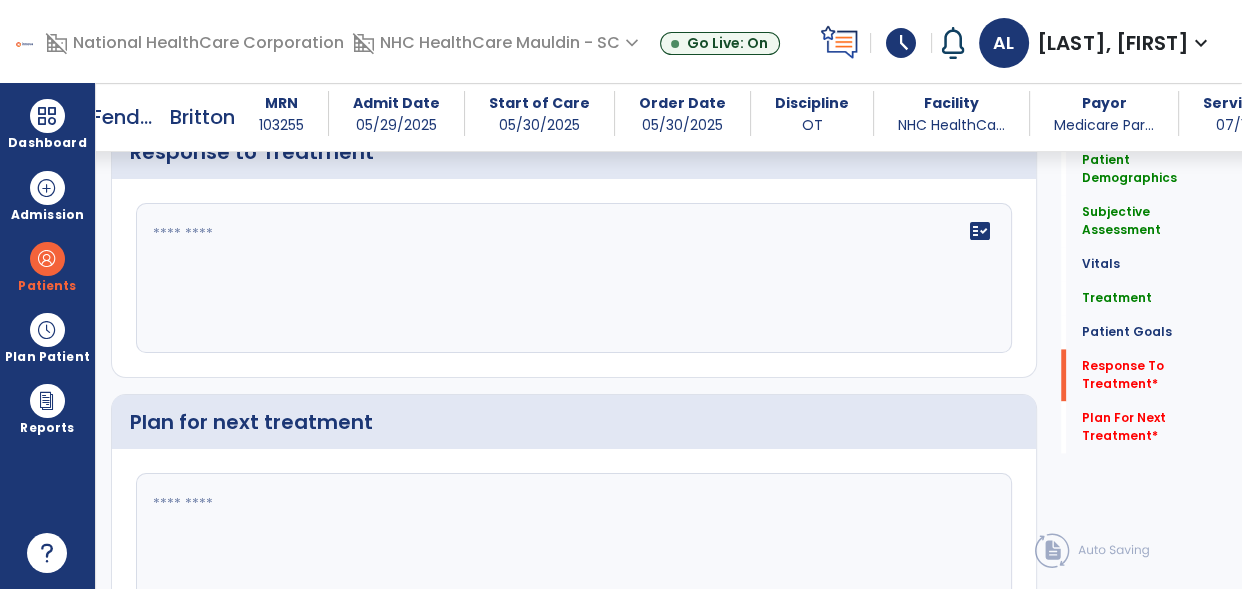 scroll, scrollTop: 2563, scrollLeft: 0, axis: vertical 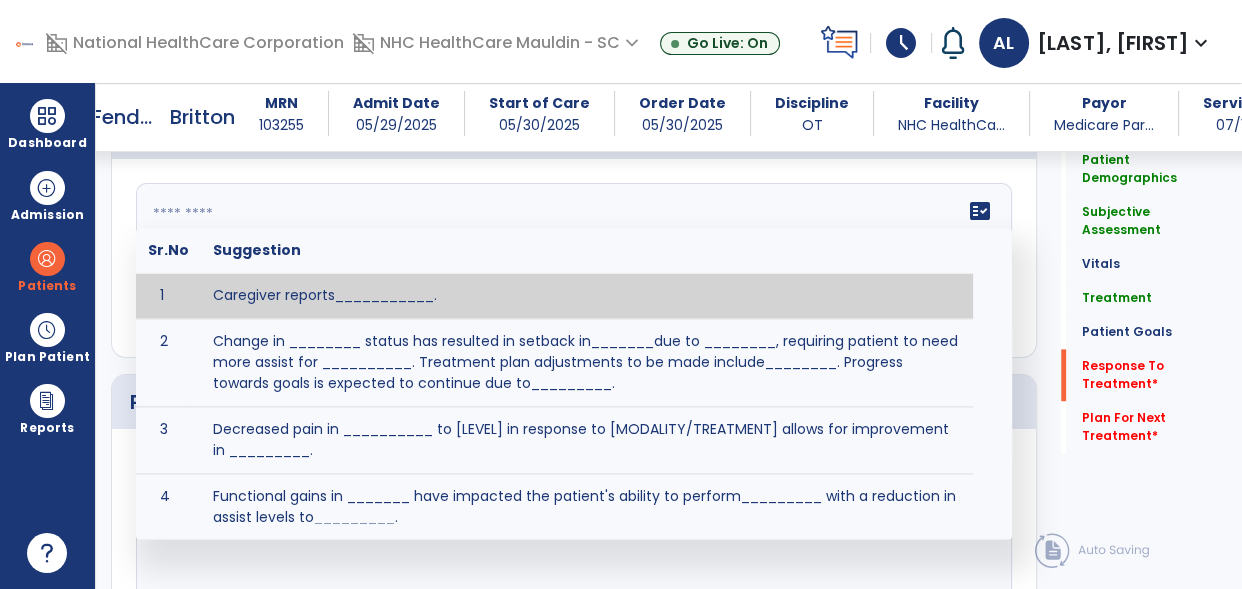 click on "fact_check  Sr.No Suggestion 1 Caregiver reports___________. 2 Change in ________ status has resulted in setback in_______due to ________, requiring patient to need more assist for __________.   Treatment plan adjustments to be made include________.  Progress towards goals is expected to continue due to_________. 3 Decreased pain in __________ to [LEVEL] in response to [MODALITY/TREATMENT] allows for improvement in _________. 4 Functional gains in _______ have impacted the patient's ability to perform_________ with a reduction in assist levels to_________. 5 Functional progress this week has been significant due to__________. 6 Gains in ________ have improved the patient's ability to perform ______with decreased levels of assist to___________. 7 Improvement in ________allows patient to tolerate higher levels of challenges in_________. 8 Pain in [AREA] has decreased to [LEVEL] in response to [TREATMENT/MODALITY], allowing fore ease in completing__________. 9 10 11 12 13 14 15 16 17 18 19 20 21" 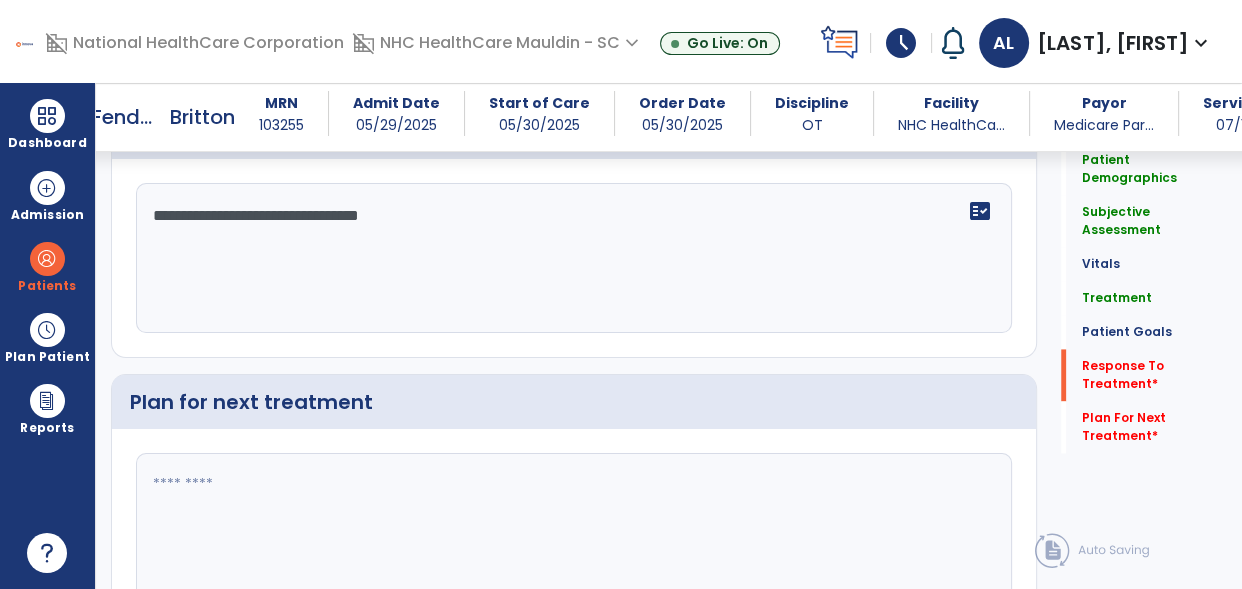 type on "**********" 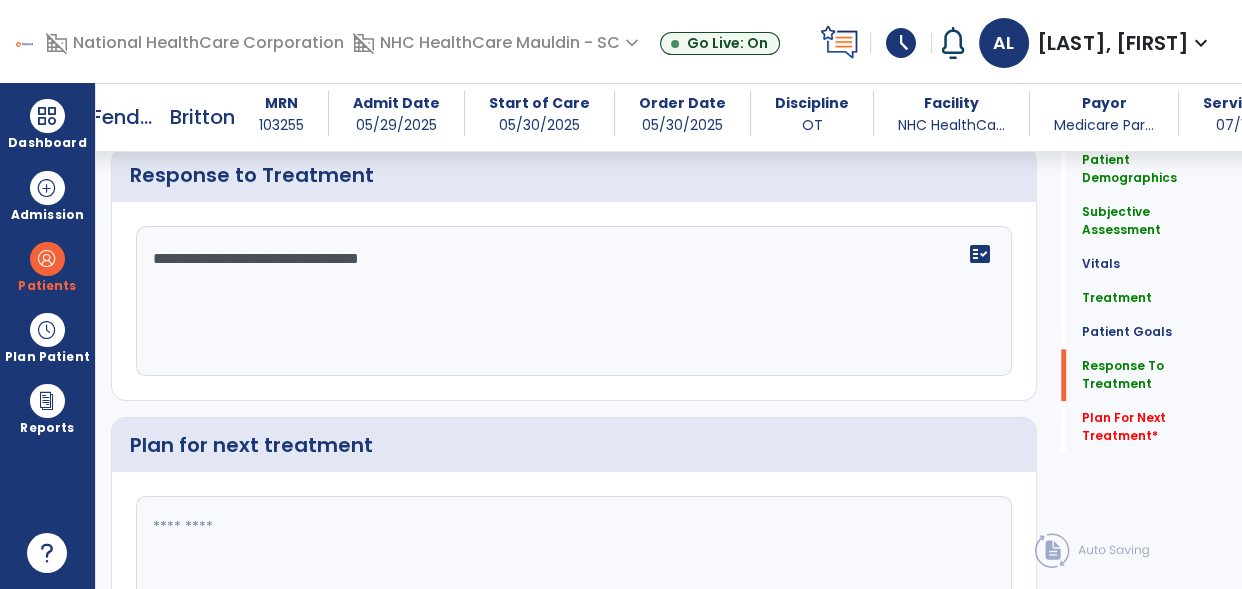scroll, scrollTop: 2563, scrollLeft: 0, axis: vertical 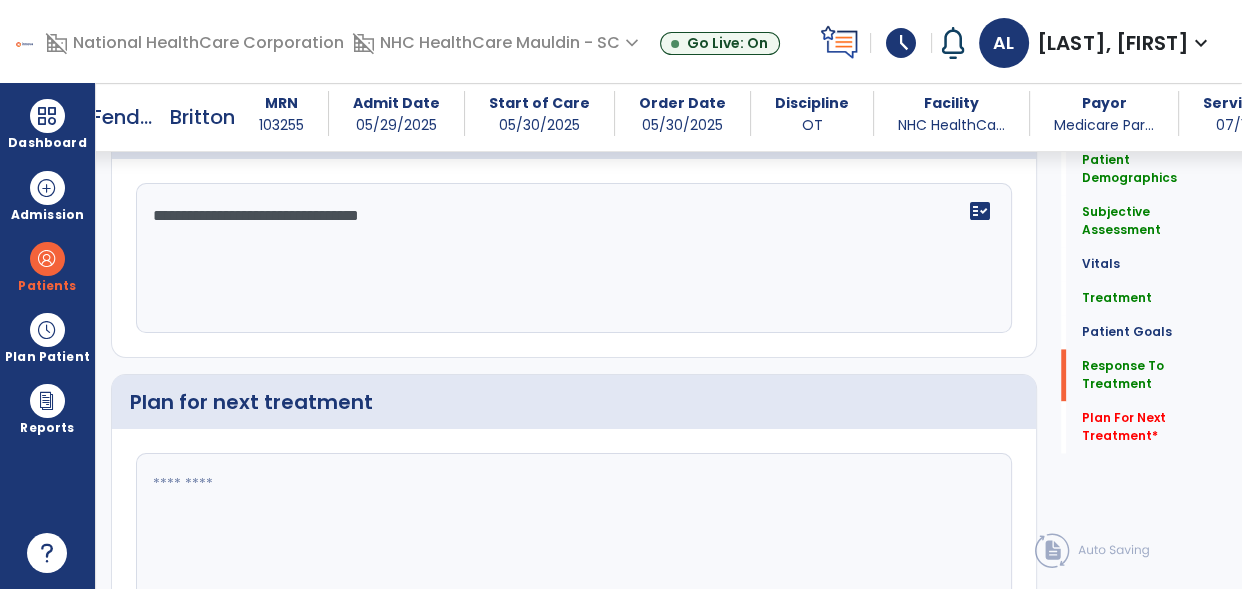 click 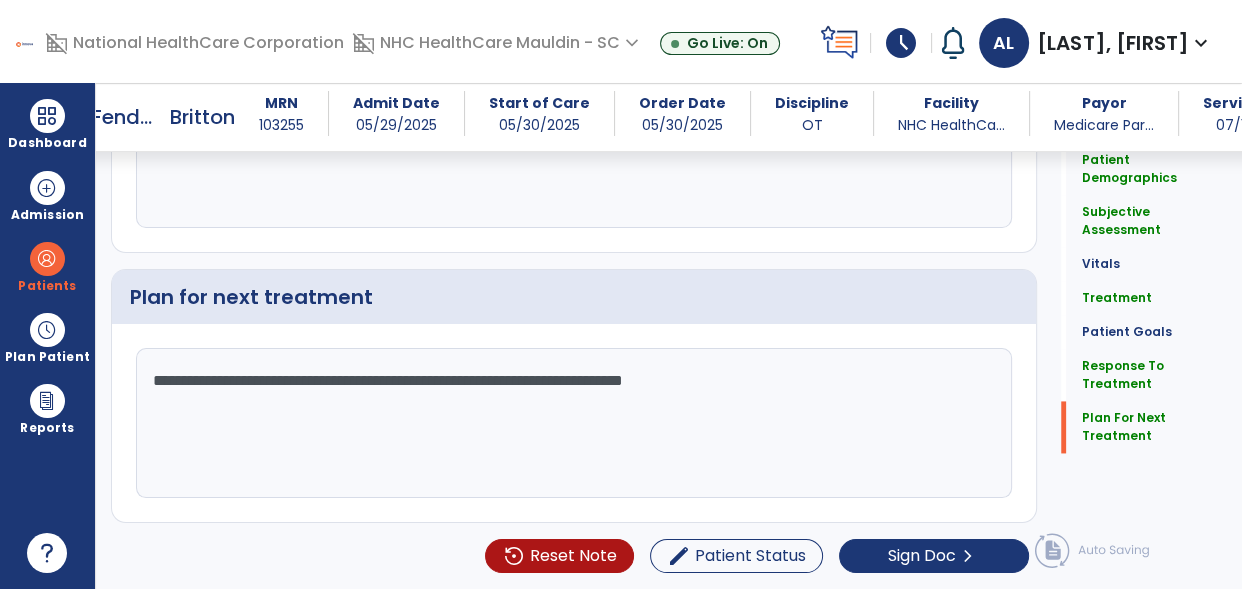 scroll, scrollTop: 2664, scrollLeft: 0, axis: vertical 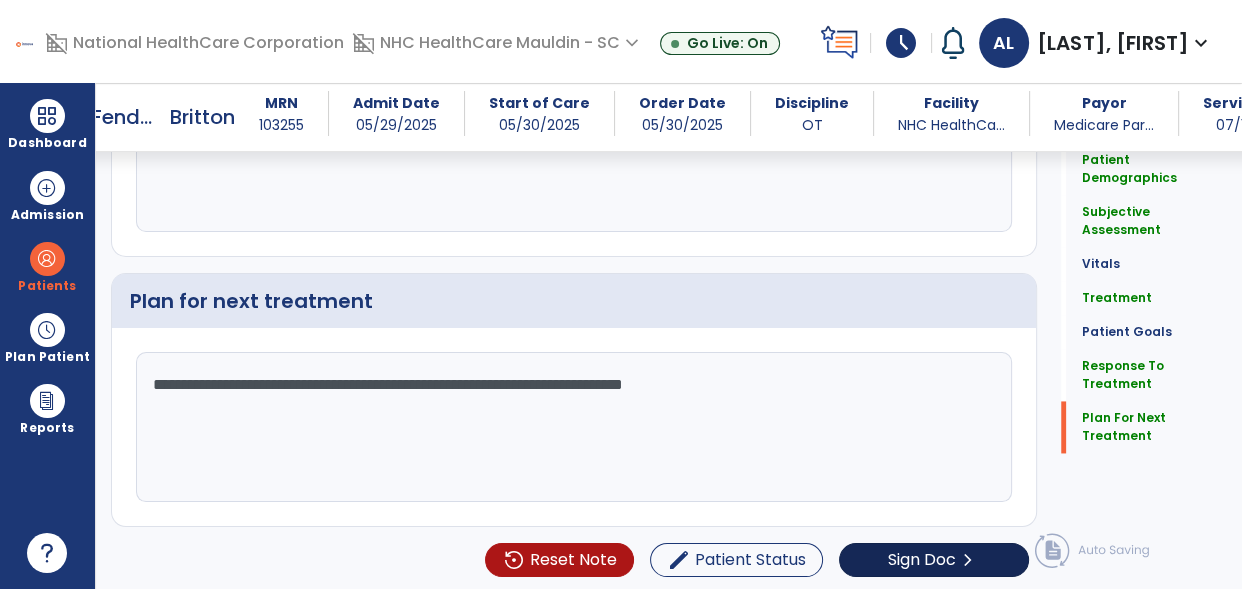 type on "**********" 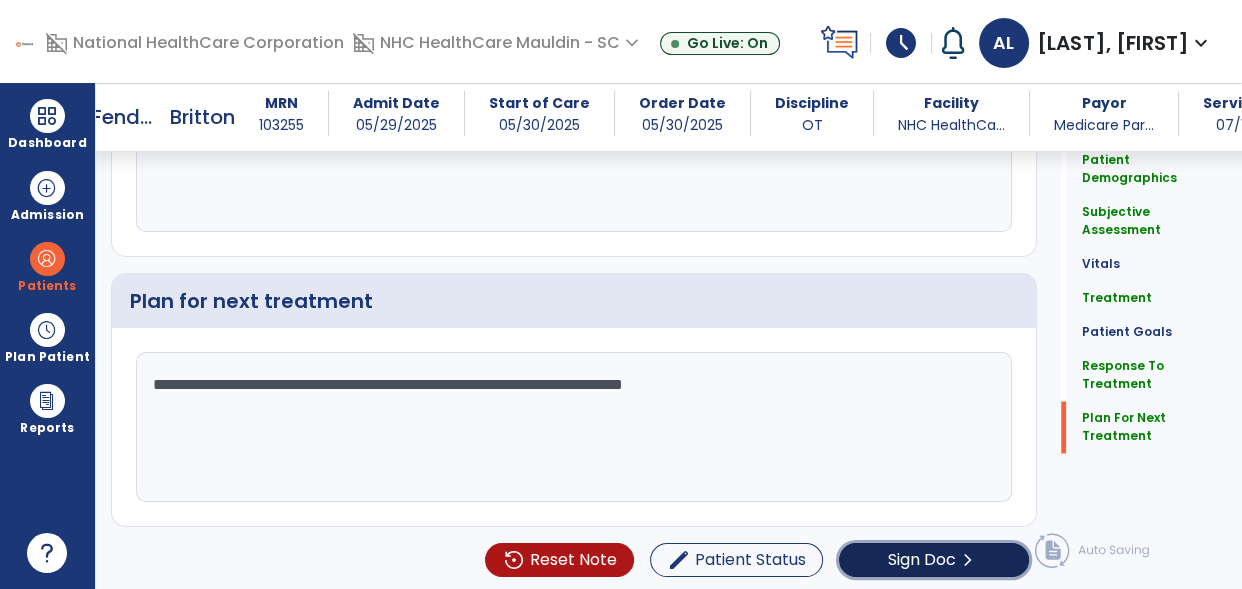 click on "Sign Doc  chevron_right" 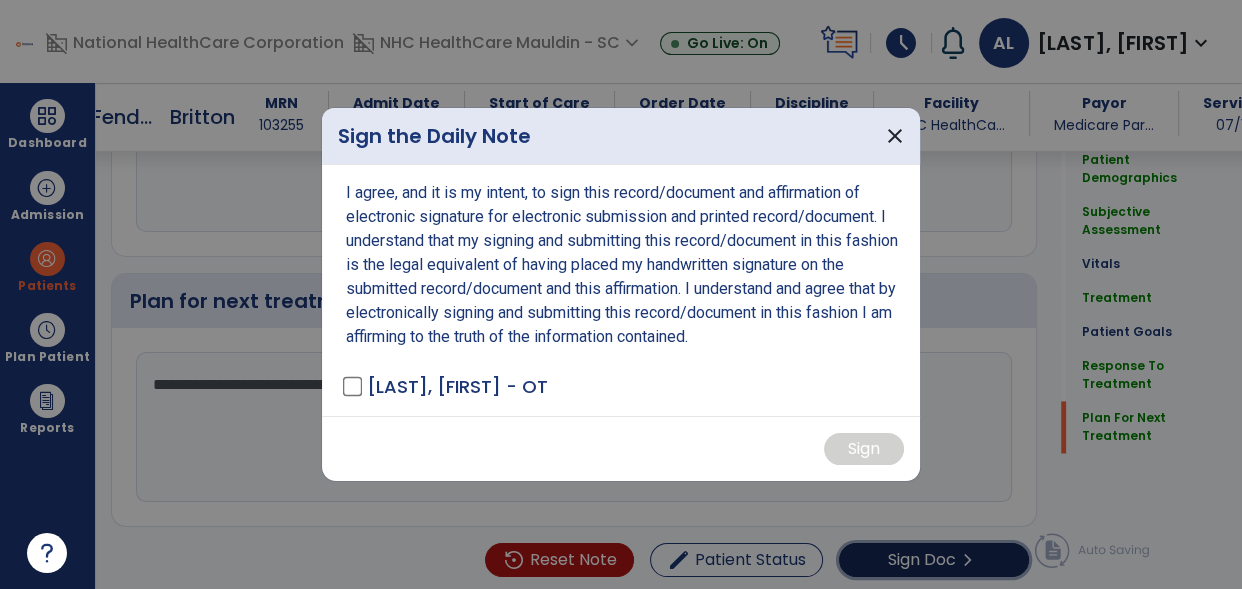 scroll, scrollTop: 2664, scrollLeft: 0, axis: vertical 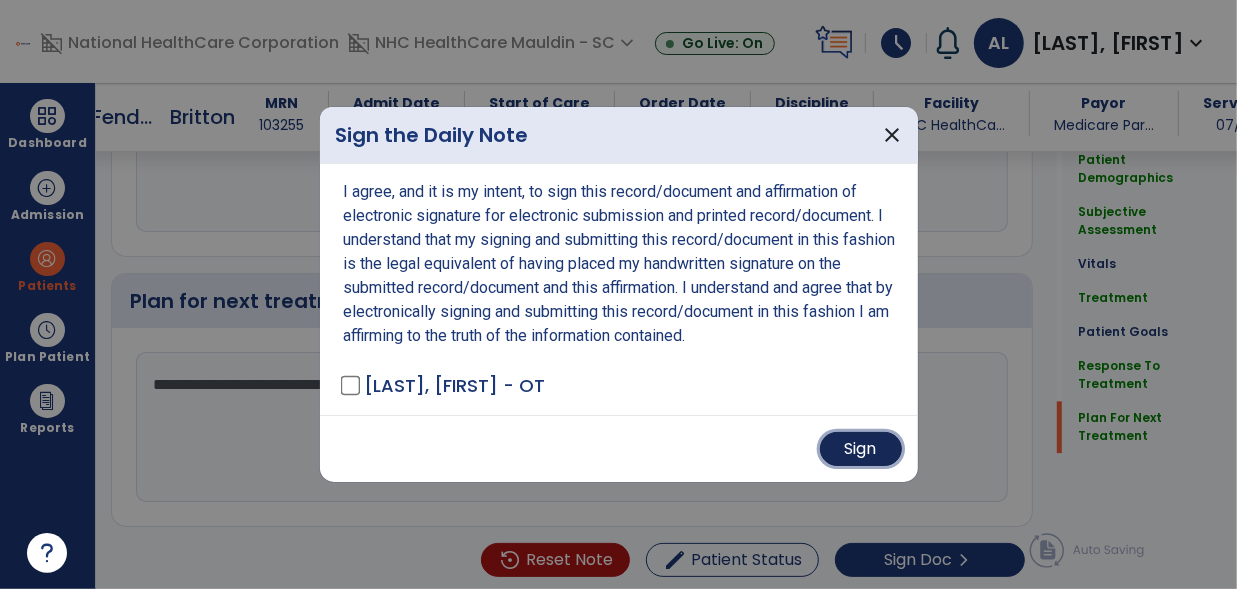 click on "Sign" at bounding box center [861, 449] 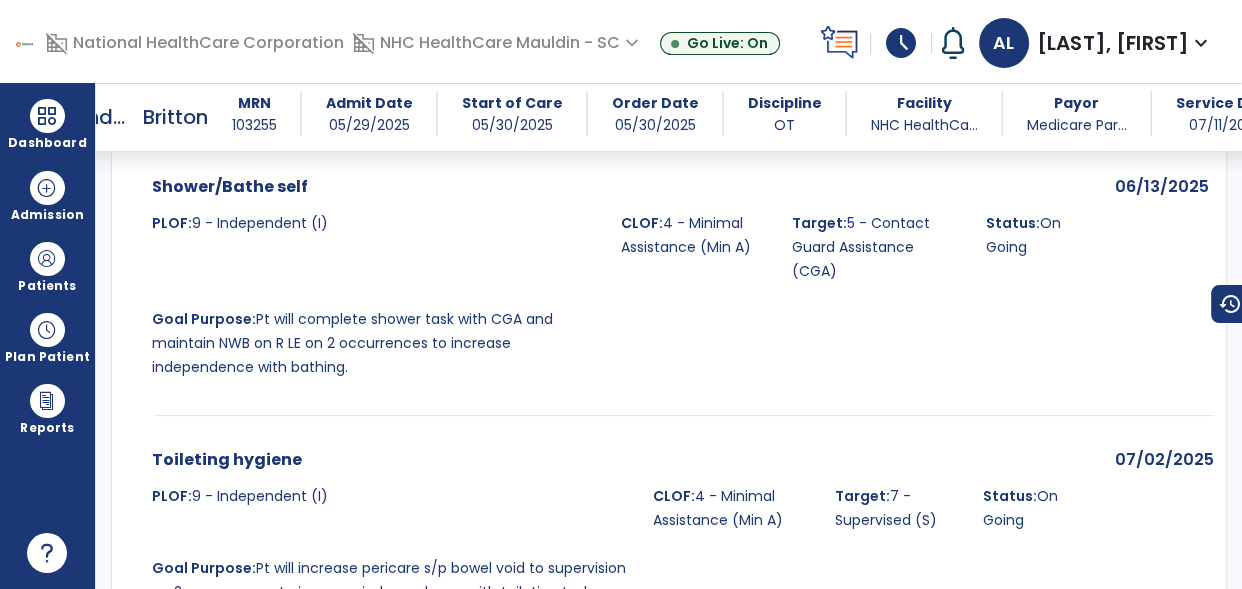 scroll, scrollTop: 3090, scrollLeft: 0, axis: vertical 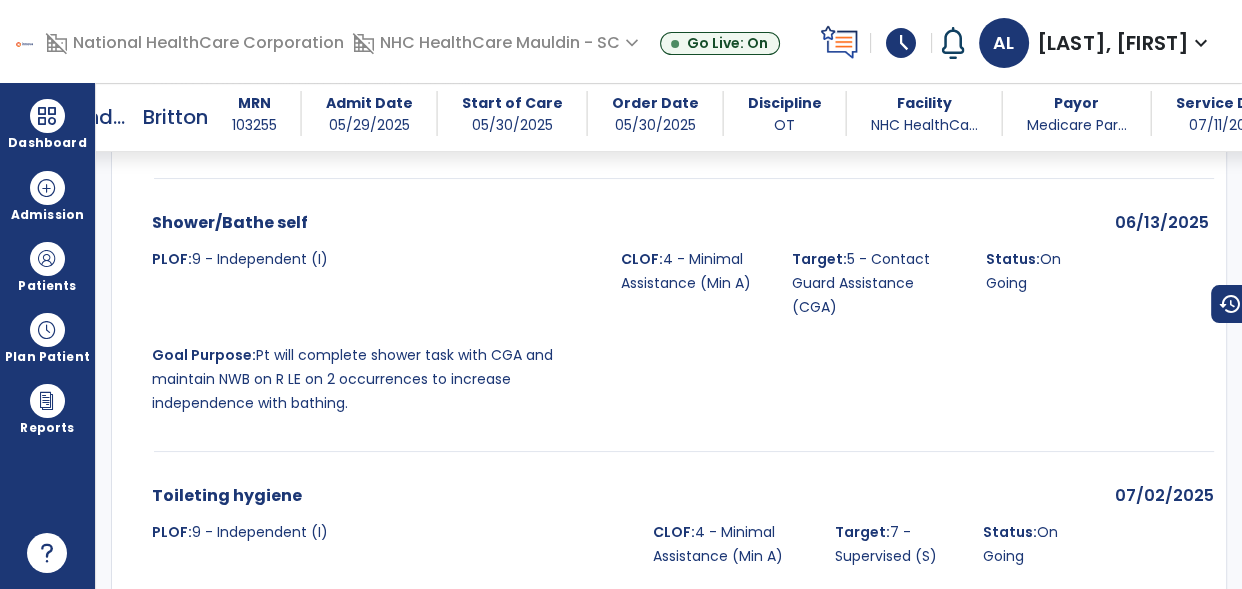 click on "Shower/Bathe self PLOF:  9 - Independent (I) CLOF:  4 - Minimal Assistance (Min A) Target:  5 - Contact Guard Assistance (CGA) Status:  On Going Goal Purpose:  Pt will complete shower task with CGA and maintain NWB on R LE on 2 occurrences to increase independence with bathing." at bounding box center (607, 319) 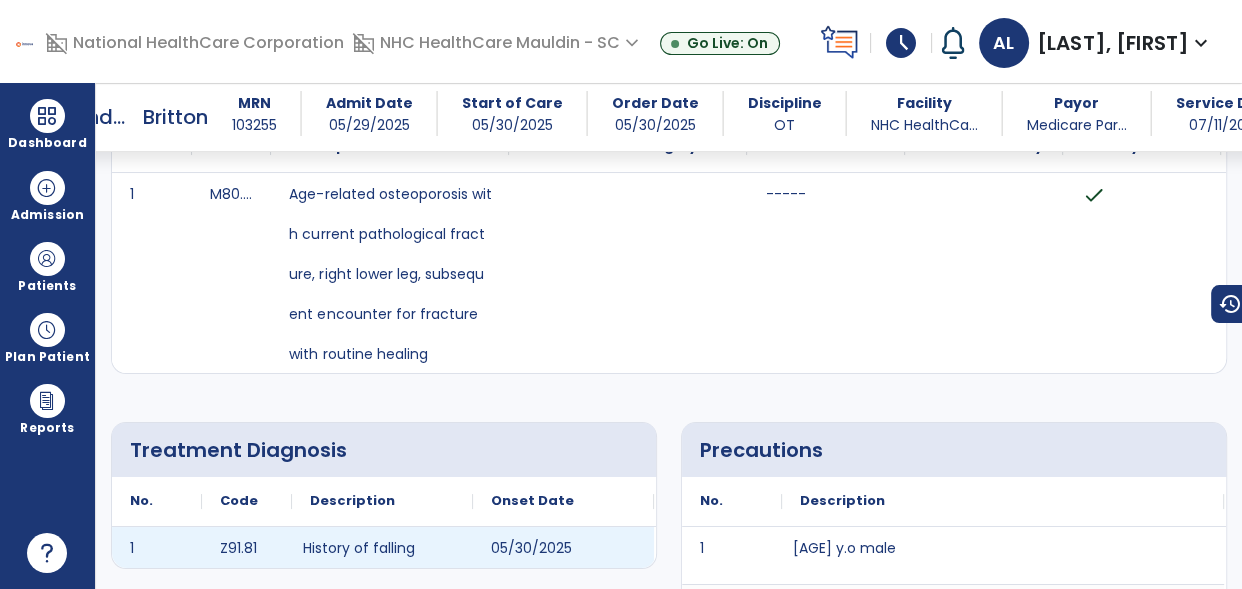 scroll, scrollTop: 0, scrollLeft: 0, axis: both 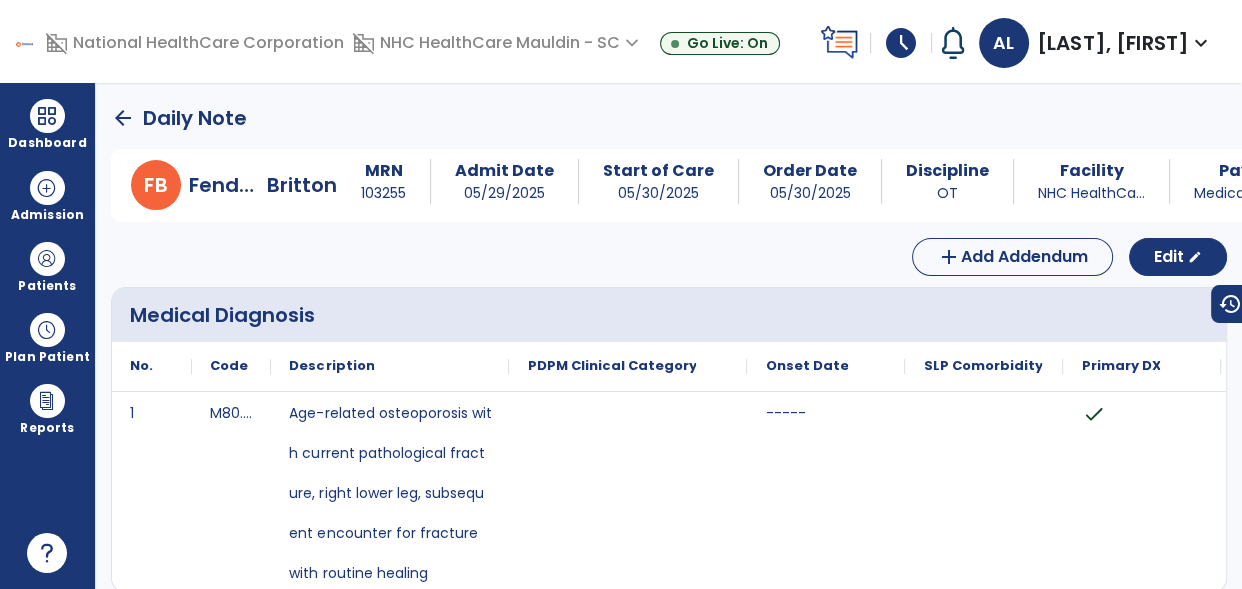 click on "arrow_back" 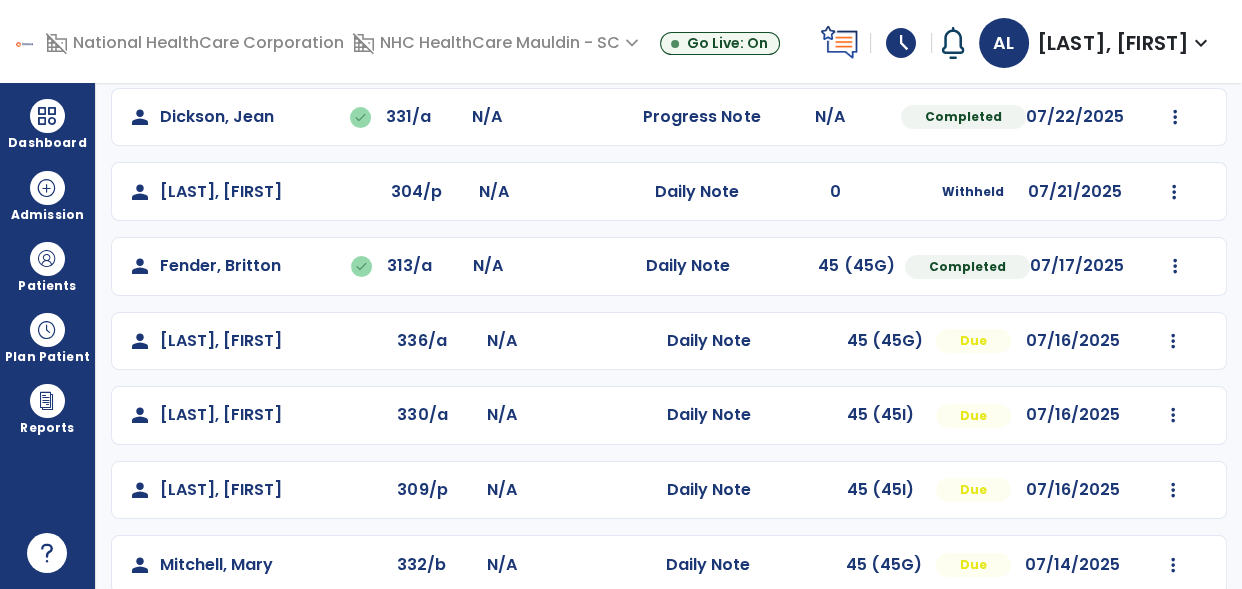 scroll, scrollTop: 365, scrollLeft: 0, axis: vertical 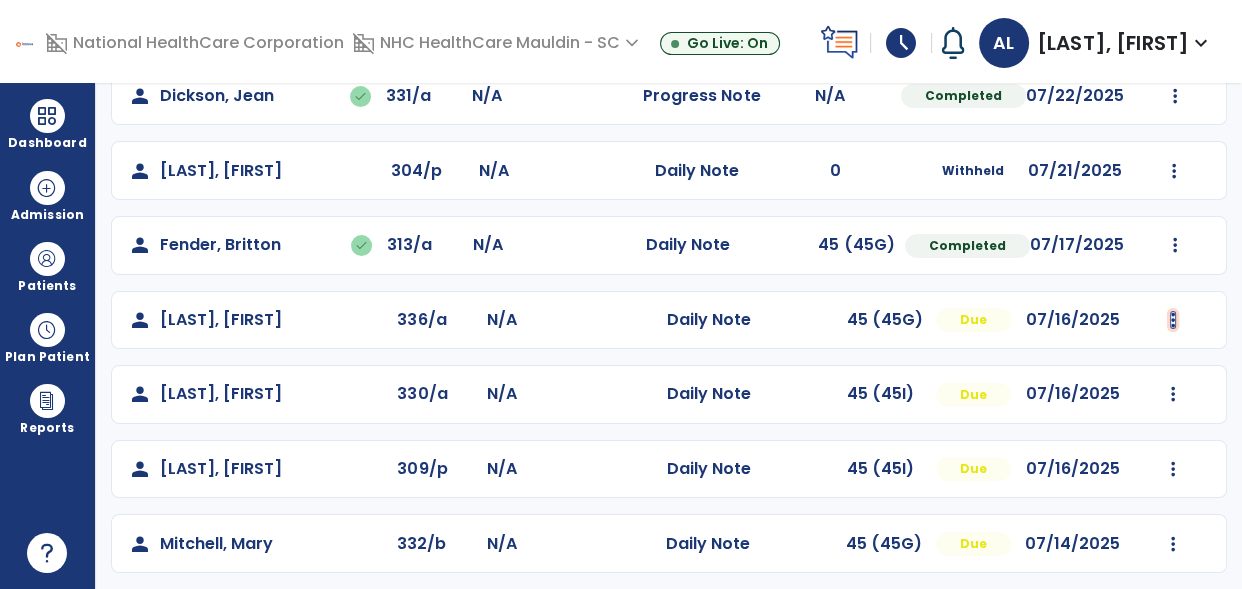 click at bounding box center (1175, -53) 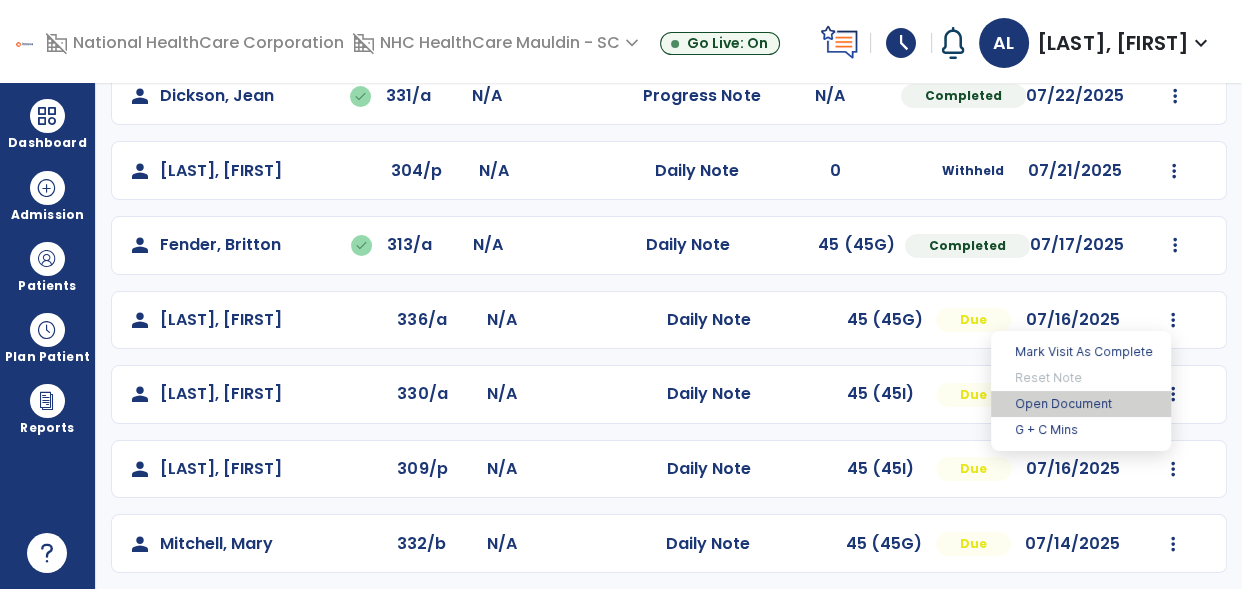 click on "Open Document" at bounding box center (1081, 404) 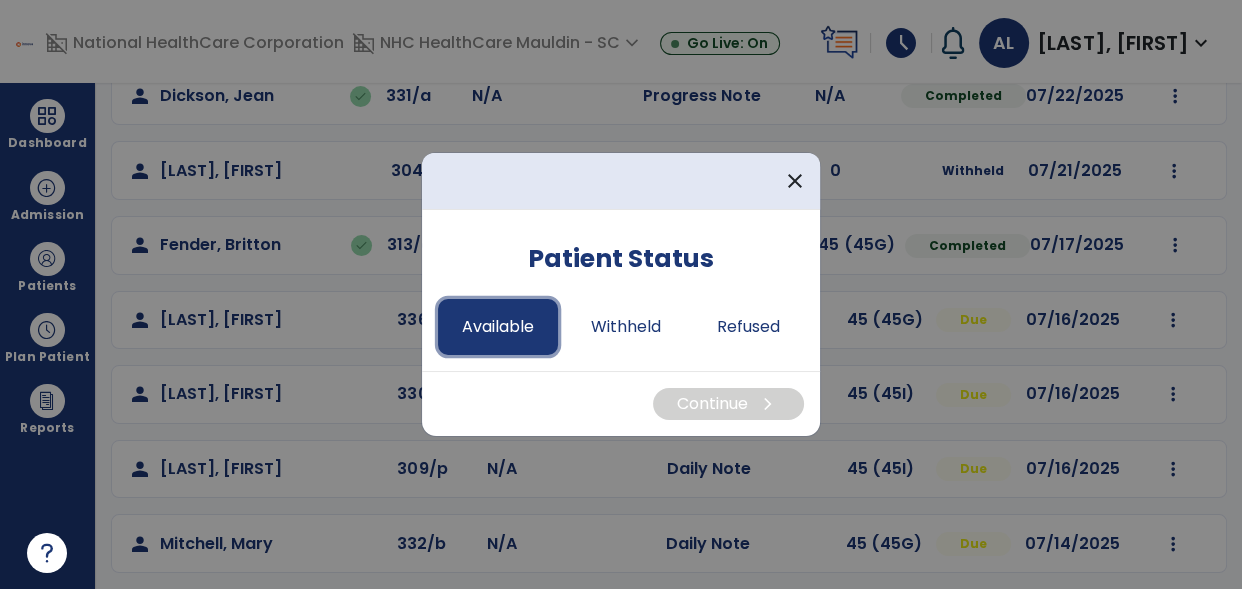 click on "Available" at bounding box center (498, 327) 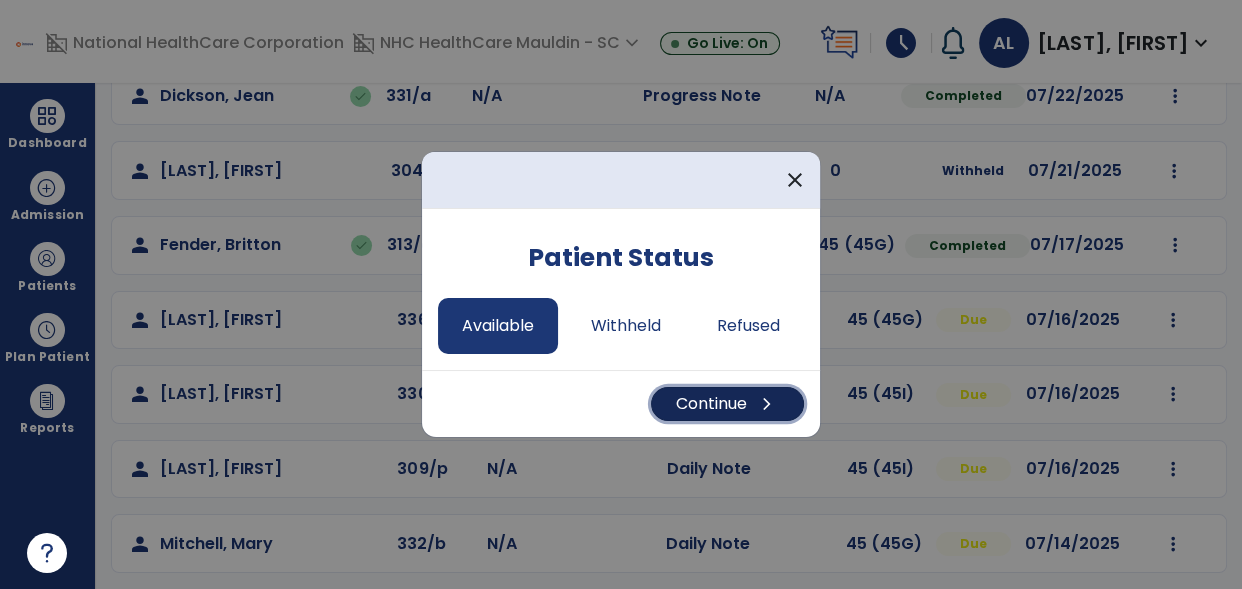 click on "Continue   chevron_right" at bounding box center (727, 404) 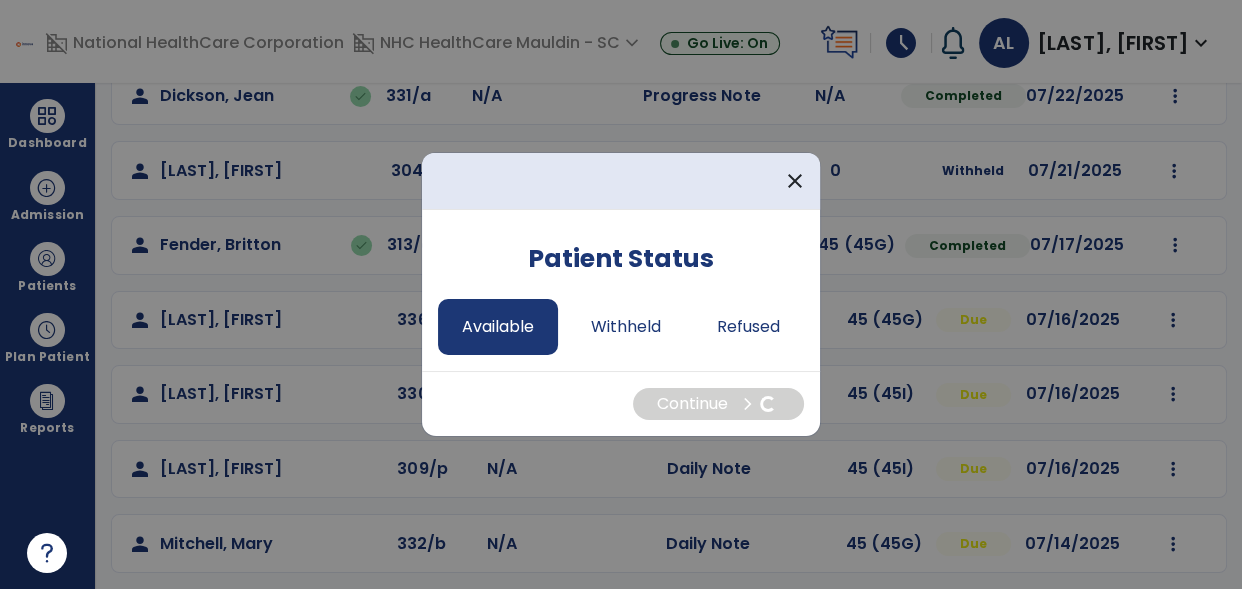 select on "*" 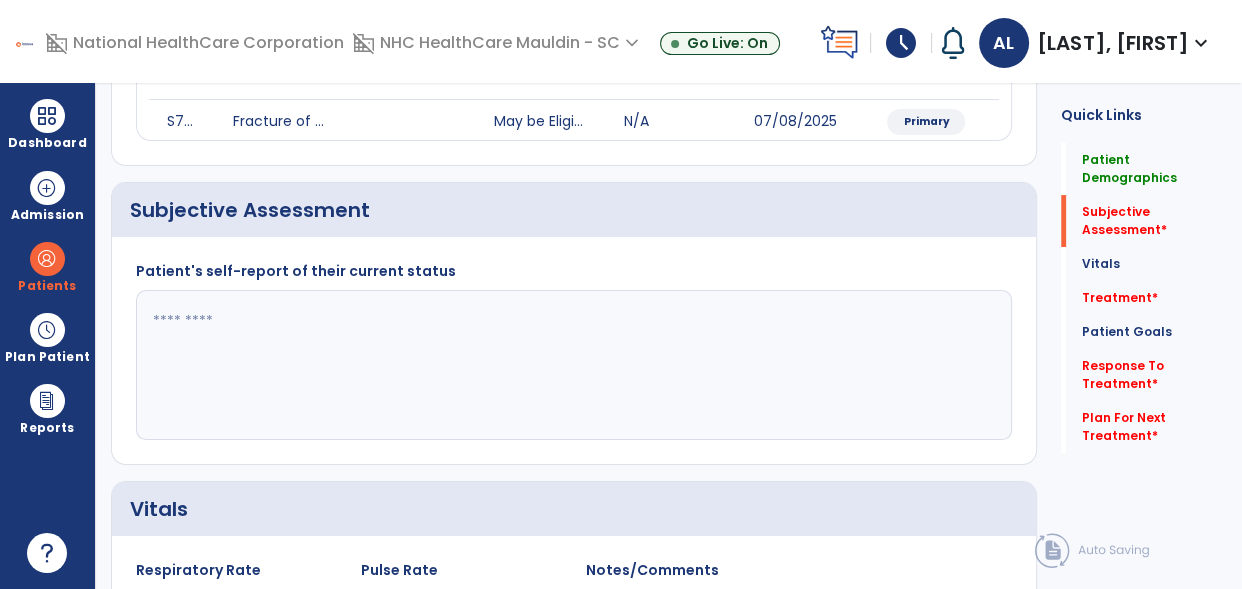 click 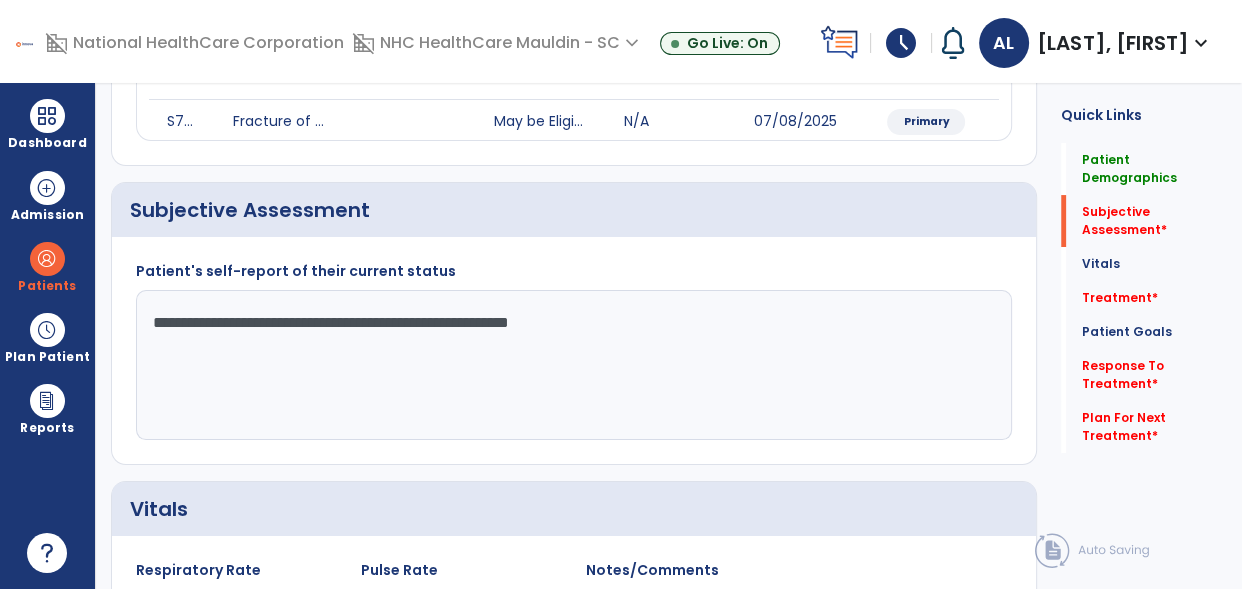 click on "**********" 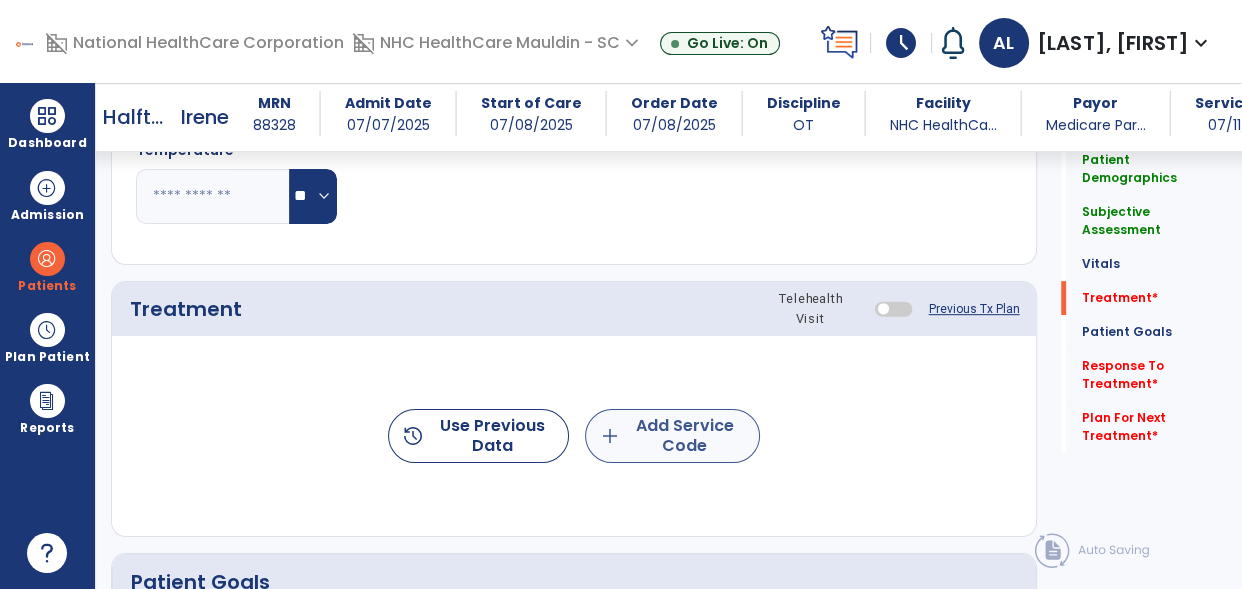type on "**********" 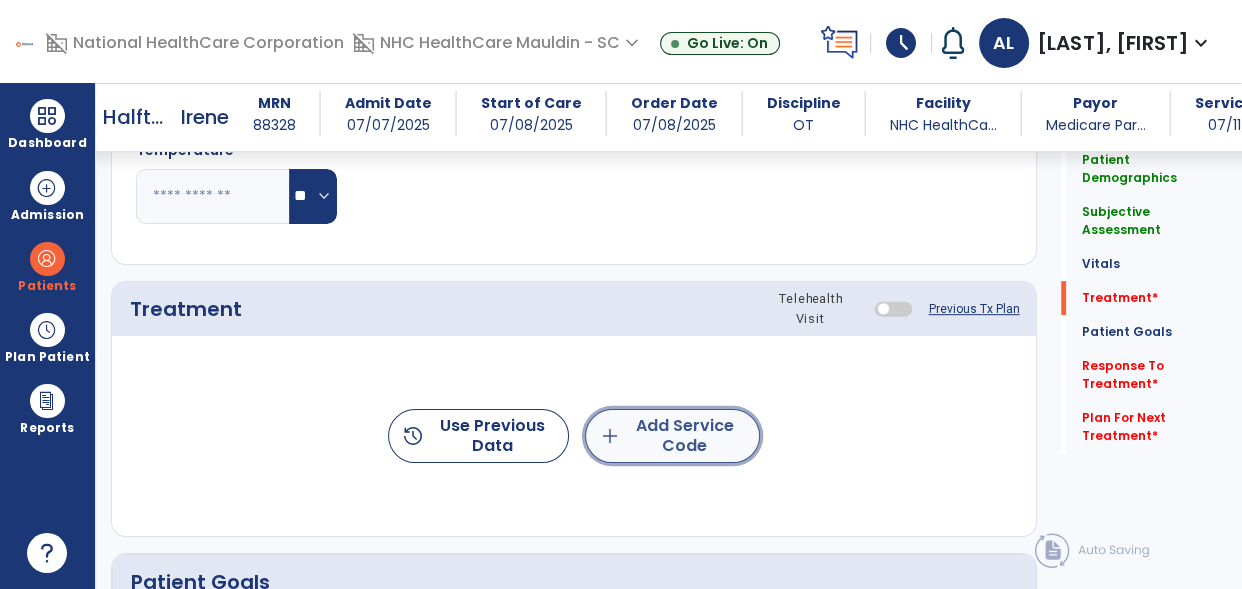 click on "add  Add Service Code" 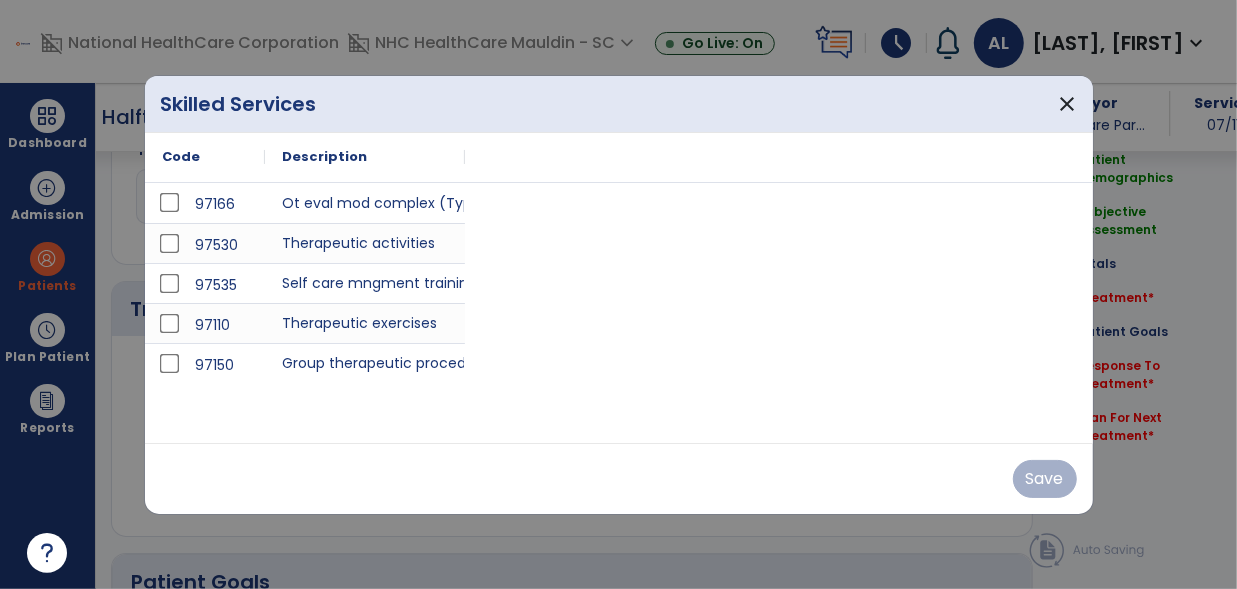 scroll, scrollTop: 968, scrollLeft: 0, axis: vertical 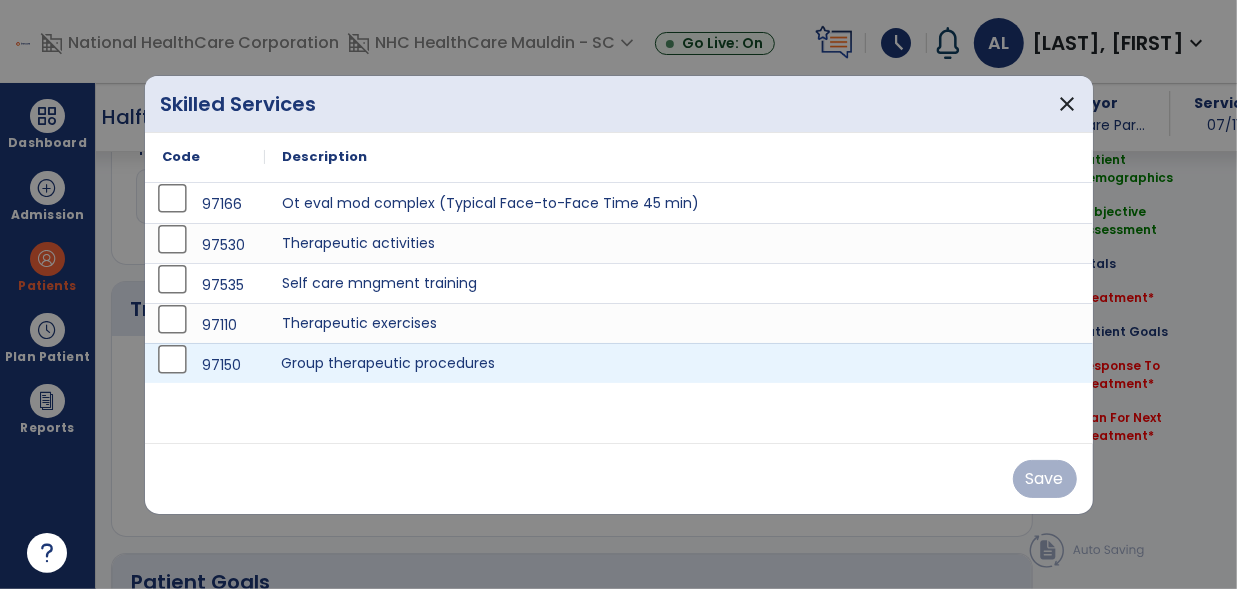 click on "Group therapeutic procedures" at bounding box center [679, 363] 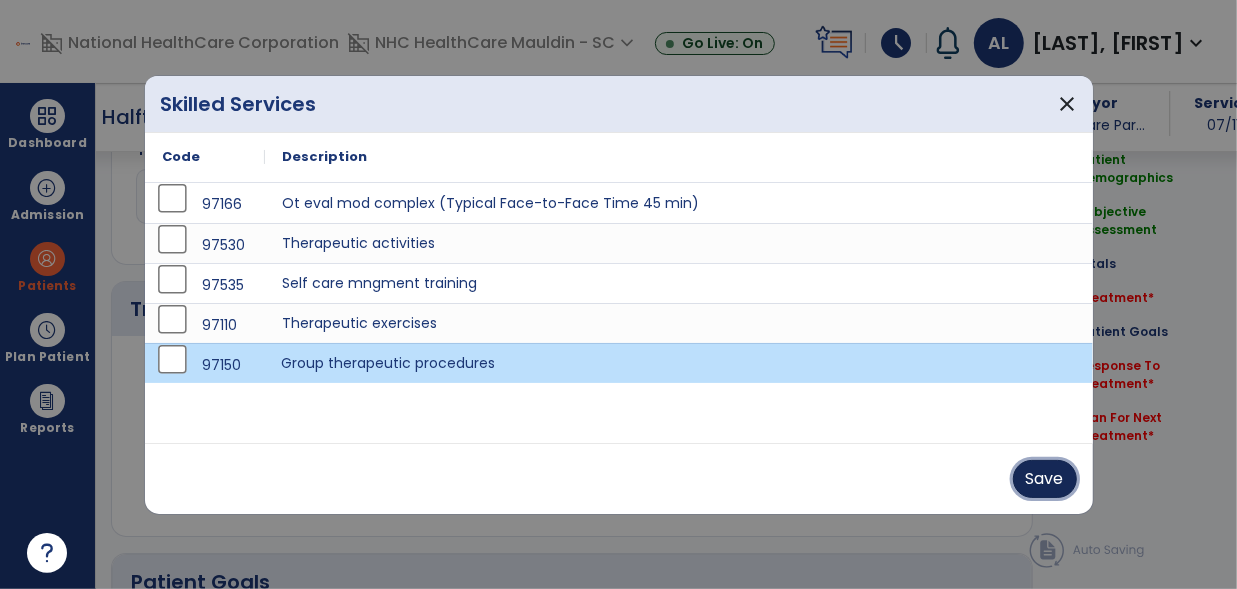 click on "Save" at bounding box center (1045, 479) 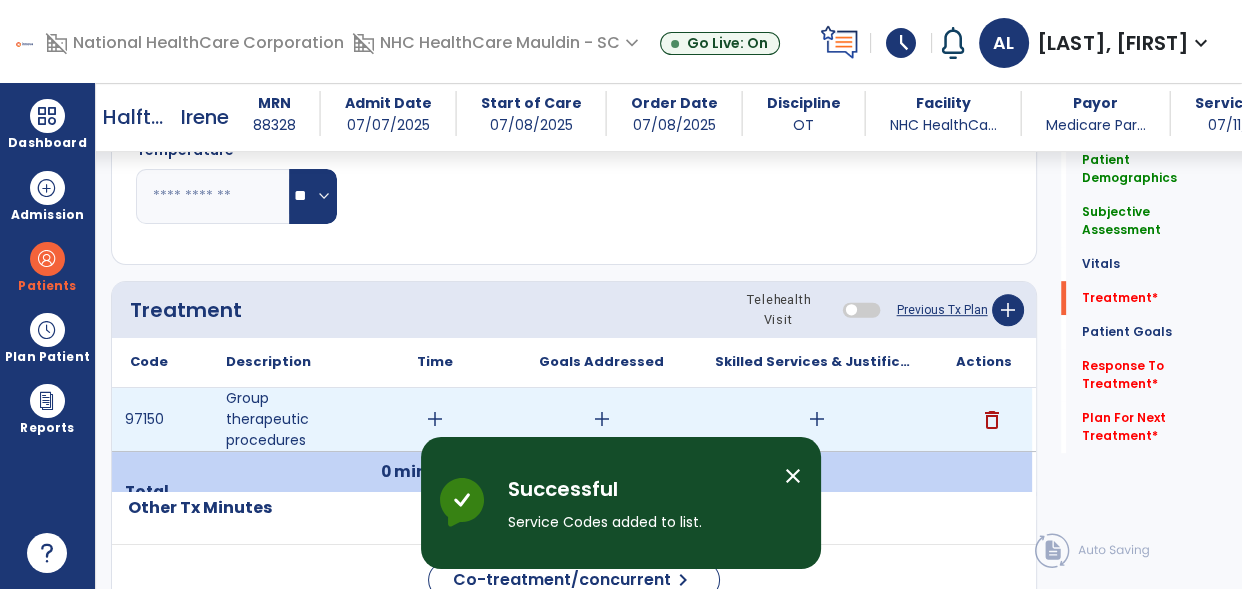 click on "add" at bounding box center (817, 419) 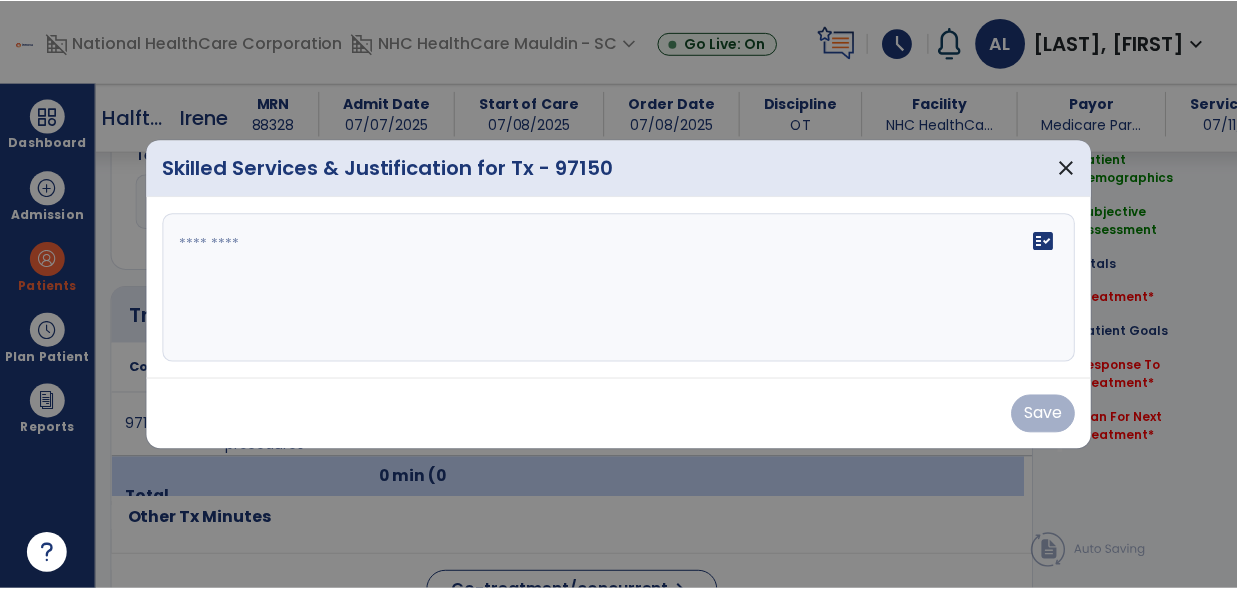scroll, scrollTop: 968, scrollLeft: 0, axis: vertical 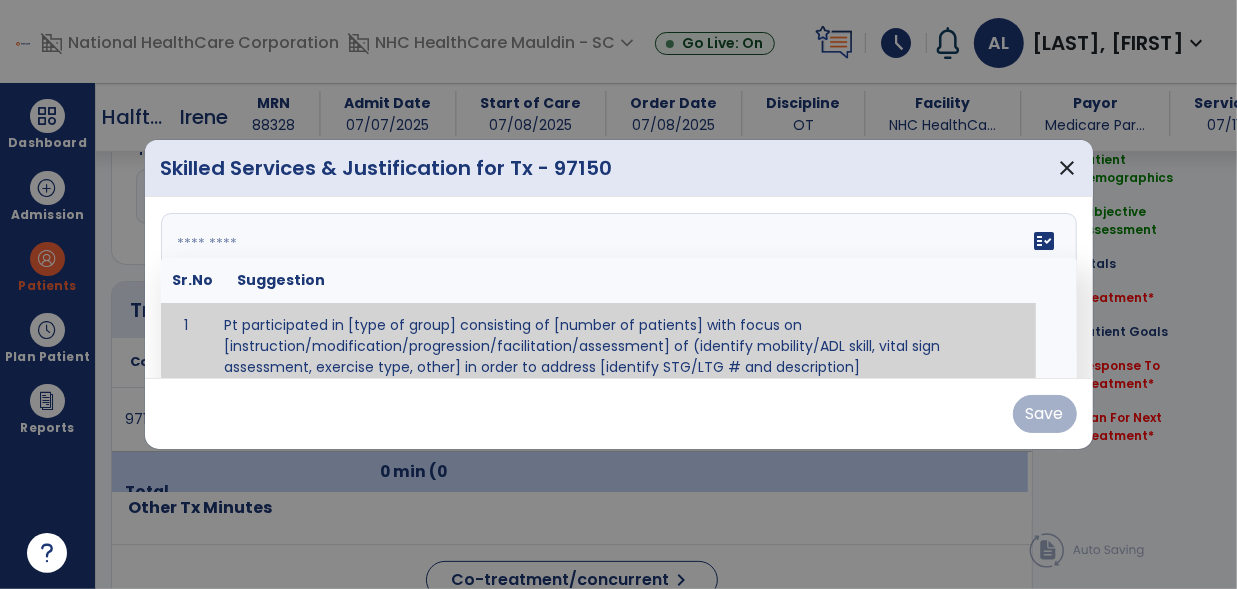 click on "fact_check  Sr.No Suggestion 1 Pt participated in [type of group] consisting of [number of patients] with focus on [instruction/modification/progression/facilitation/assessment] of (identify mobility/ADL skill, vital sign assessment, exercise type, other] in order to address [identify STG/LTG # and description]" at bounding box center (619, 288) 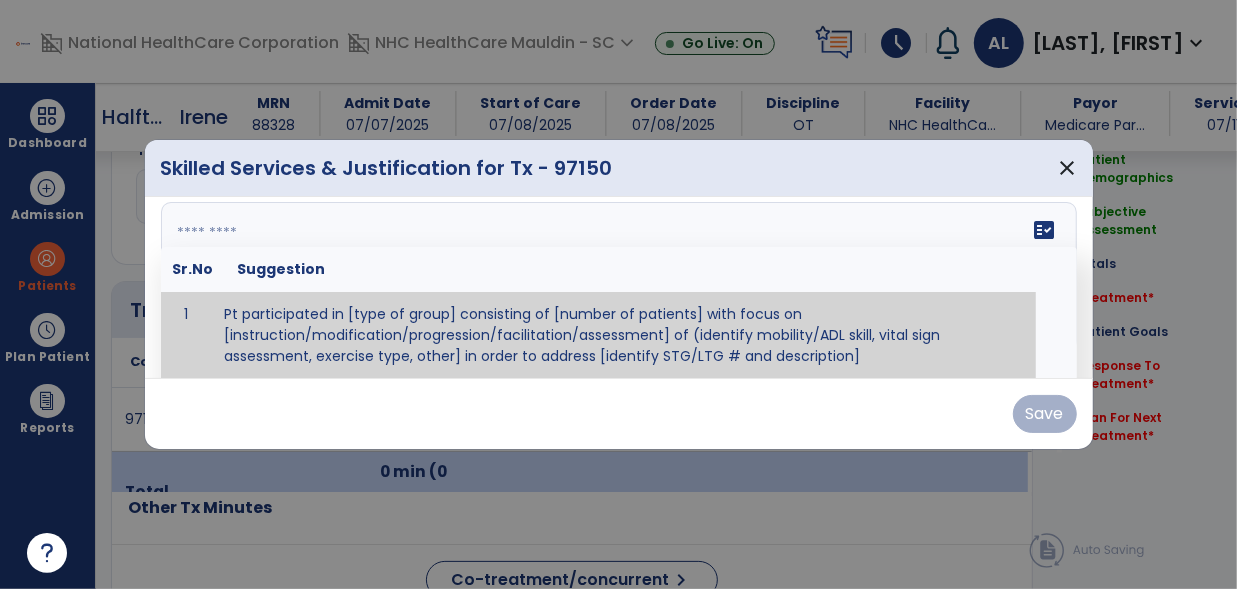 paste on "**********" 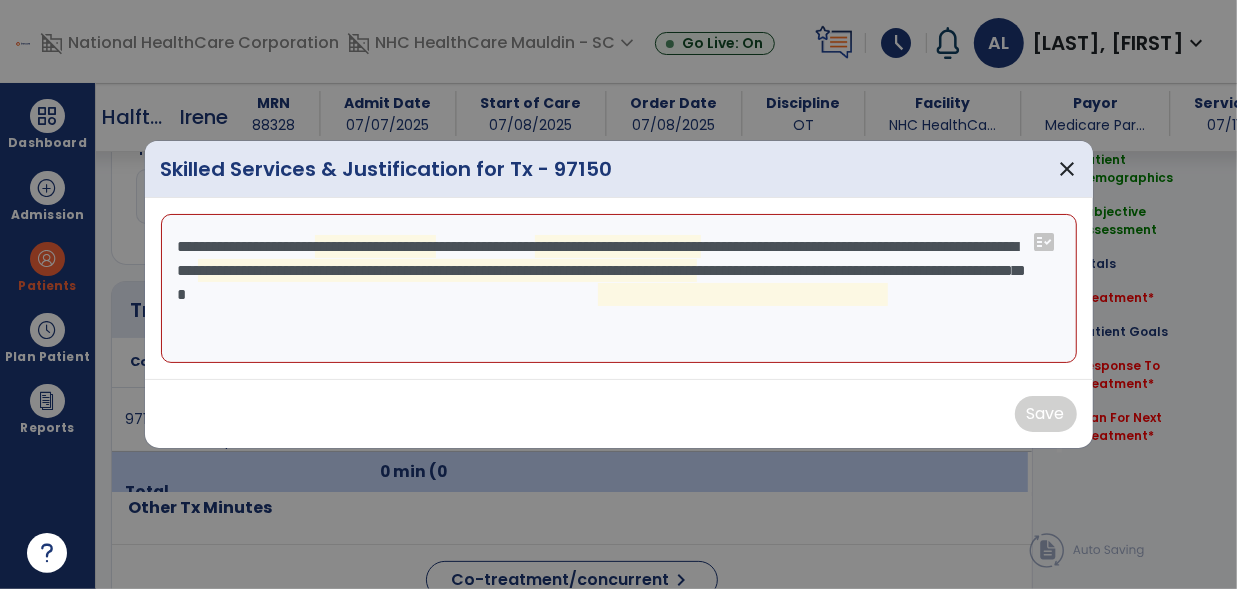 scroll, scrollTop: 0, scrollLeft: 0, axis: both 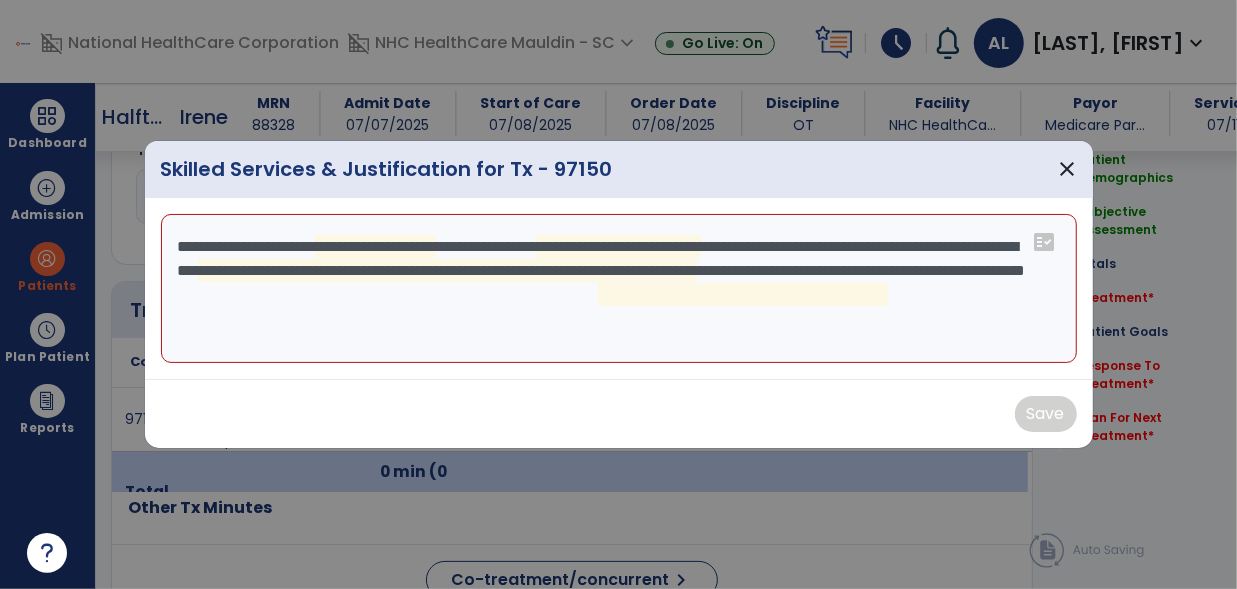 drag, startPoint x: 921, startPoint y: 343, endPoint x: 893, endPoint y: 395, distance: 59.05929 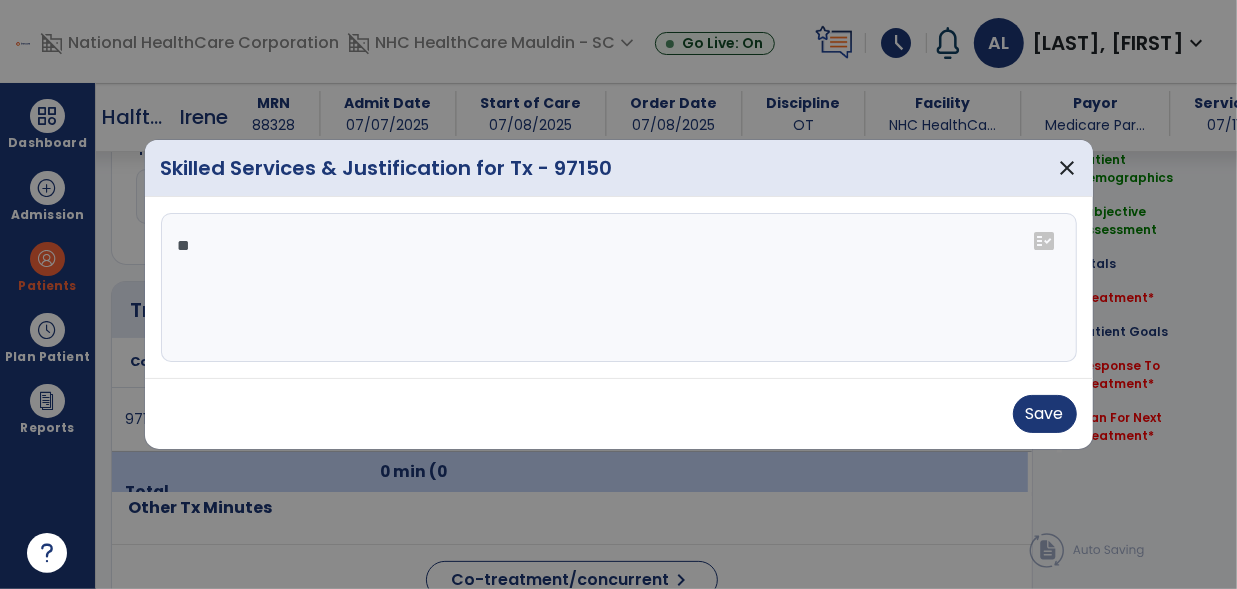 type on "*" 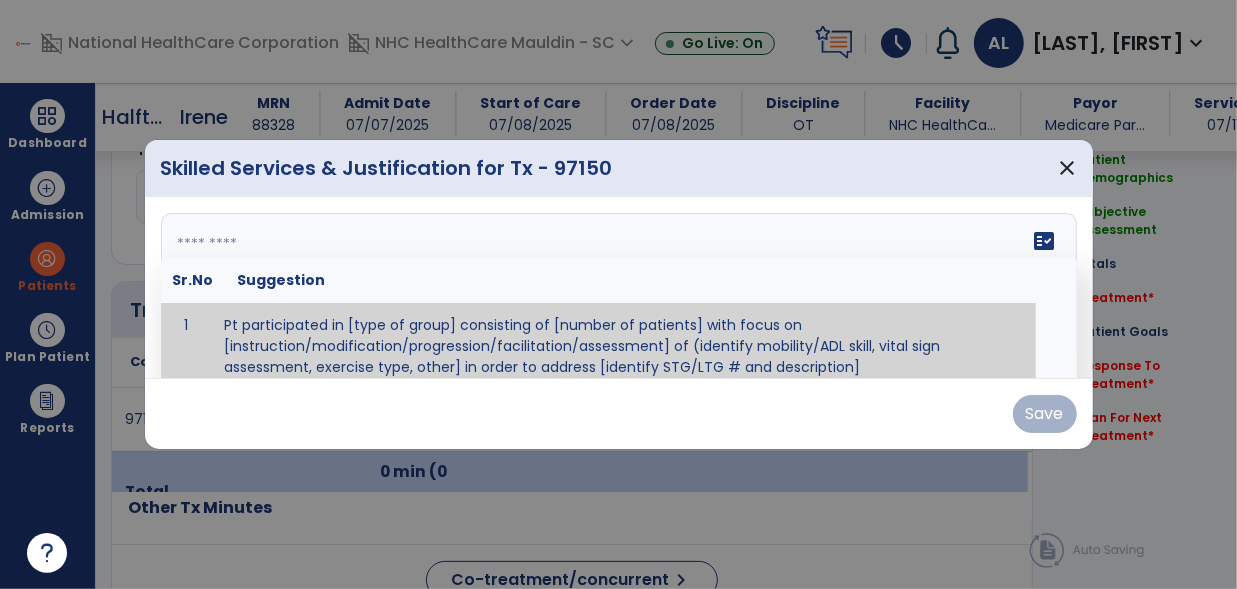 scroll, scrollTop: 11, scrollLeft: 0, axis: vertical 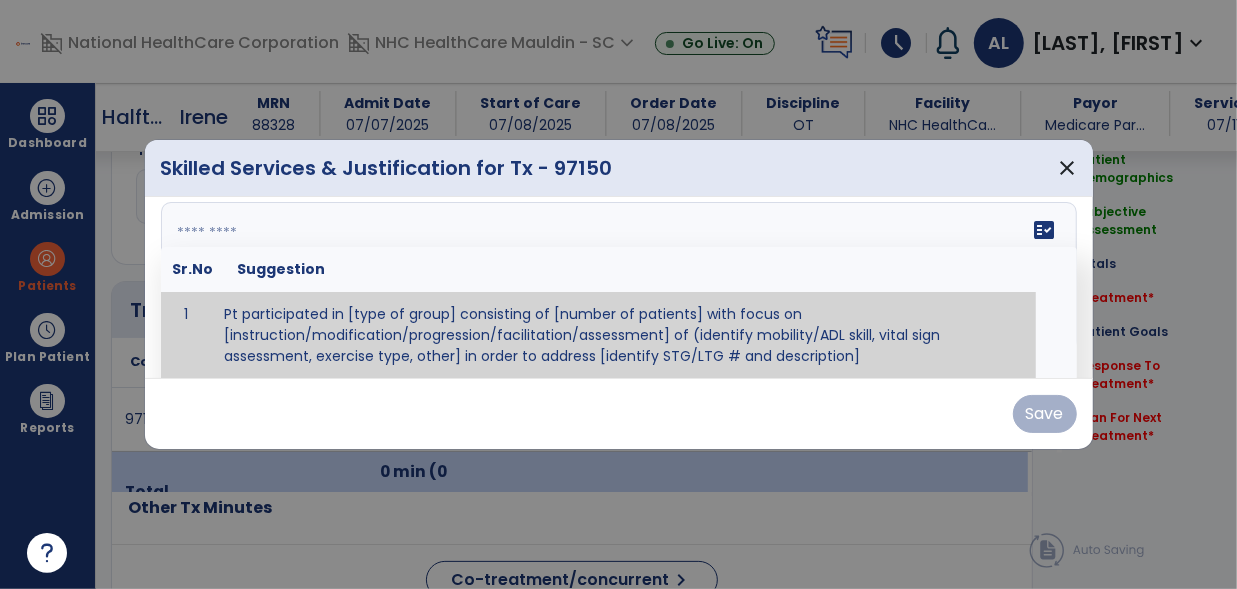 paste on "**********" 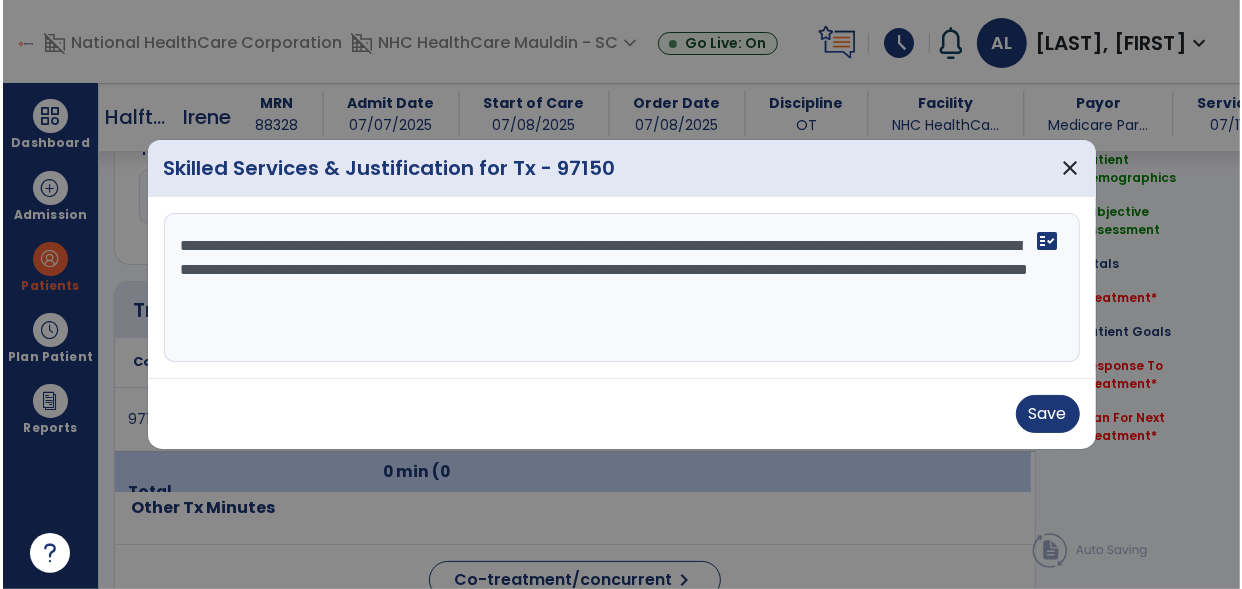scroll, scrollTop: 0, scrollLeft: 0, axis: both 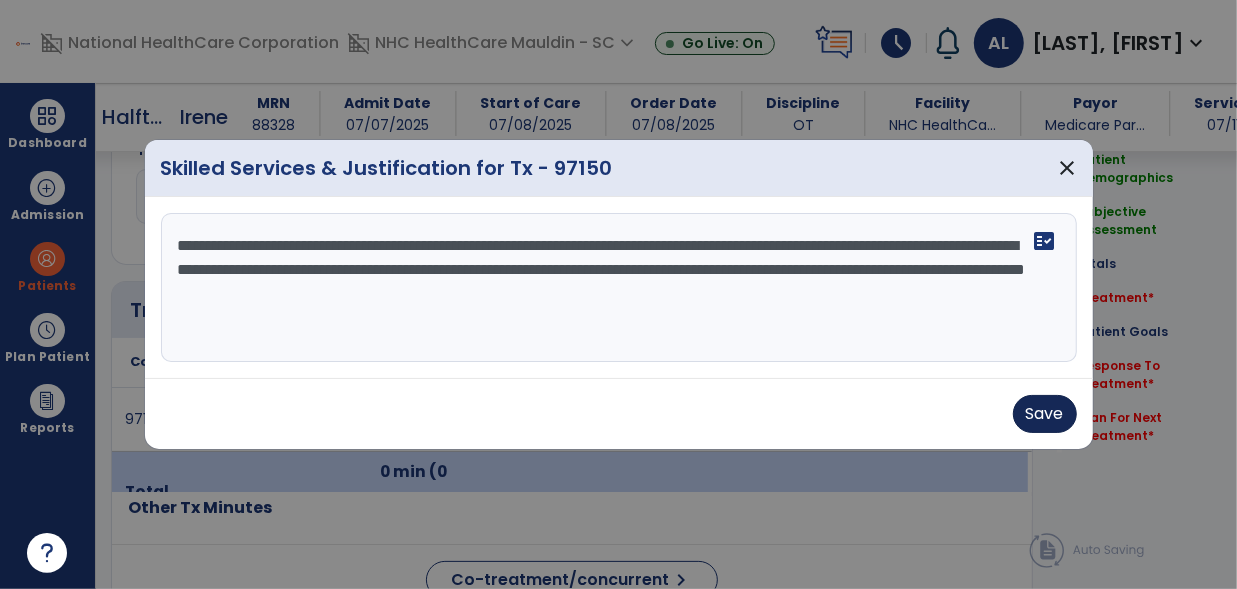 type on "**********" 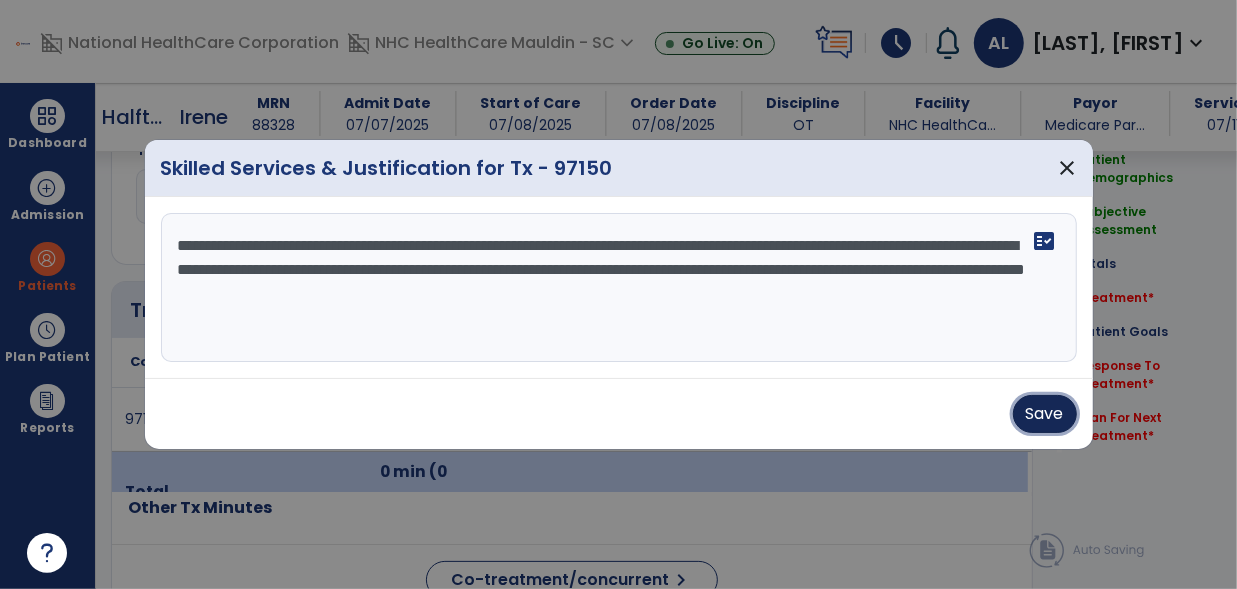 click on "Save" at bounding box center [1045, 414] 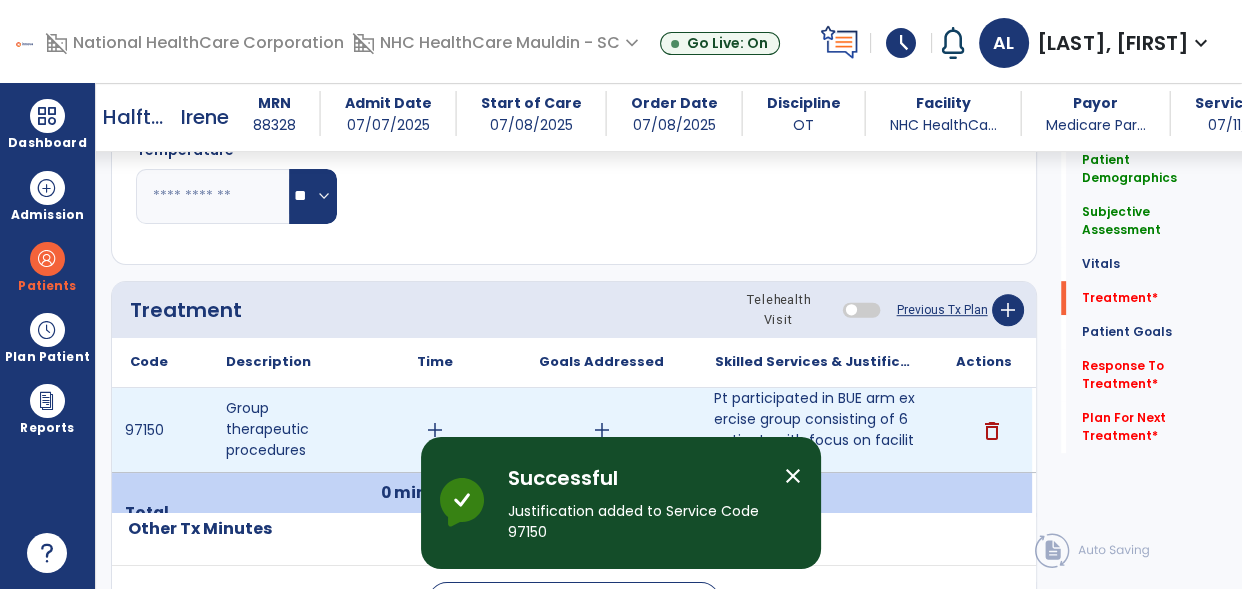 click on "add" at bounding box center (435, 430) 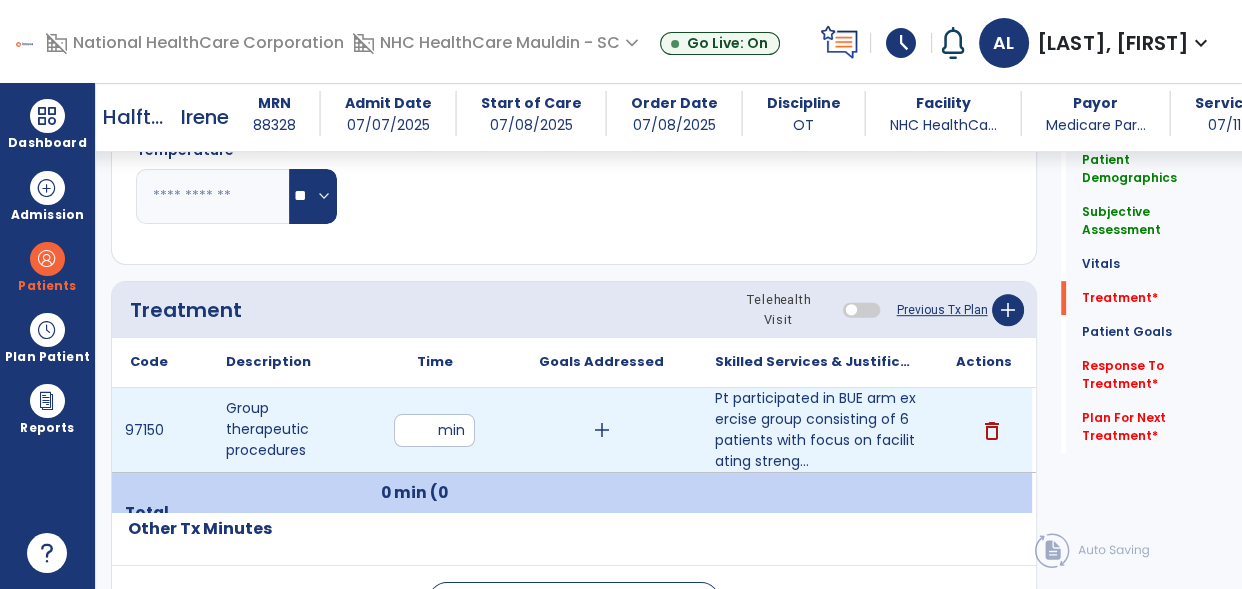 type on "**" 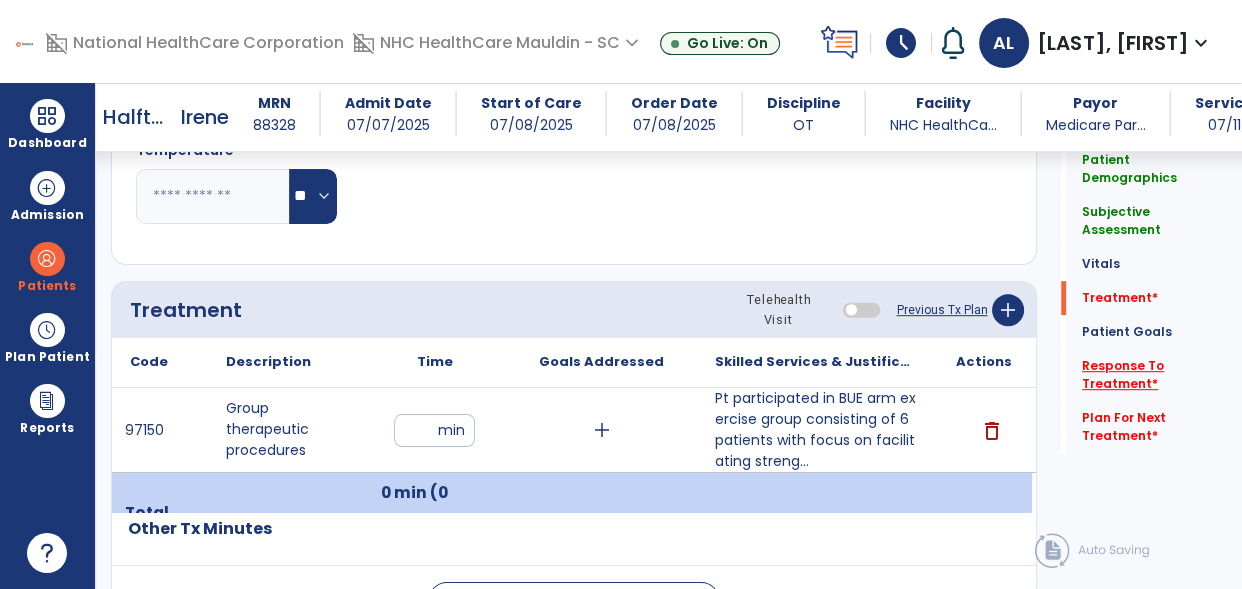 click on "Response To Treatment   *" 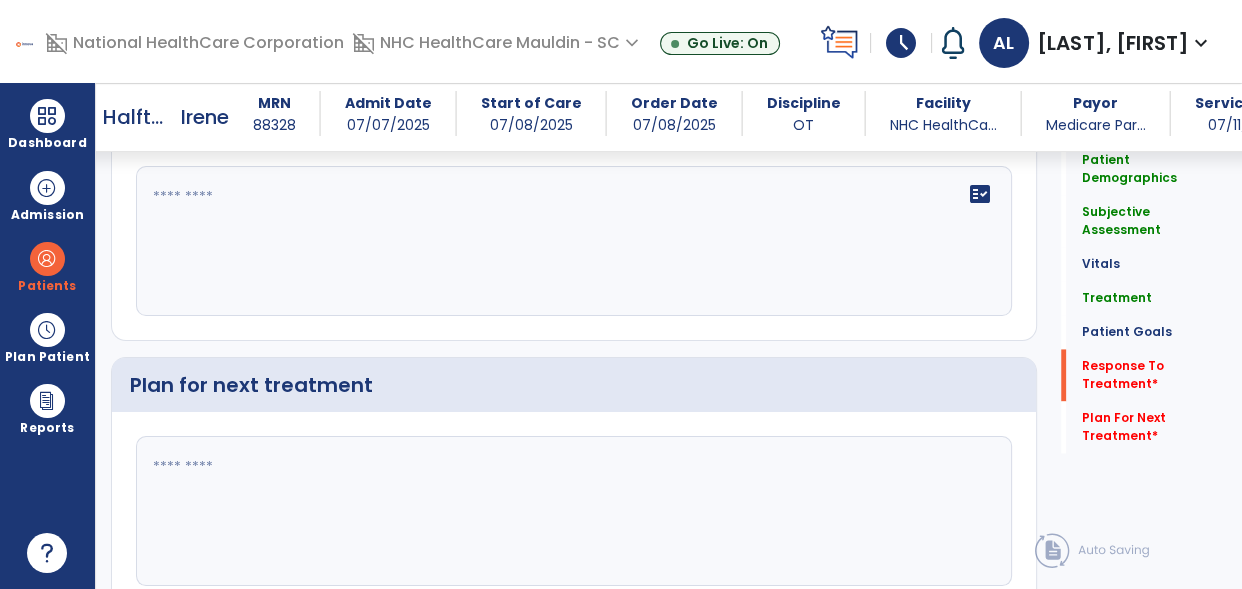 scroll, scrollTop: 2585, scrollLeft: 0, axis: vertical 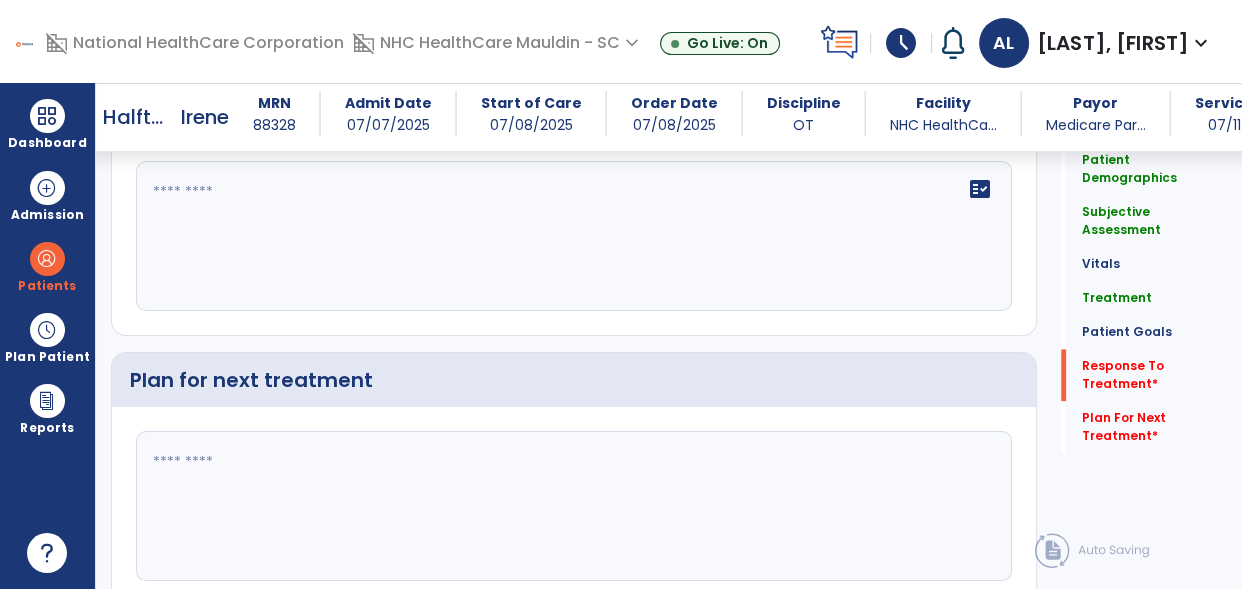 click on "fact_check" 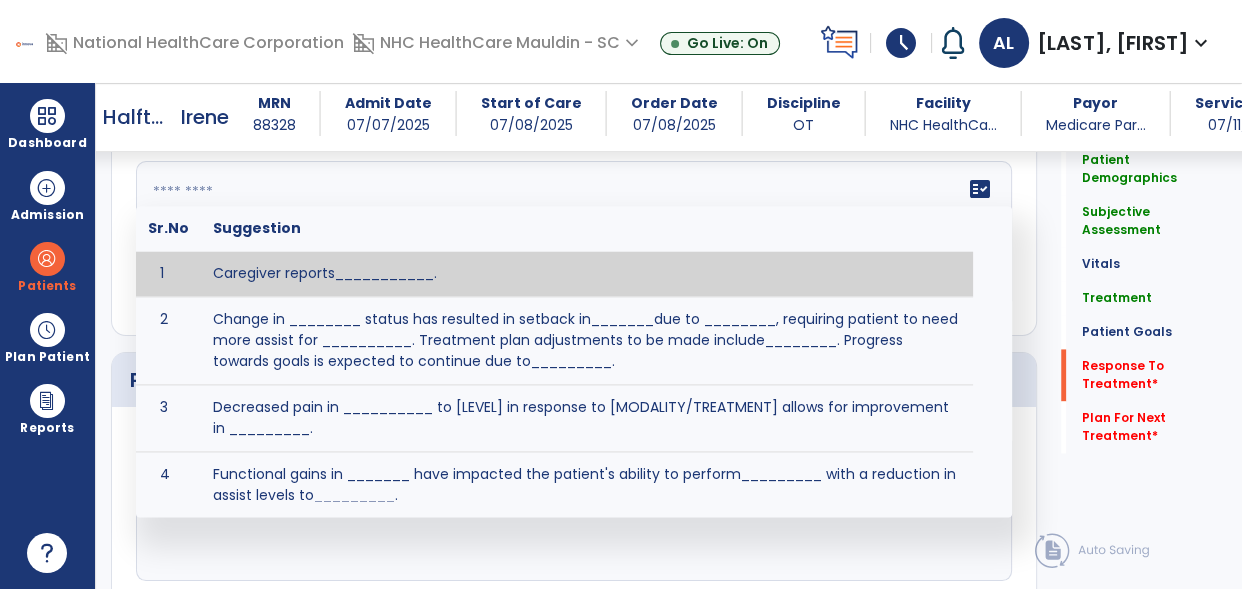 paste on "**********" 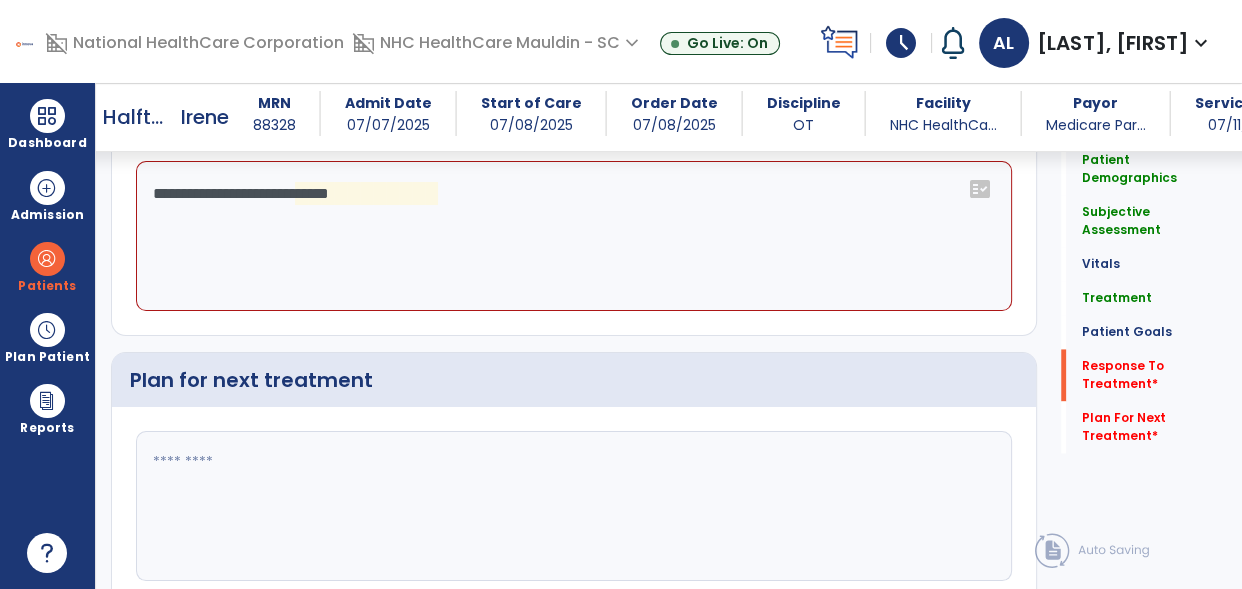 drag, startPoint x: 479, startPoint y: 244, endPoint x: 119, endPoint y: 244, distance: 360 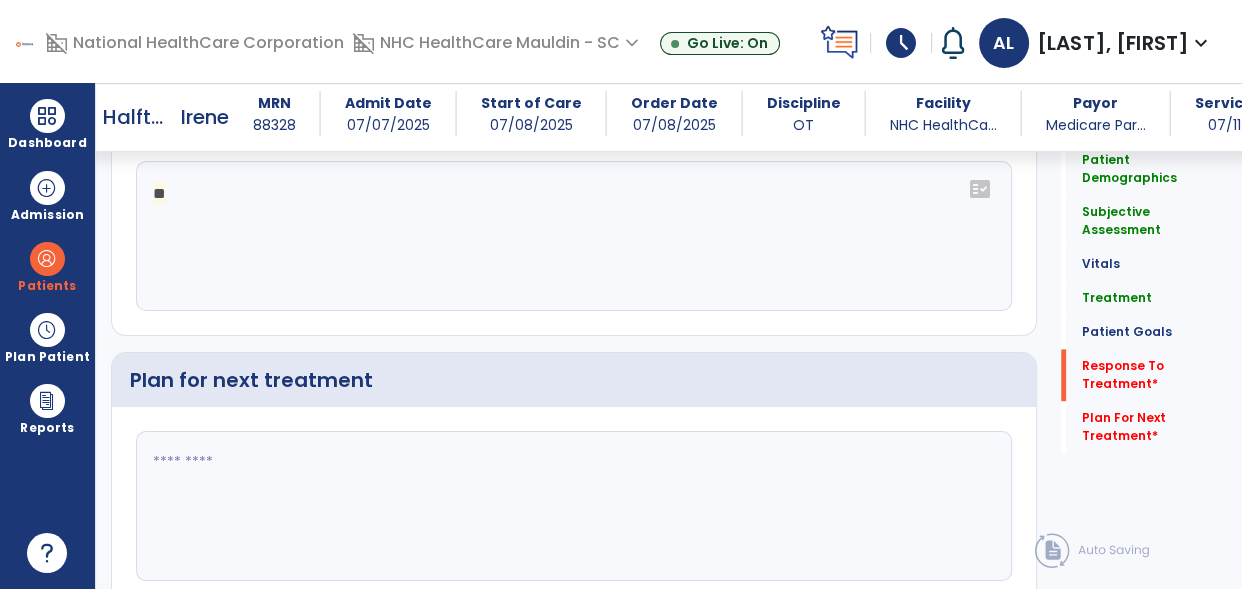 type on "*" 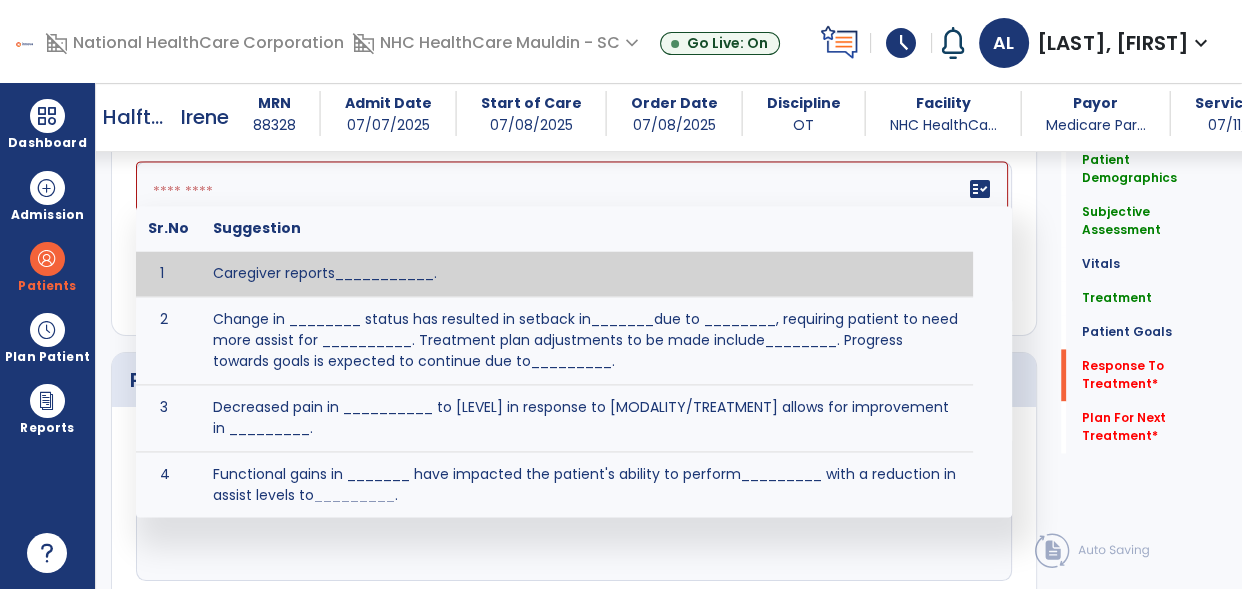 paste on "**********" 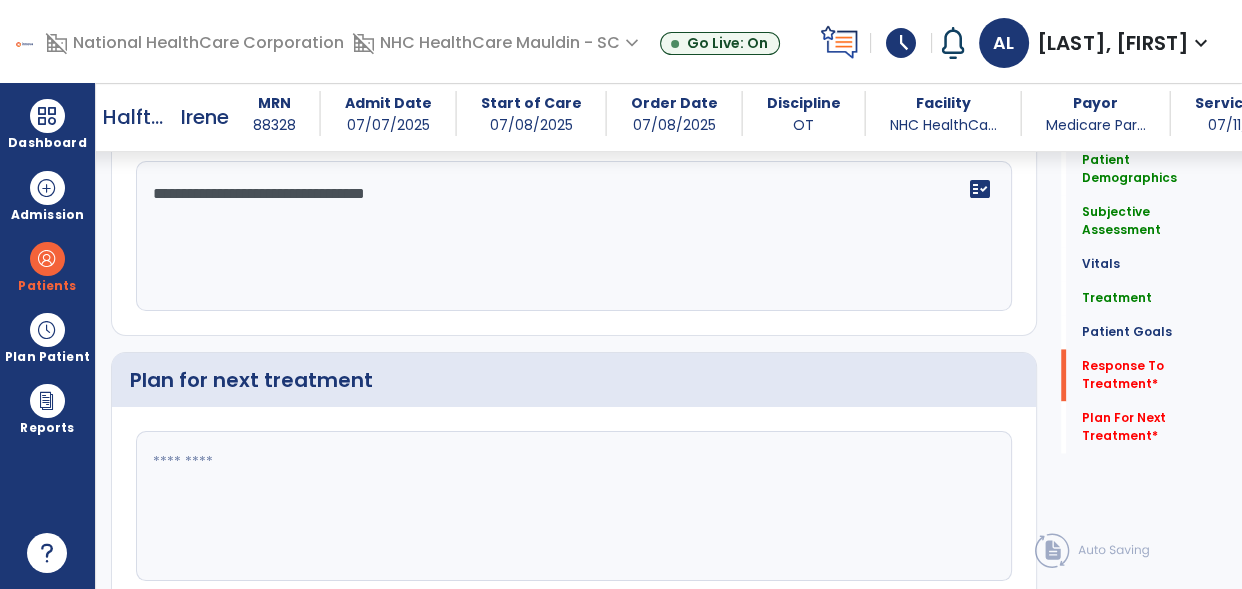 type on "**********" 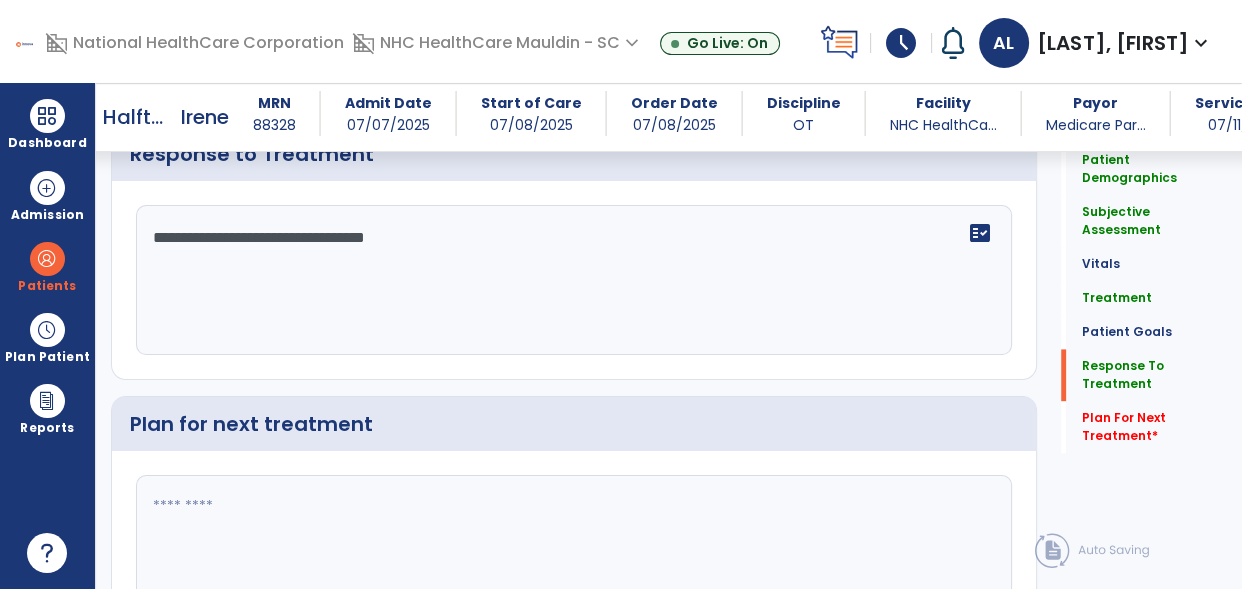 scroll, scrollTop: 2585, scrollLeft: 0, axis: vertical 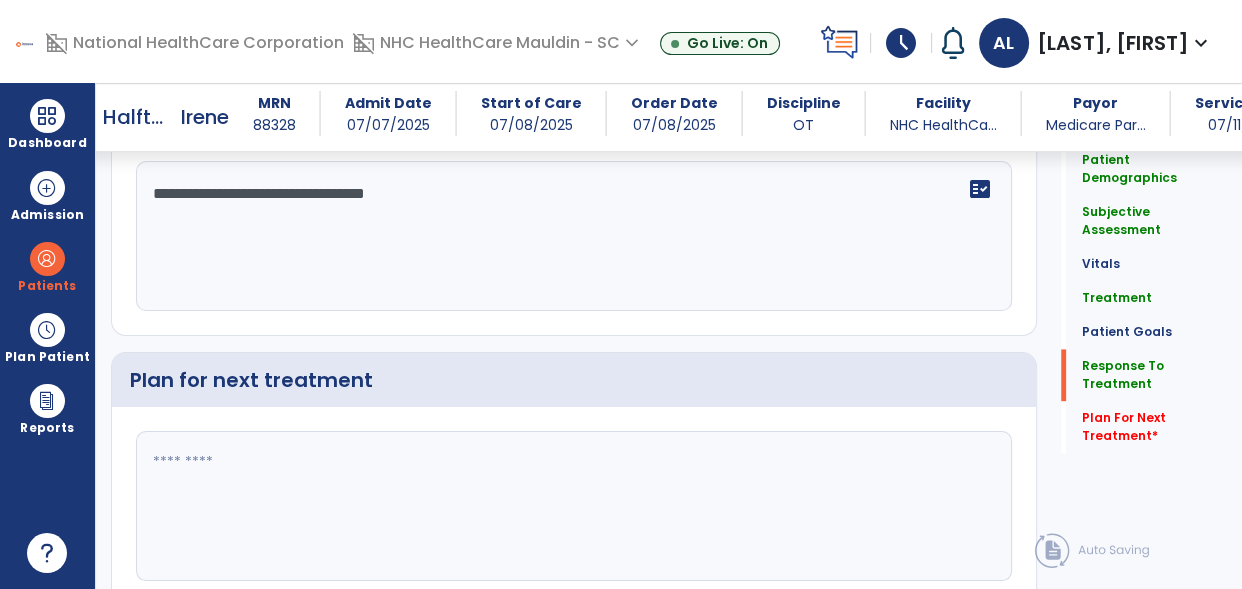 click 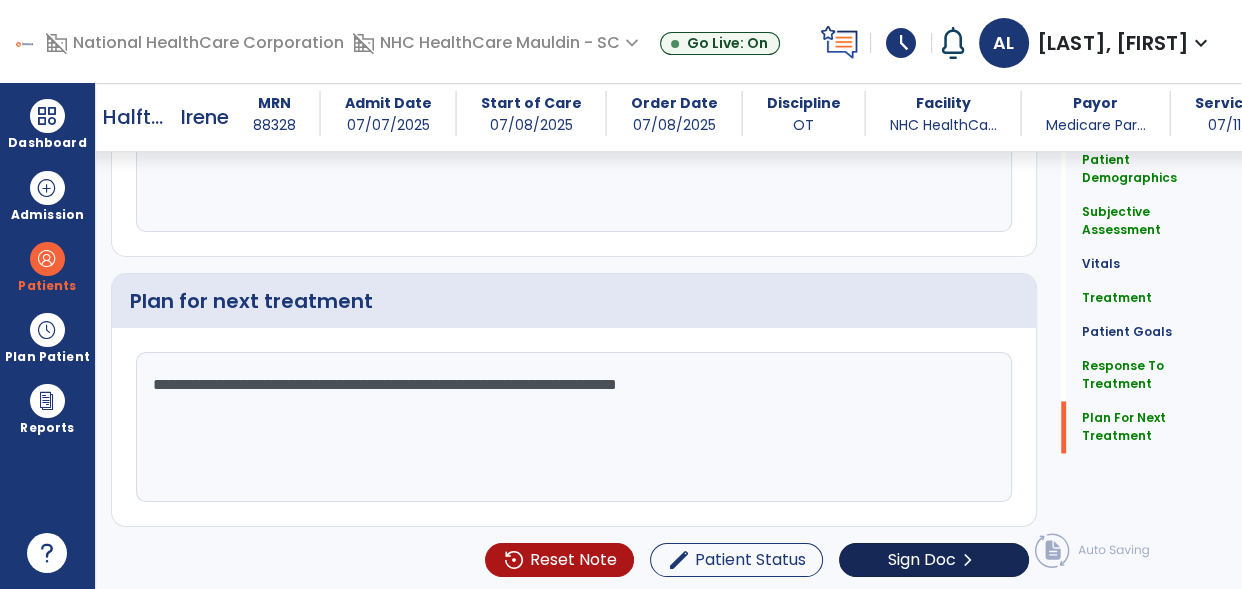 type on "**********" 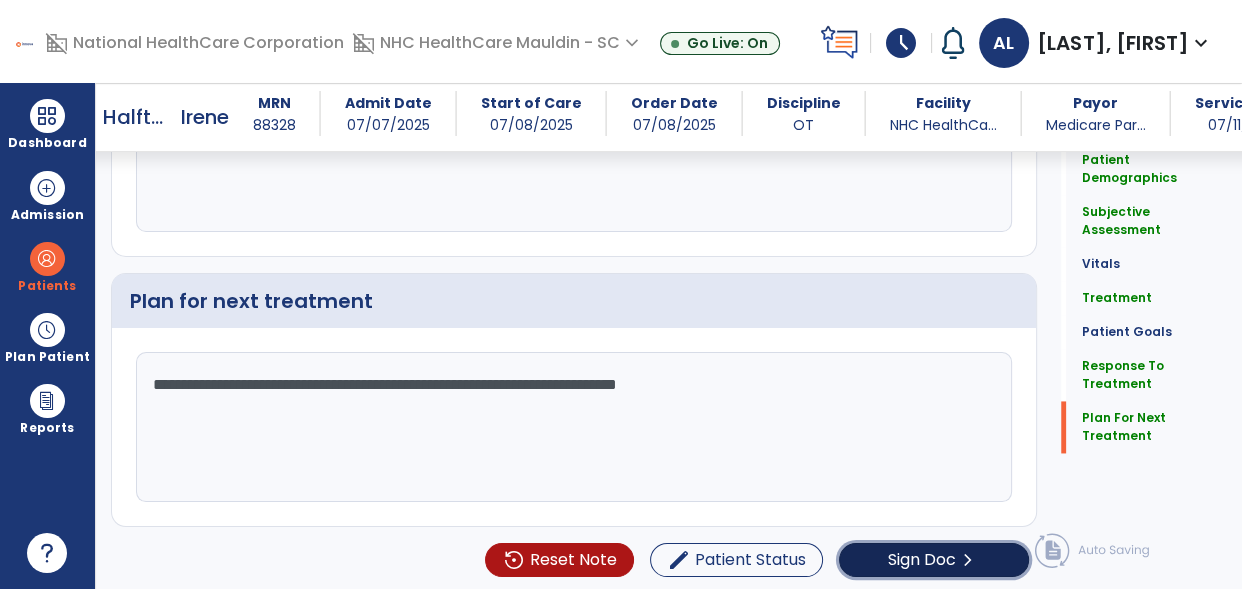click on "chevron_right" 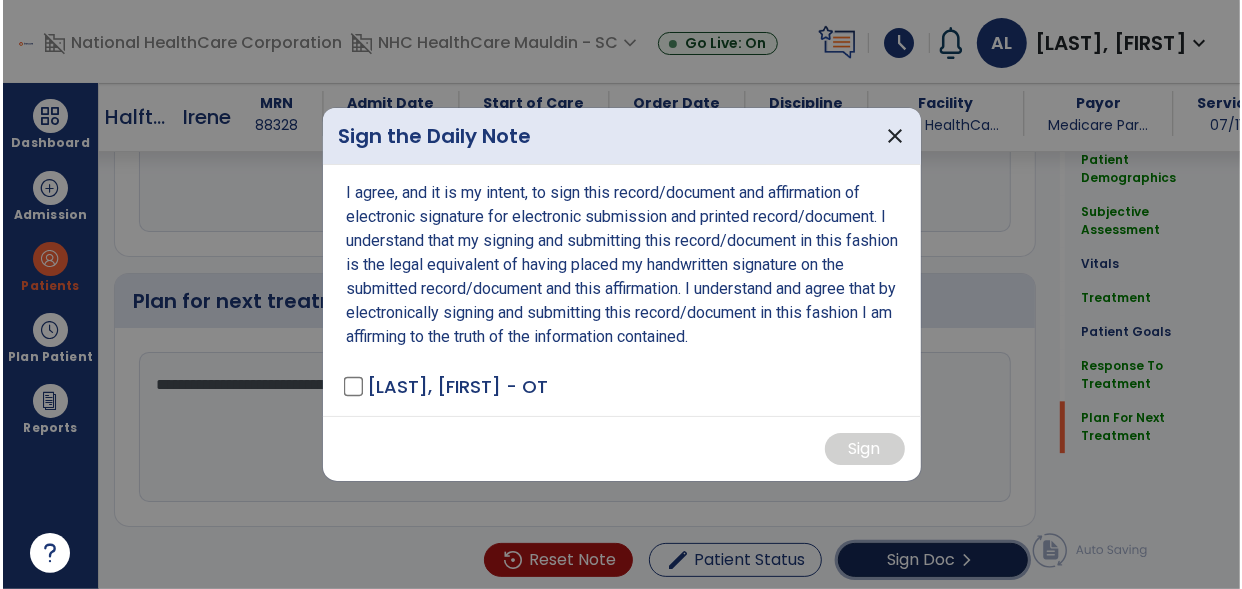 scroll, scrollTop: 2664, scrollLeft: 0, axis: vertical 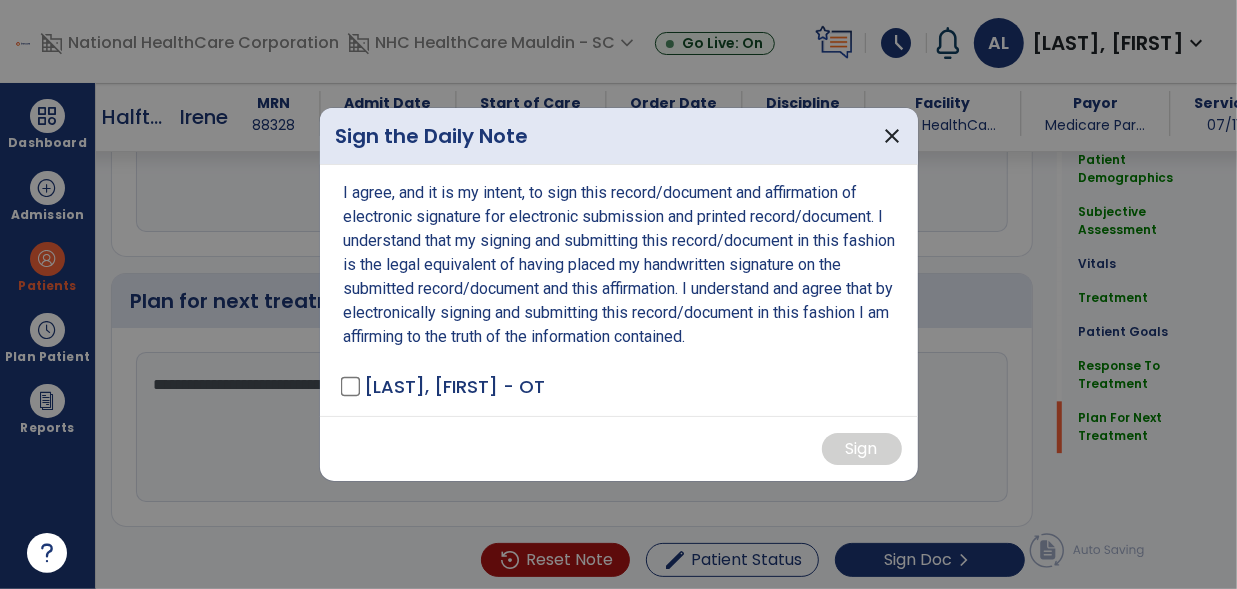 click on "[LAST], [FIRST]   - OT" at bounding box center [454, 386] 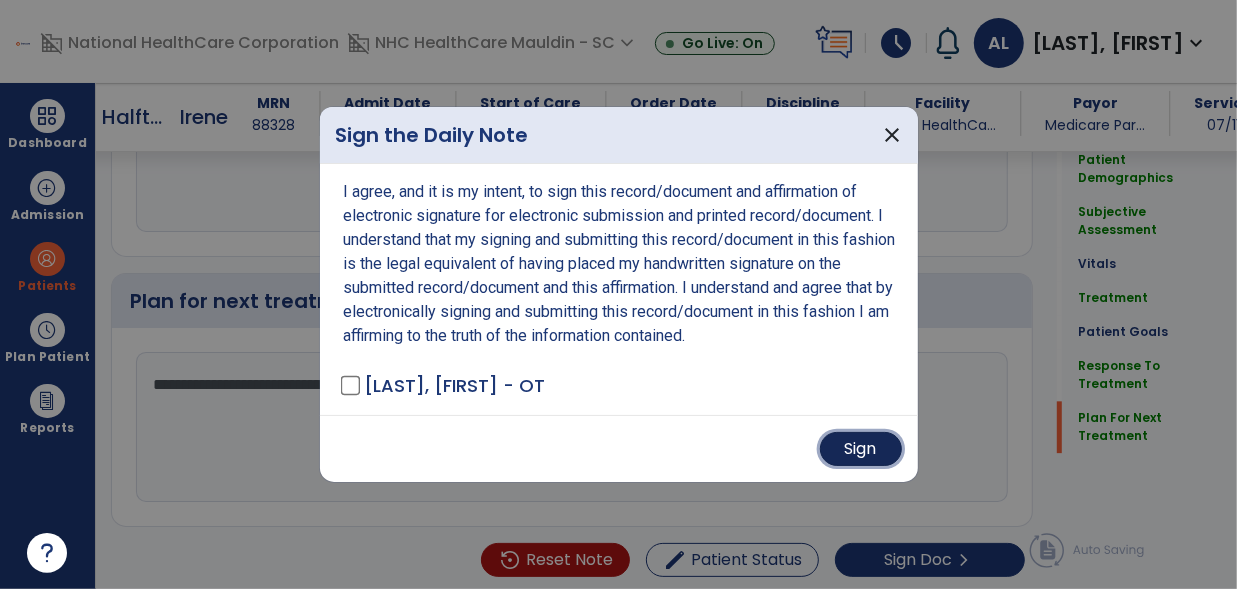 click on "Sign" at bounding box center (861, 449) 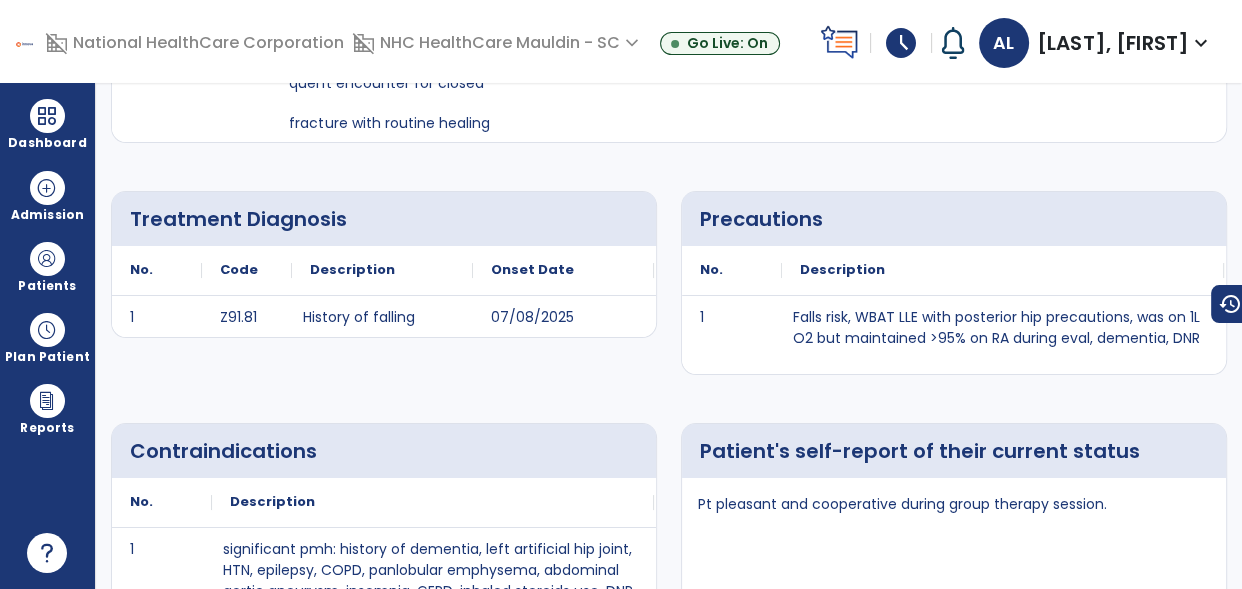 scroll, scrollTop: 0, scrollLeft: 0, axis: both 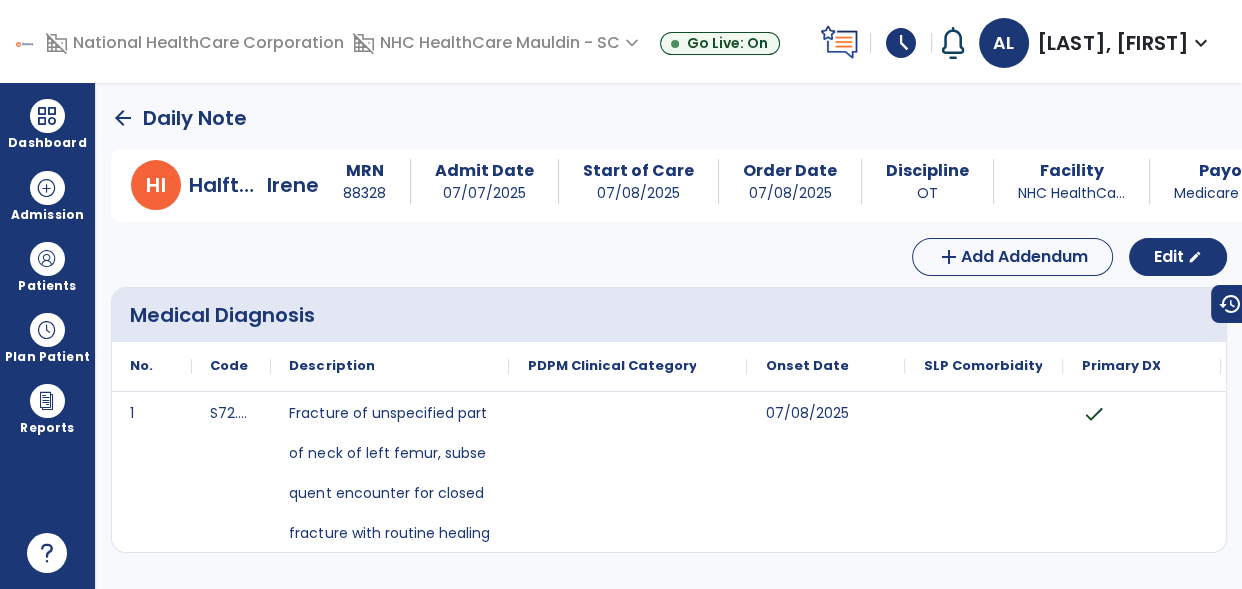 click on "Daily Note   H  I  [LAST],   [FIRST]  MRN [NUMBER] Admit Date [DATE] Start of Care [DATE] Order Date [DATE] Discipline OT Facility NHC HealthCa... Payor Medicare Par... Service Date [DATE]  add  Add Addendum Edit  edit  Medical Diagnosis
No.
Code
1 check" at bounding box center [669, 336] 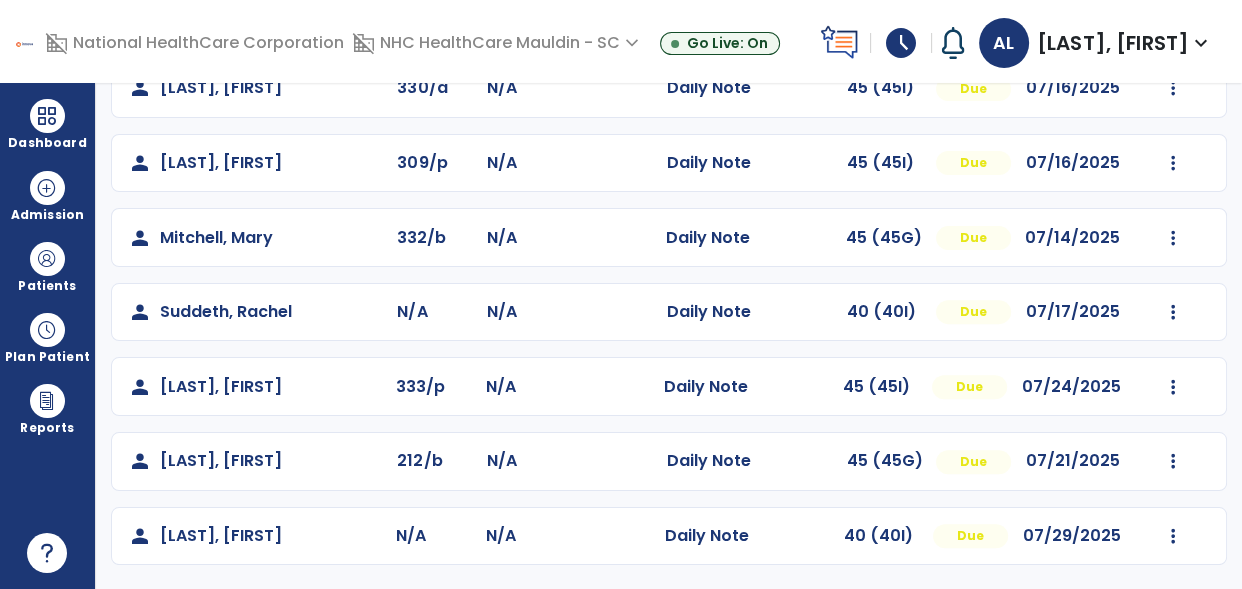 scroll, scrollTop: 670, scrollLeft: 0, axis: vertical 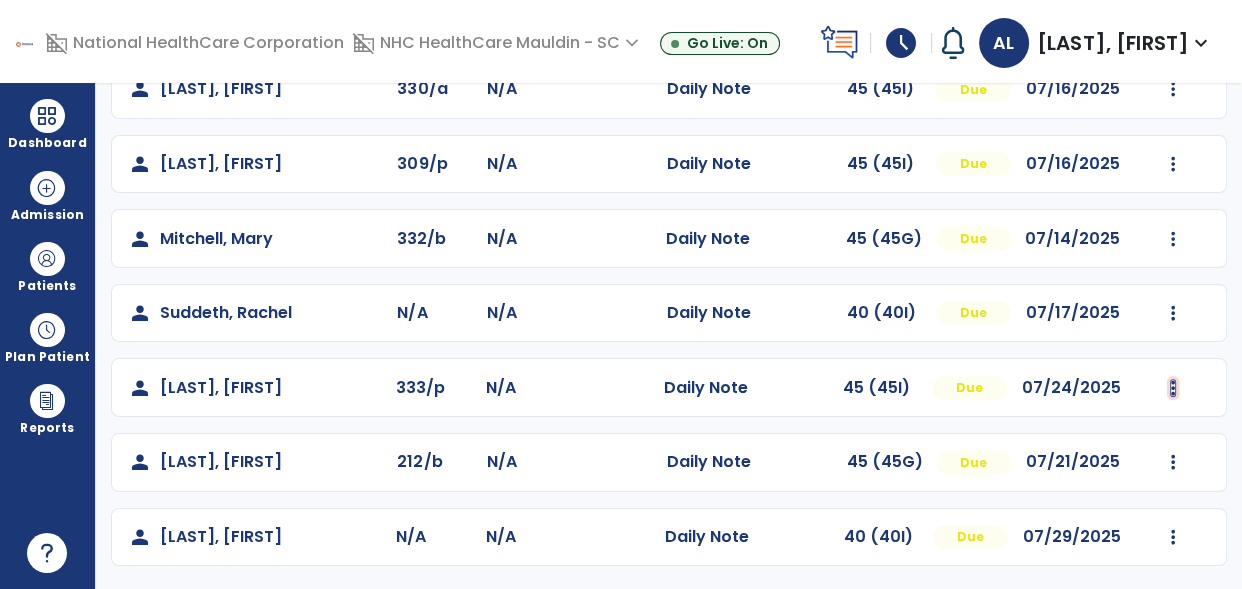 click at bounding box center [1175, -358] 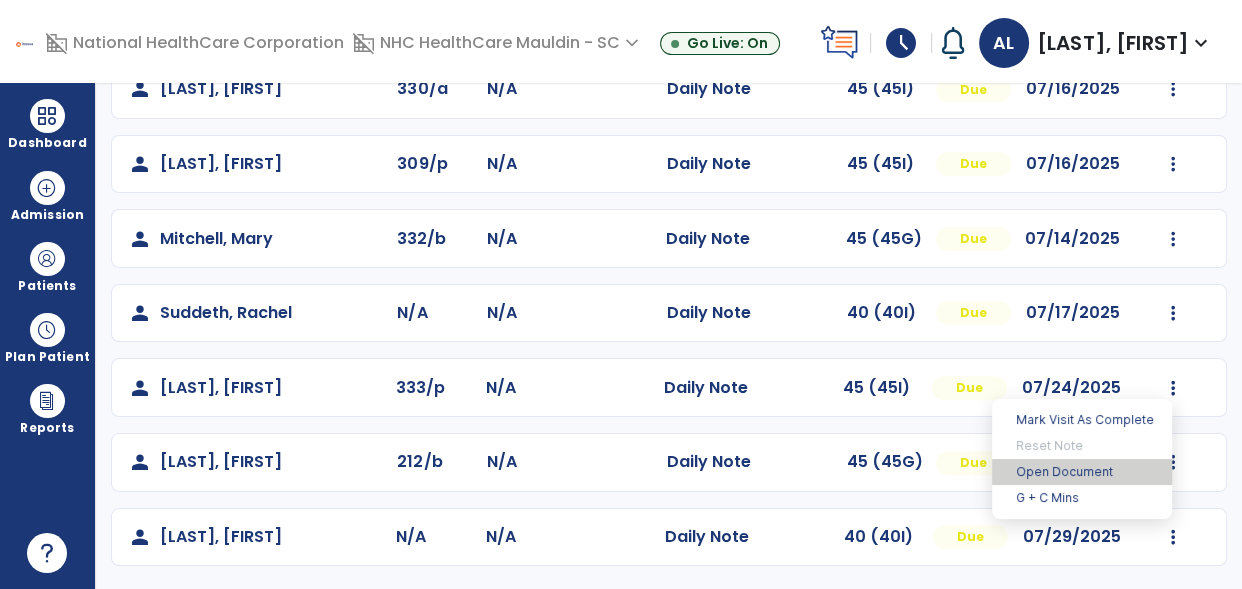 click on "Open Document" at bounding box center (1082, 472) 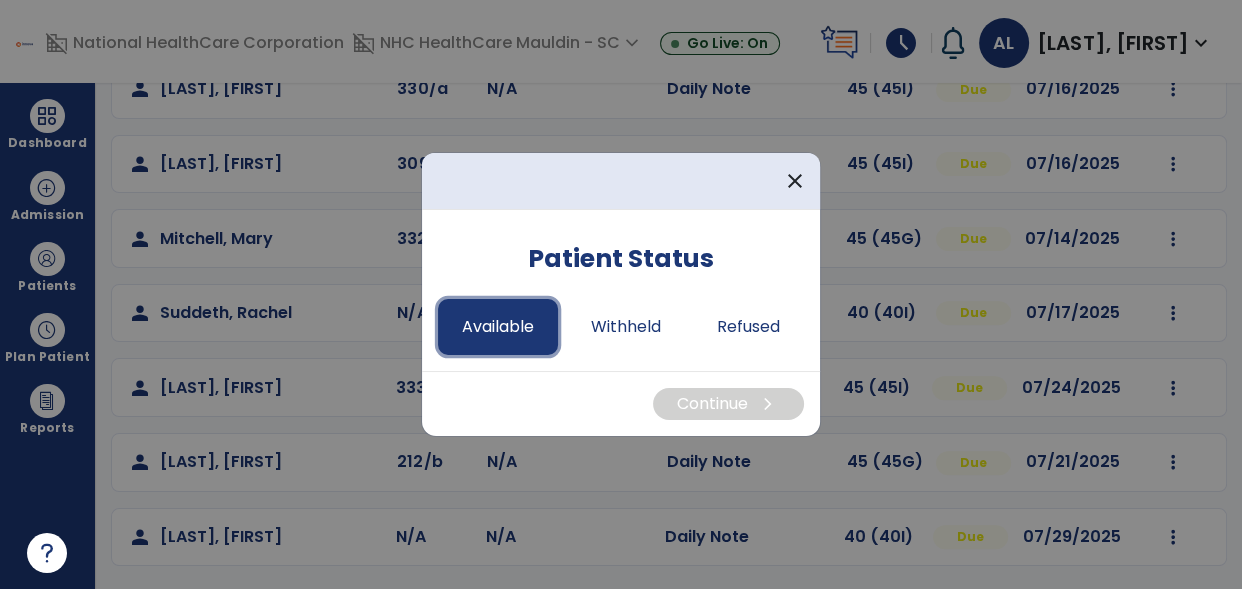 click on "Available" at bounding box center (498, 327) 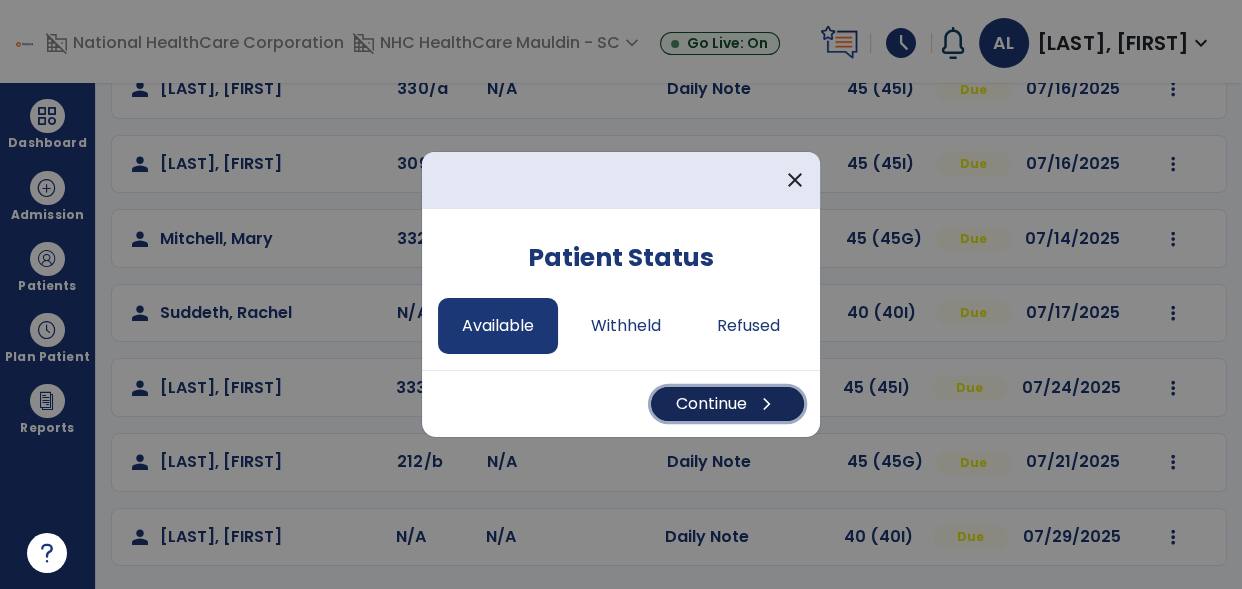 click on "Continue   chevron_right" at bounding box center (727, 404) 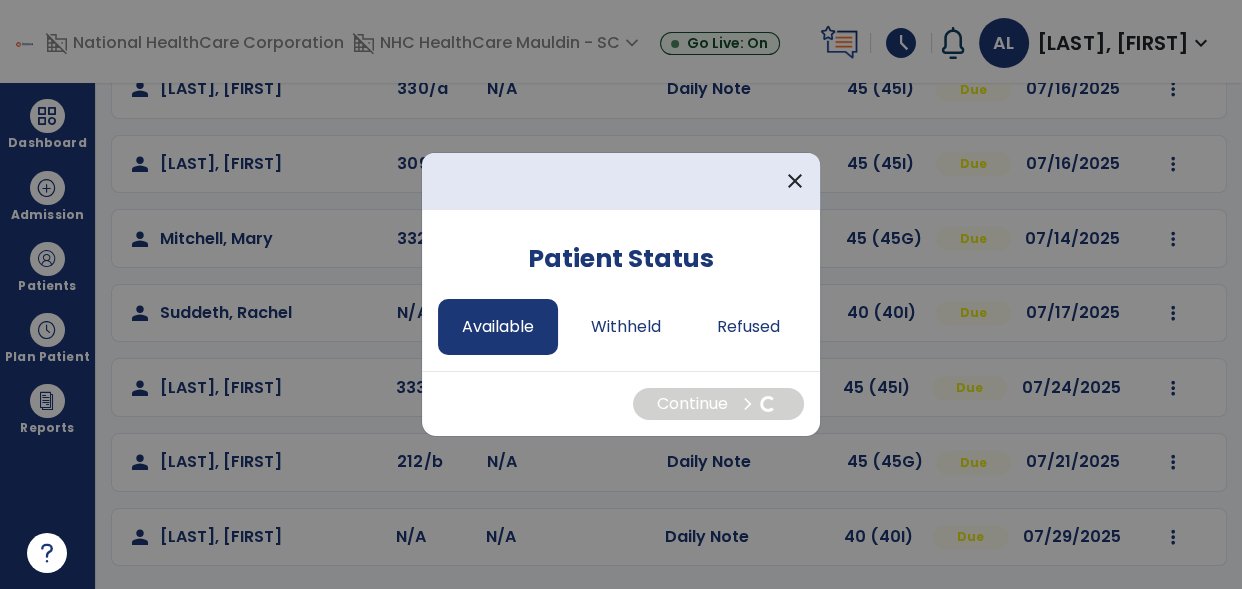 select on "*" 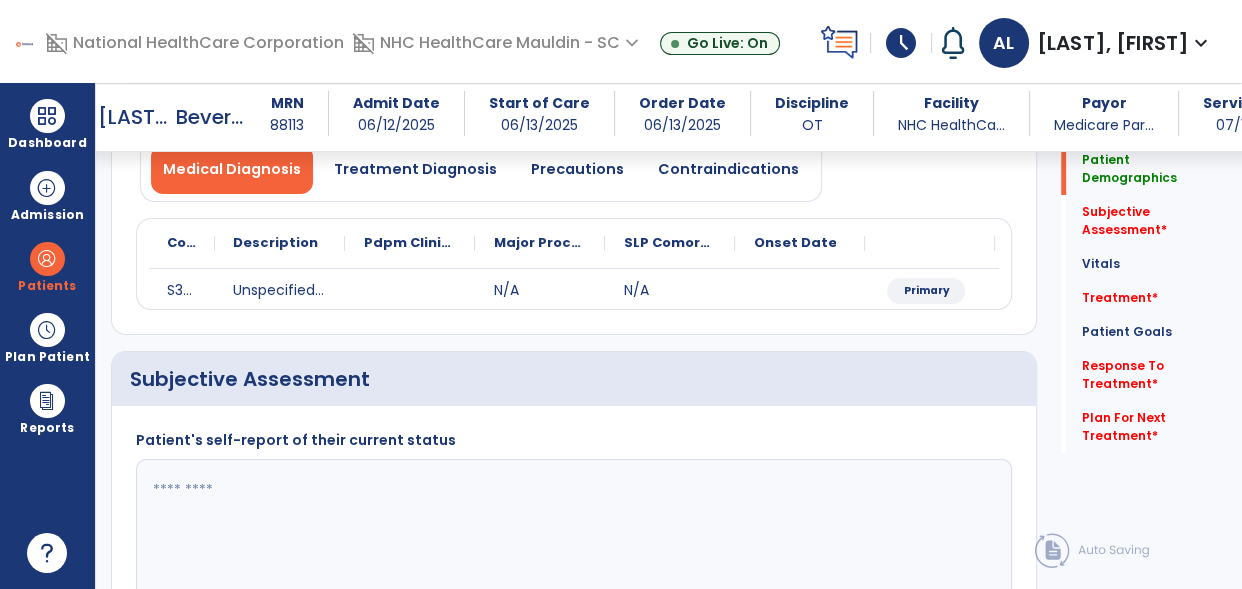 scroll, scrollTop: 178, scrollLeft: 0, axis: vertical 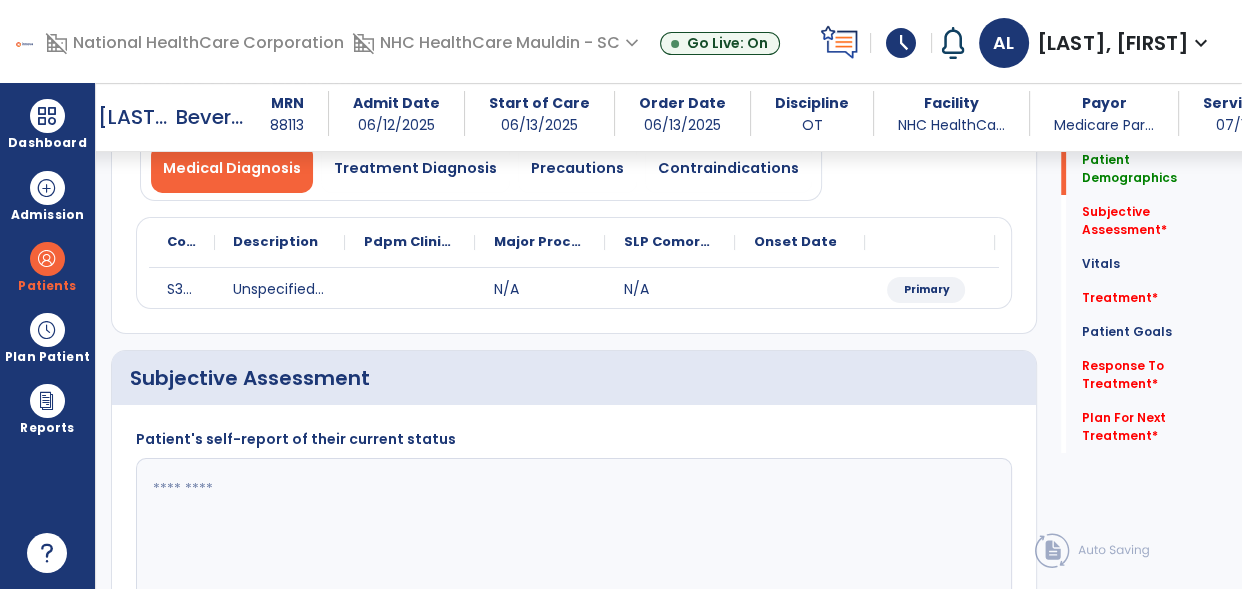 click 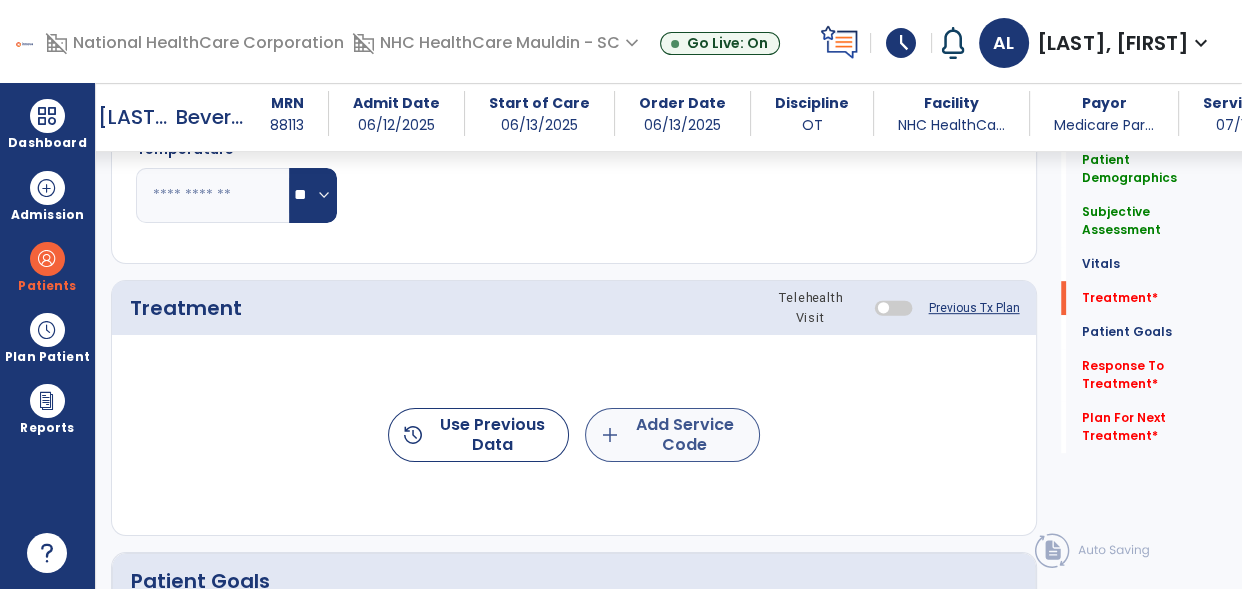 type on "**********" 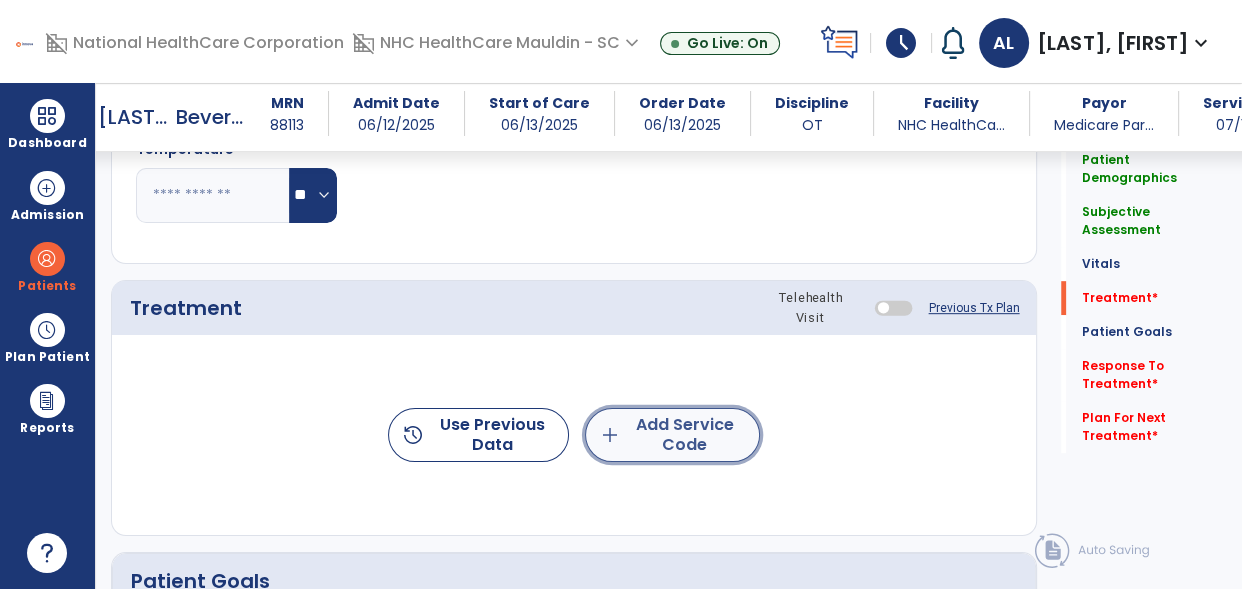 click on "add  Add Service Code" 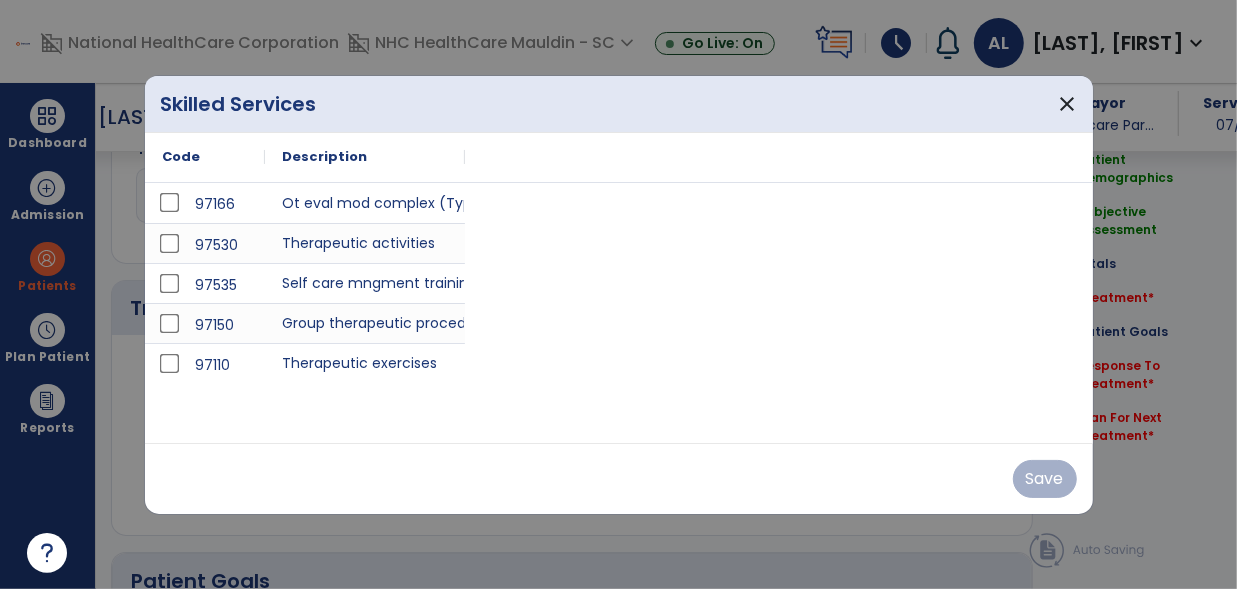 scroll, scrollTop: 969, scrollLeft: 0, axis: vertical 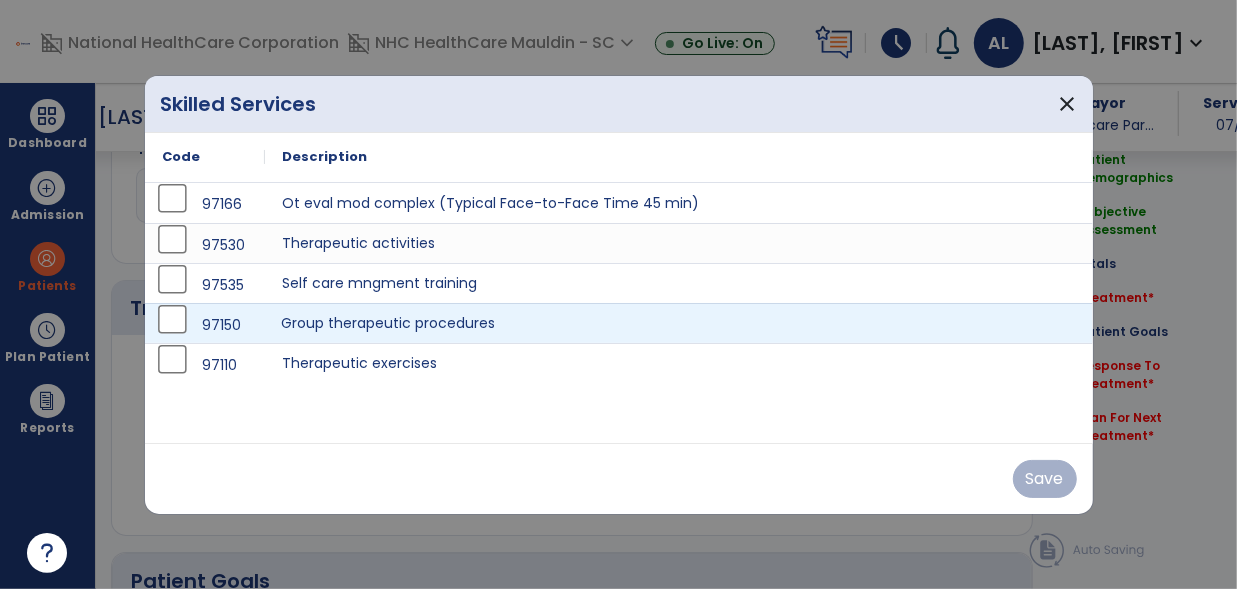 click on "Group therapeutic procedures" at bounding box center (679, 323) 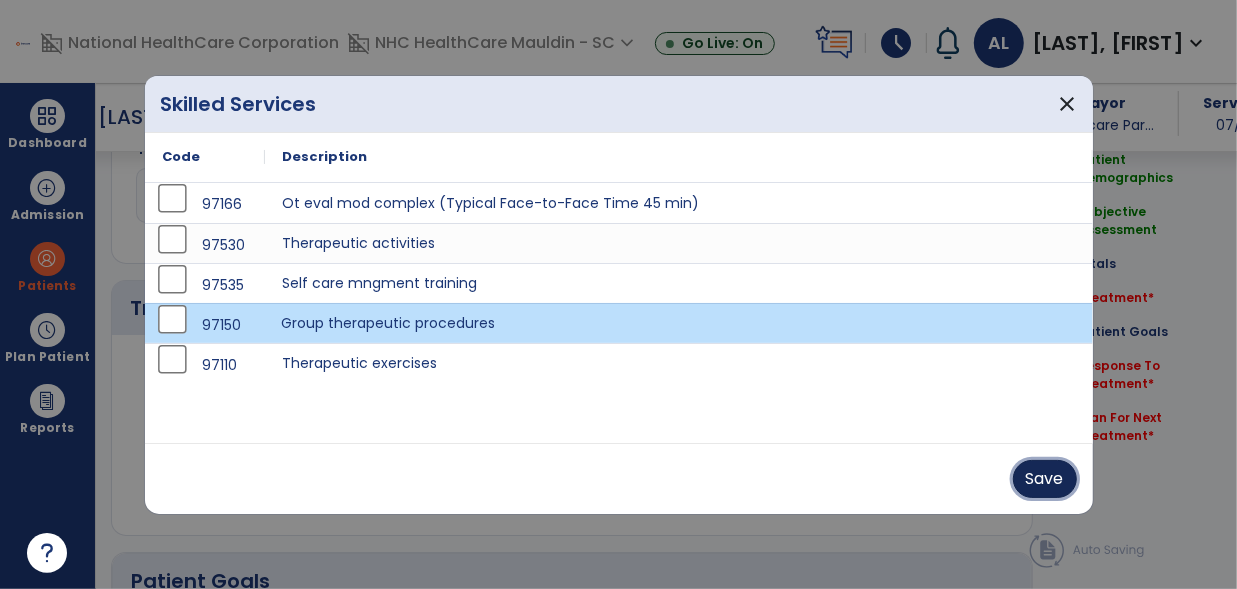 click on "Save" at bounding box center (1045, 479) 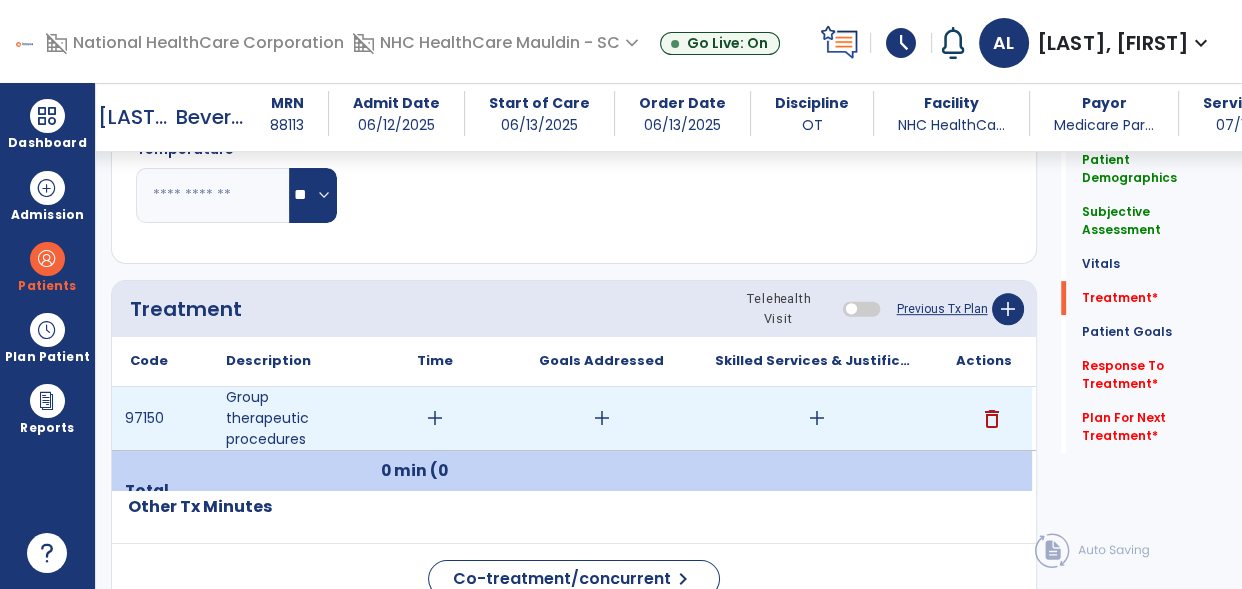 click on "add" at bounding box center [434, 418] 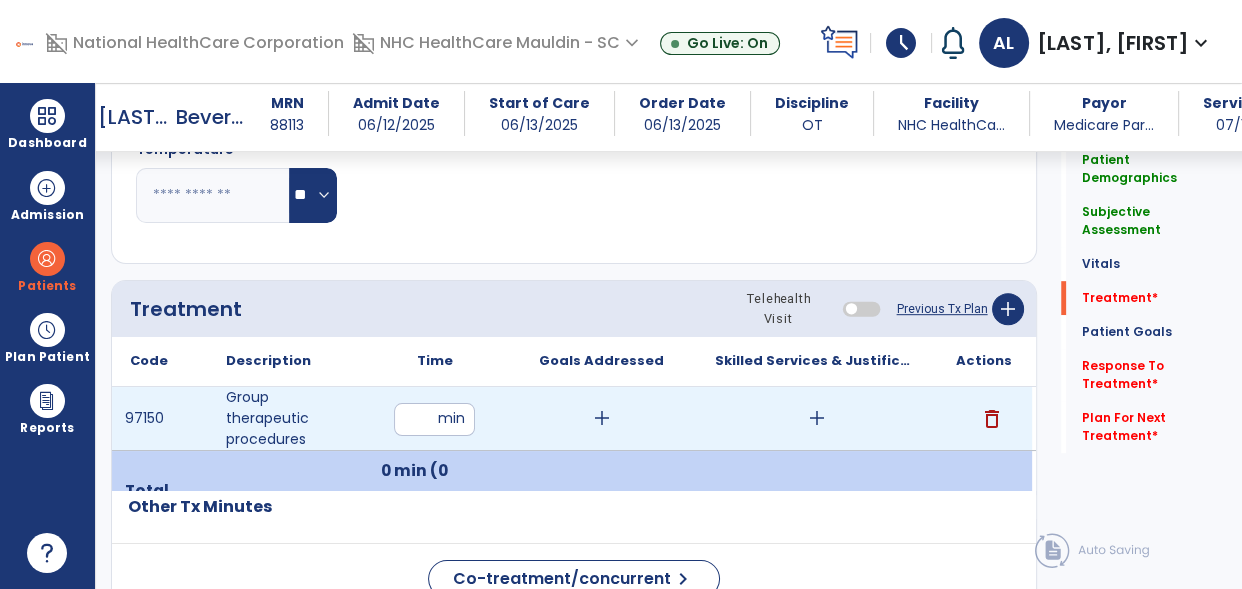 type on "**" 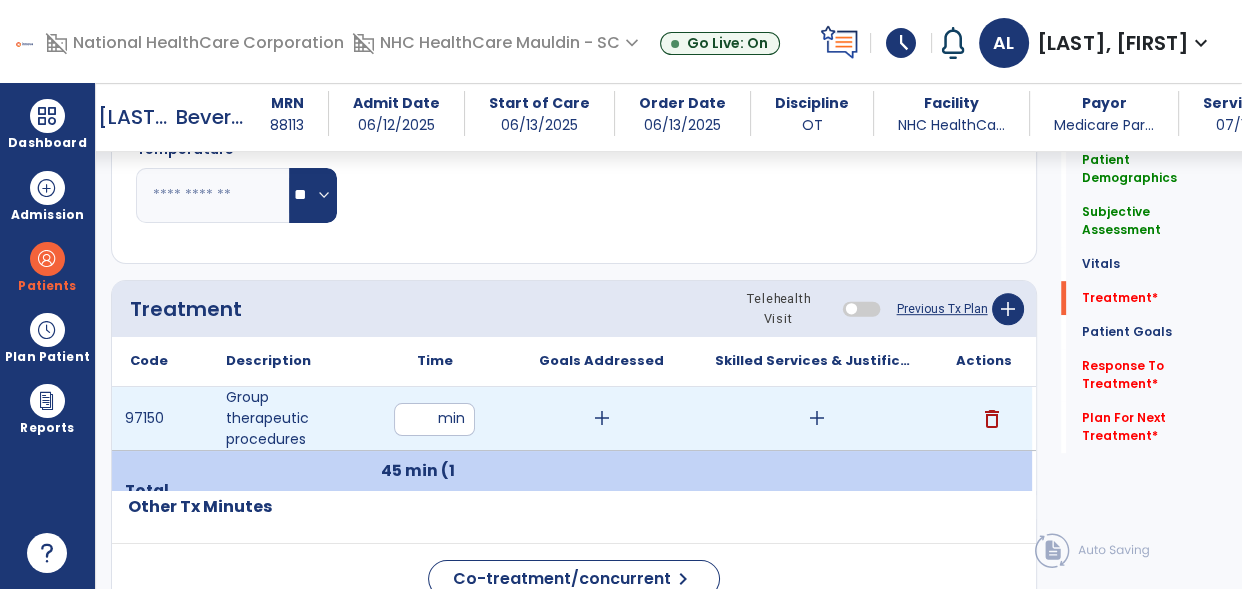 click on "add" at bounding box center (817, 418) 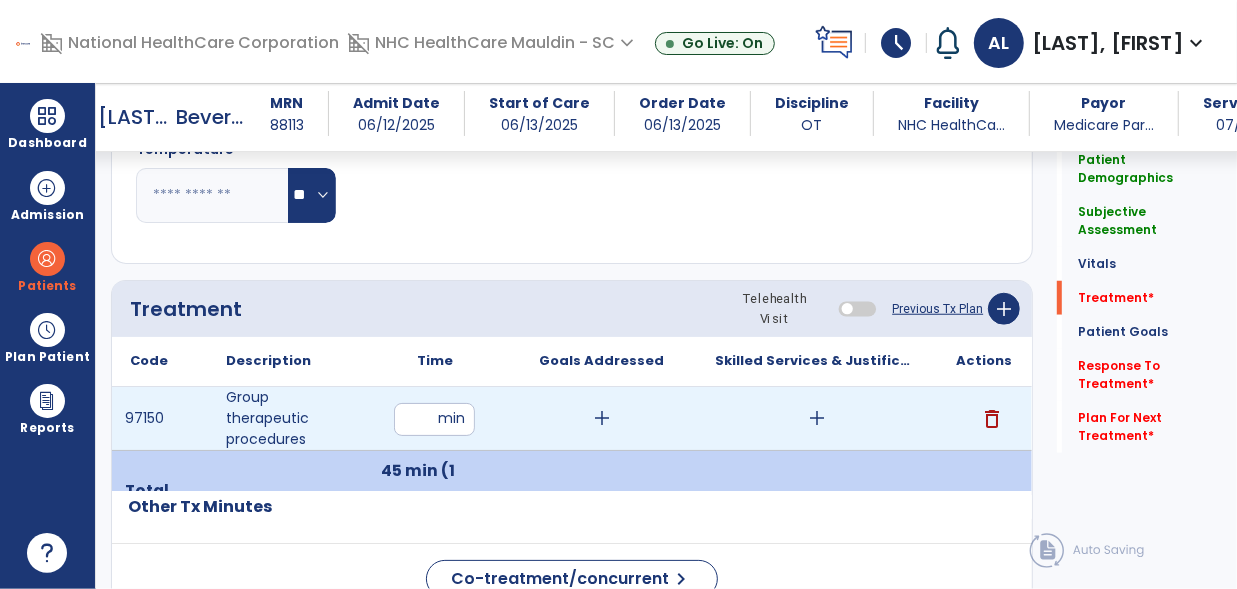 scroll, scrollTop: 969, scrollLeft: 0, axis: vertical 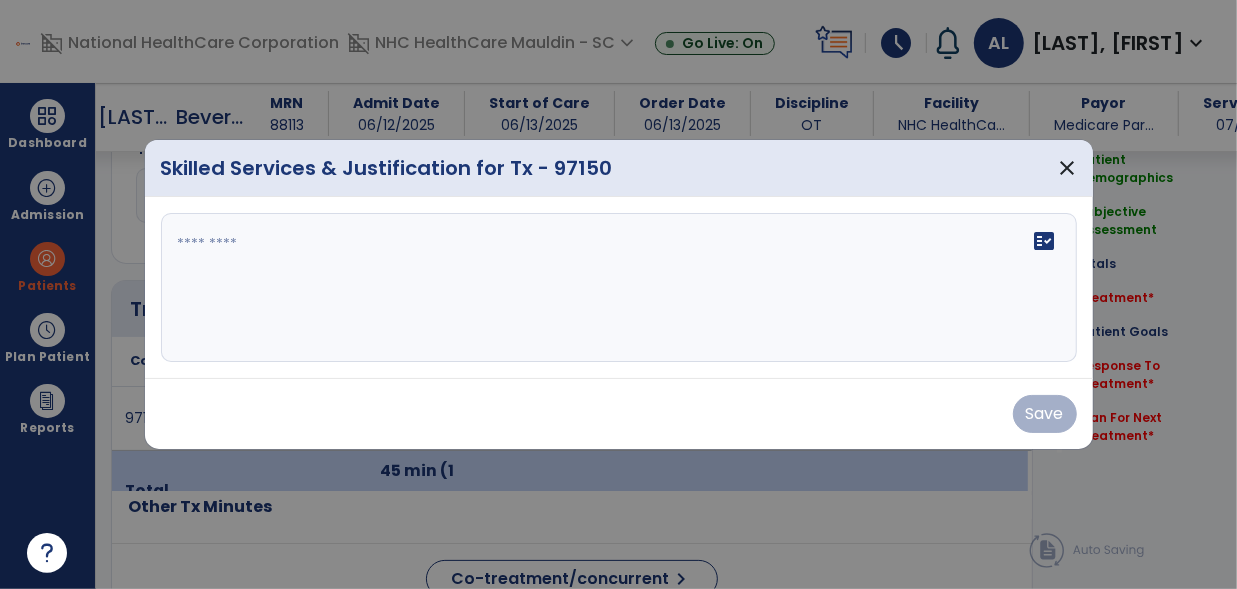 click on "fact_check" at bounding box center (619, 288) 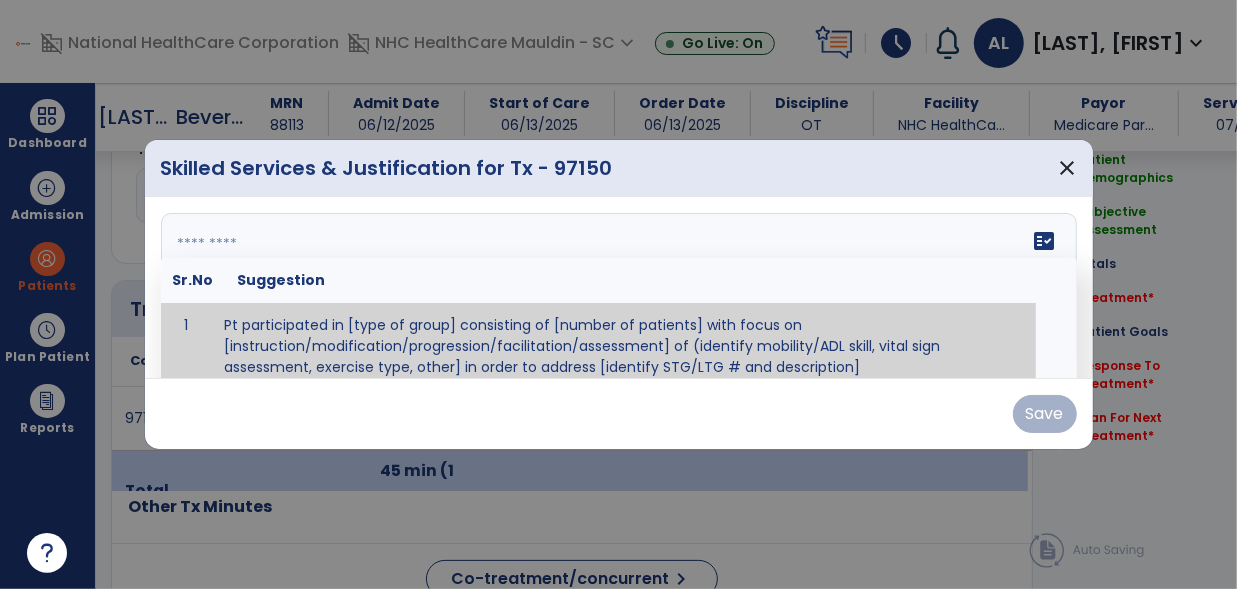 scroll, scrollTop: 11, scrollLeft: 0, axis: vertical 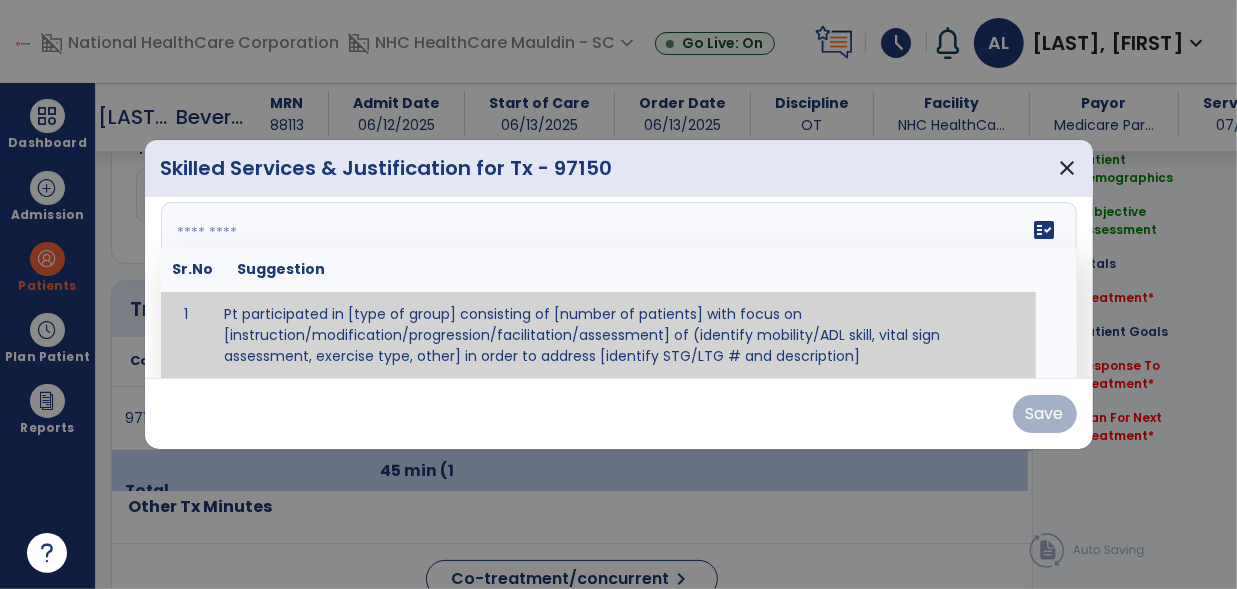 paste on "**********" 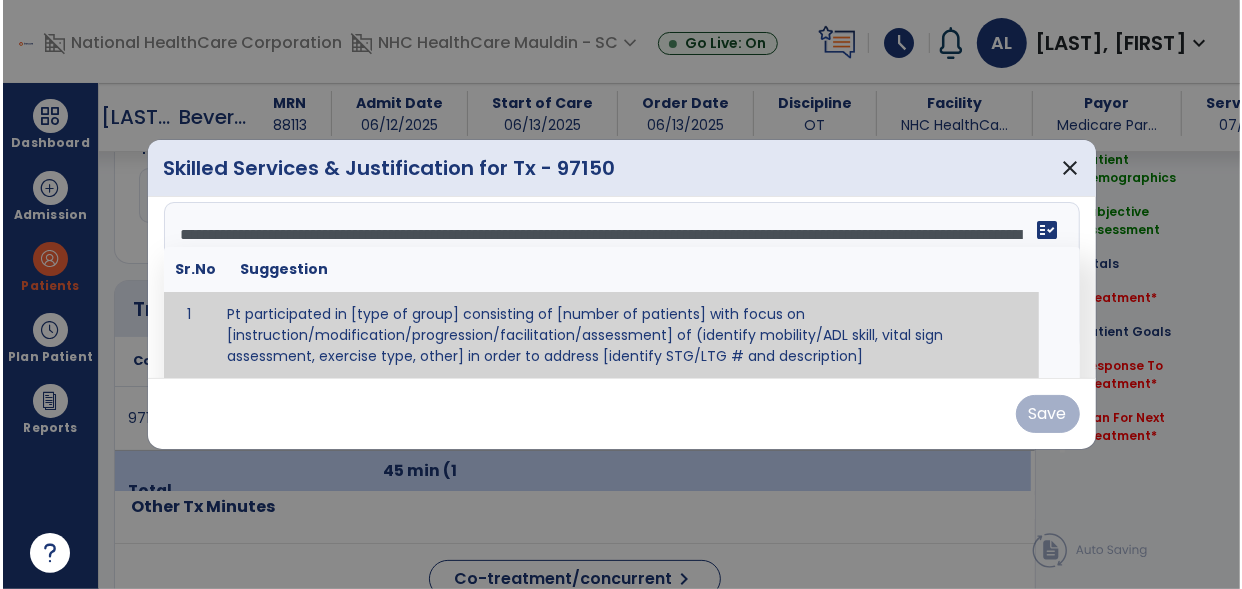 scroll, scrollTop: 0, scrollLeft: 0, axis: both 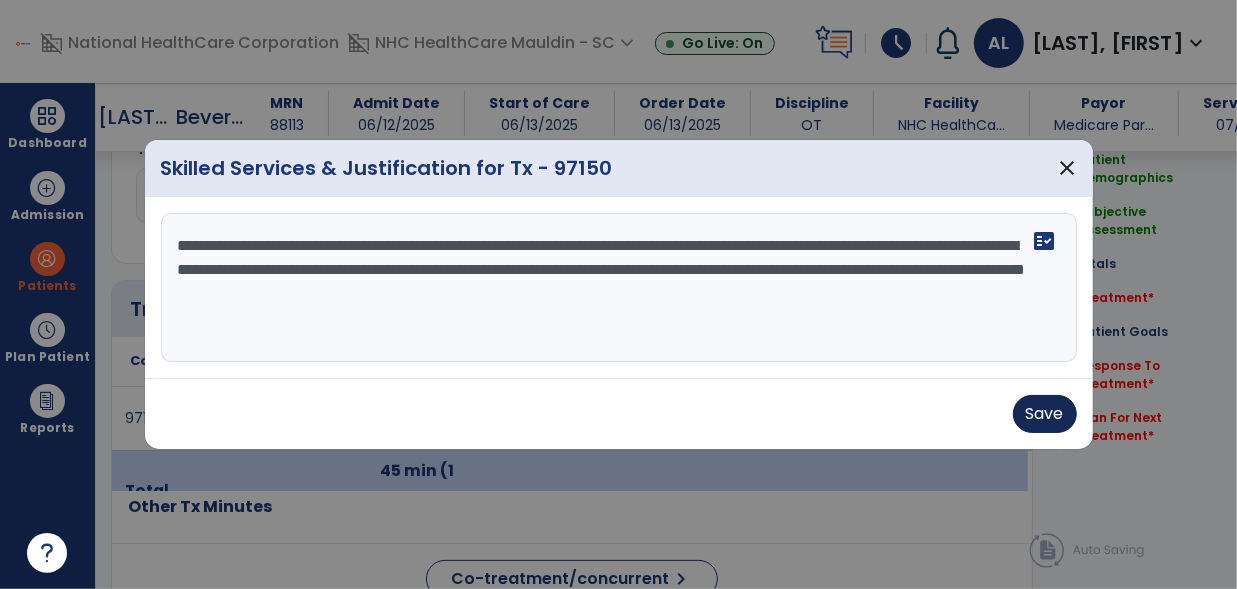 type on "**********" 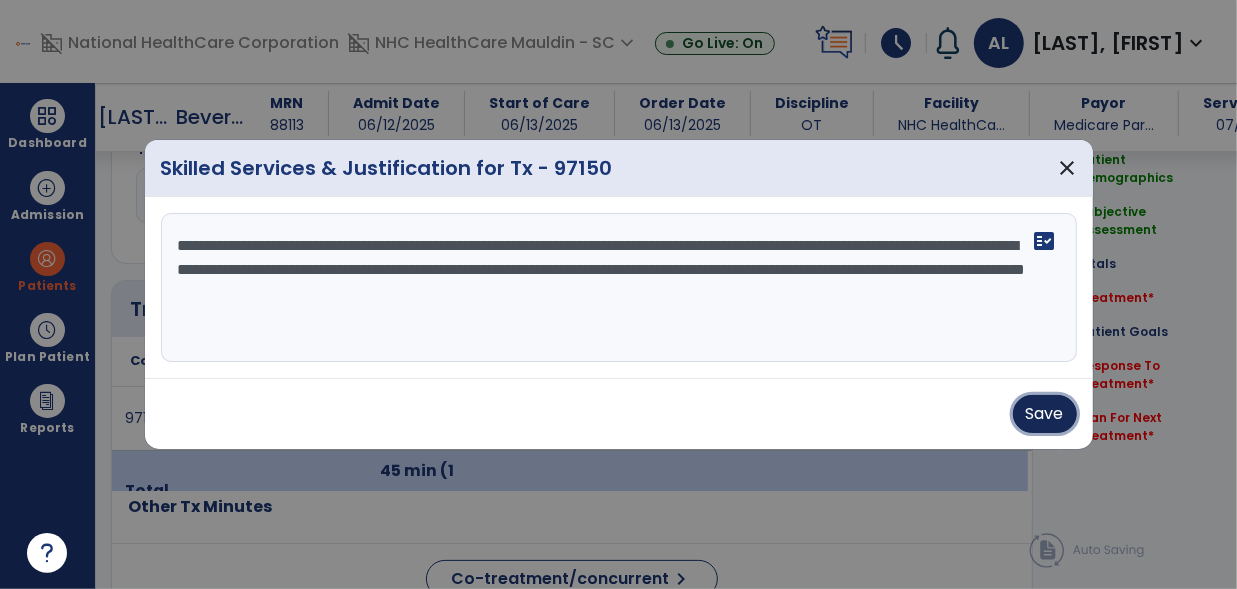 click on "Save" at bounding box center (1045, 414) 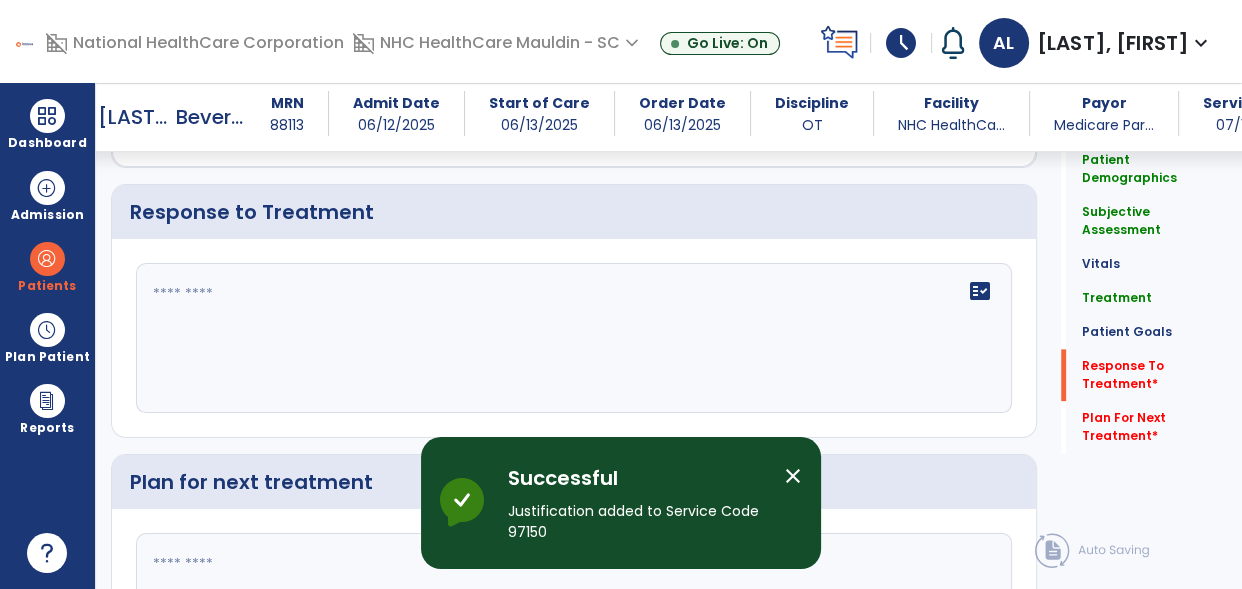 scroll, scrollTop: 2358, scrollLeft: 0, axis: vertical 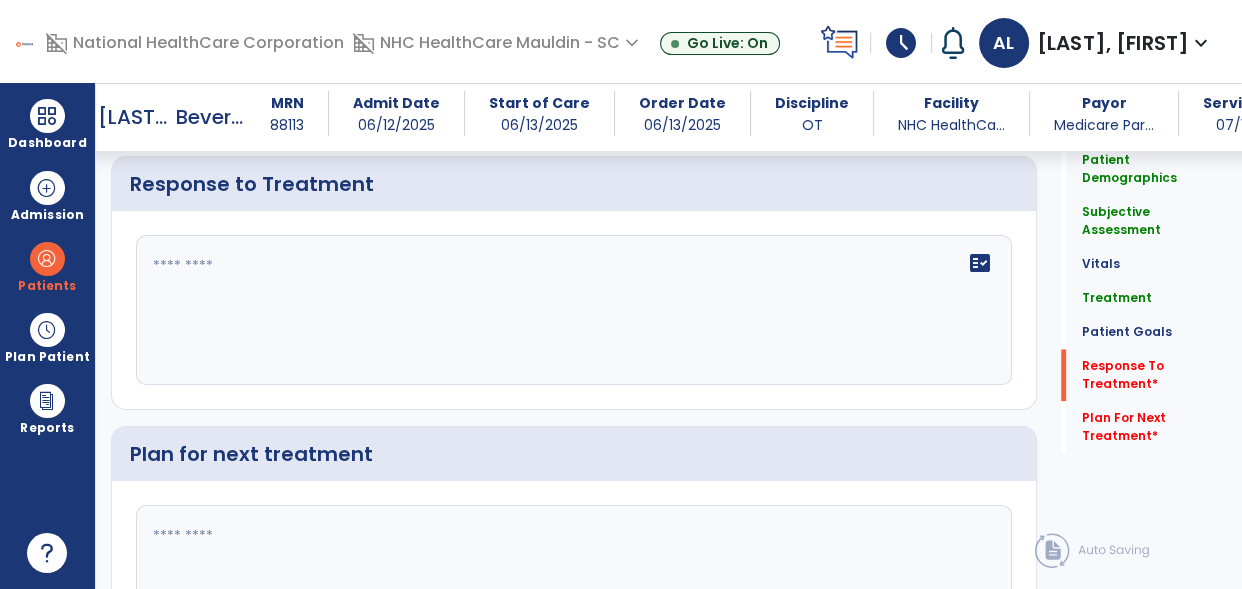 click on "fact_check" 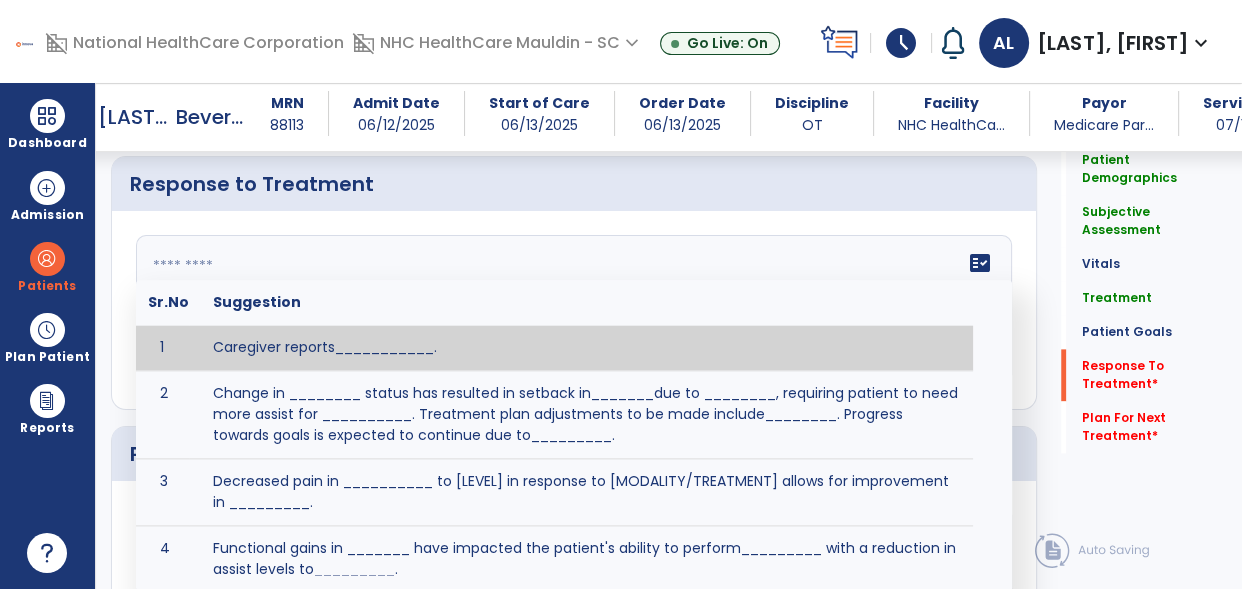 paste on "**********" 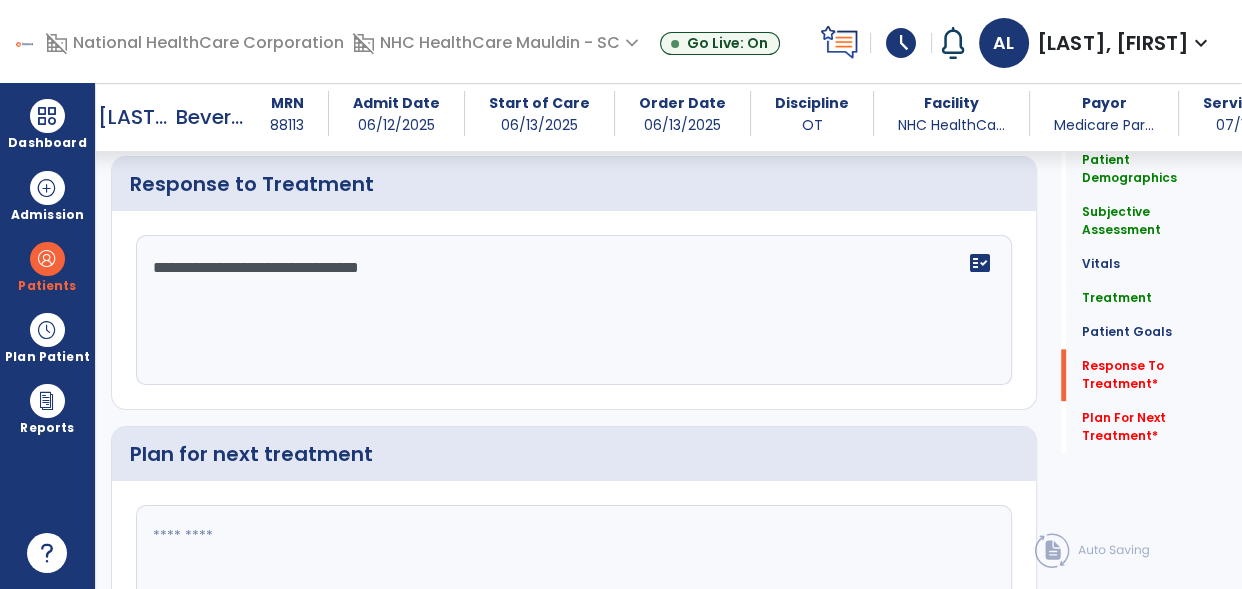 scroll, scrollTop: 2511, scrollLeft: 0, axis: vertical 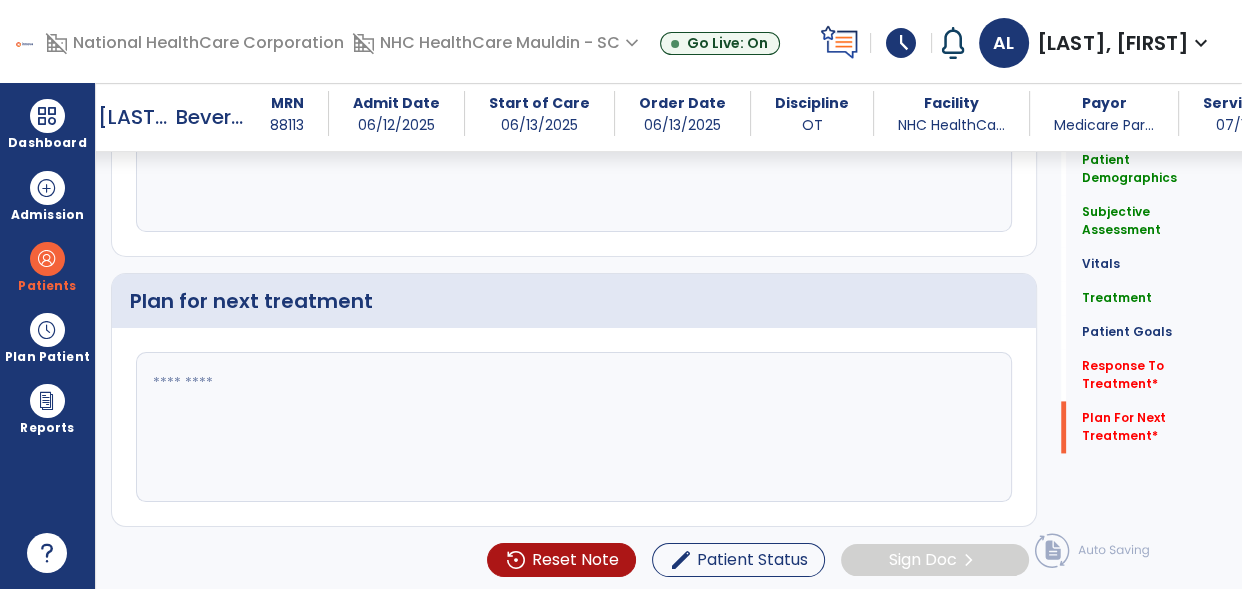type on "**********" 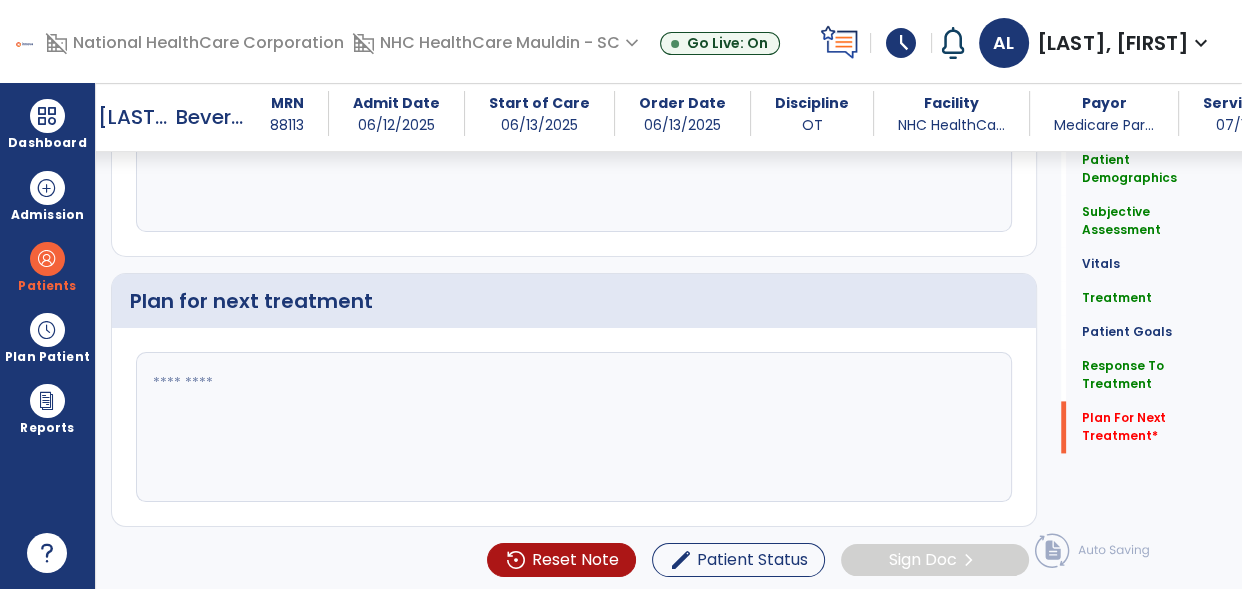 scroll, scrollTop: 2511, scrollLeft: 0, axis: vertical 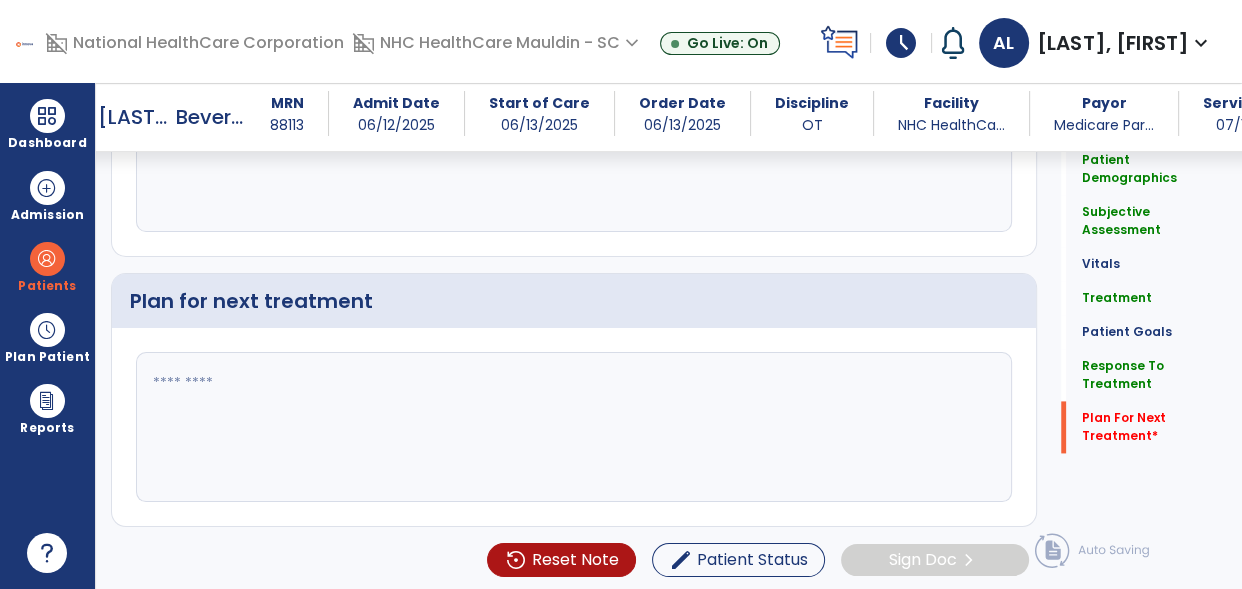 click 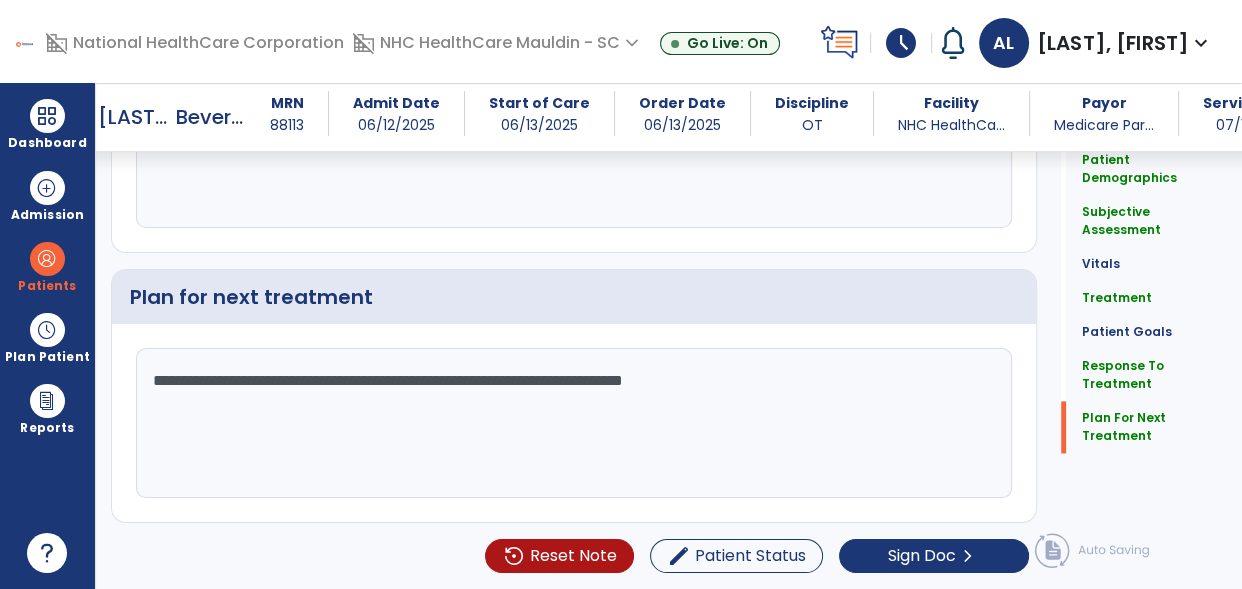 scroll, scrollTop: 2511, scrollLeft: 0, axis: vertical 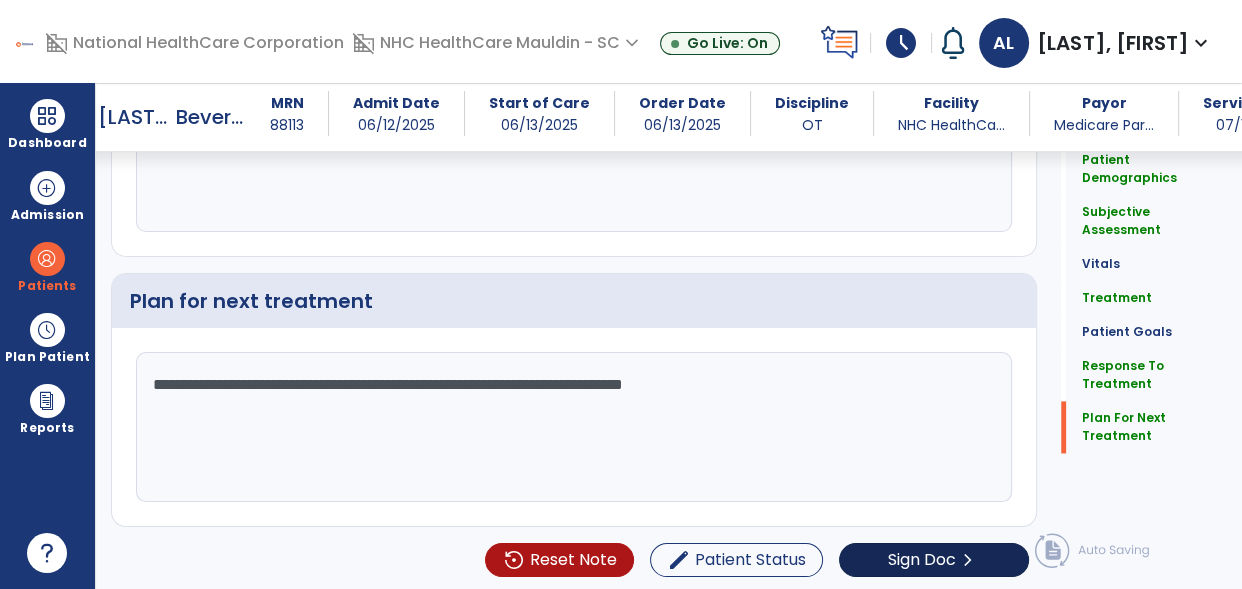 type on "**********" 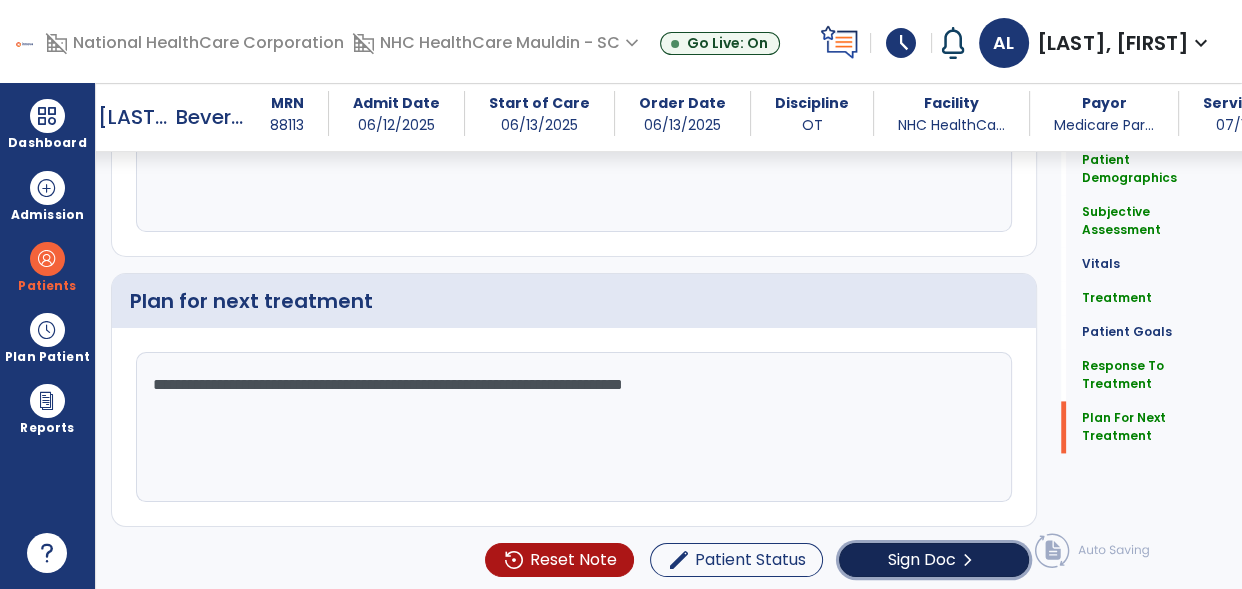 click on "Sign Doc" 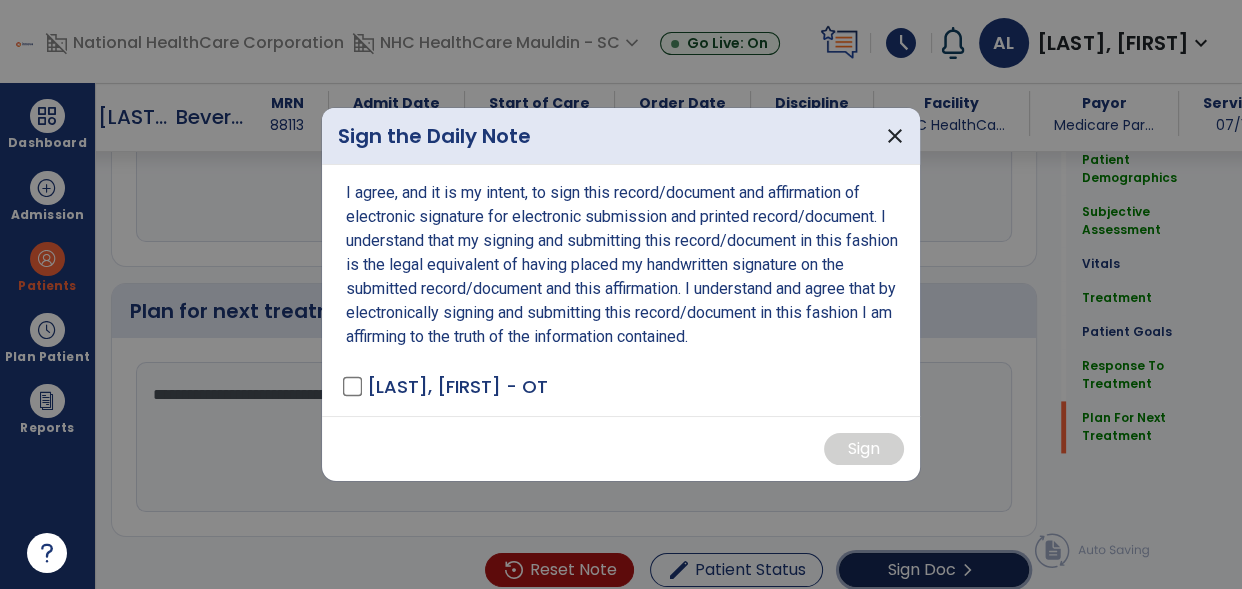 scroll, scrollTop: 2511, scrollLeft: 0, axis: vertical 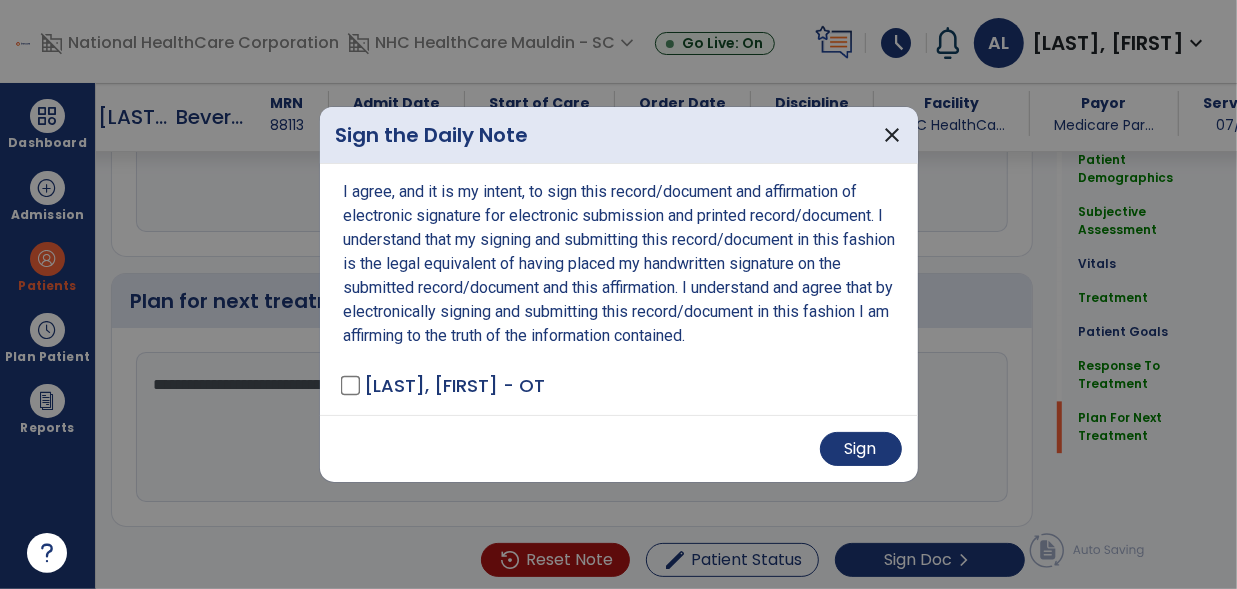 click on "Sign" at bounding box center [619, 448] 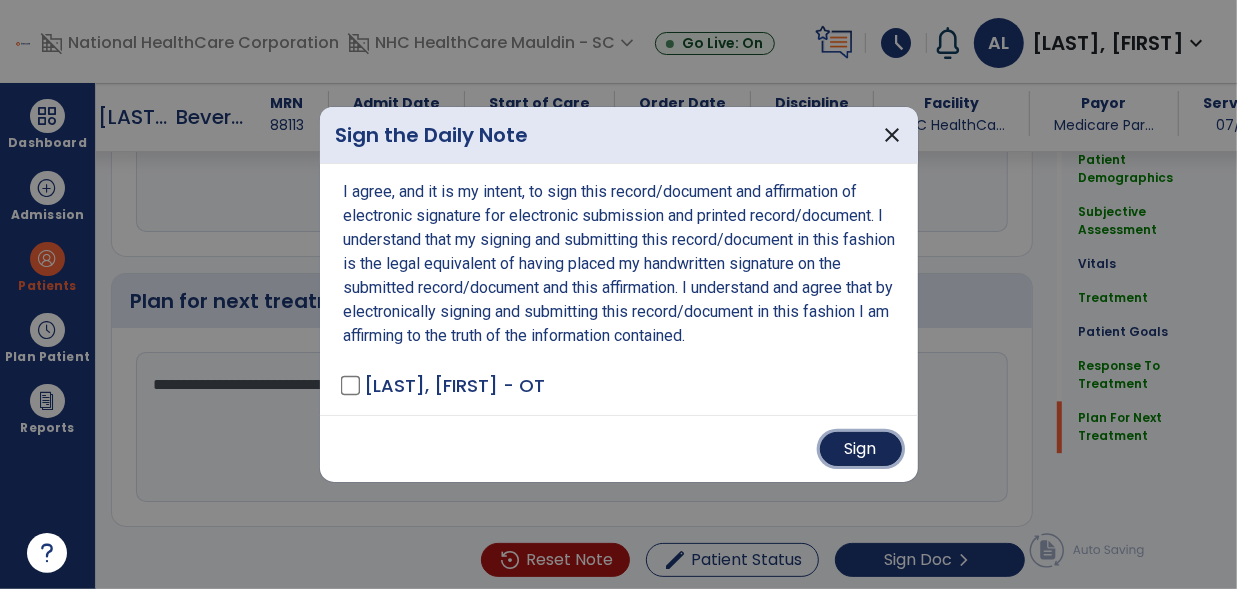 click on "Sign" at bounding box center [861, 449] 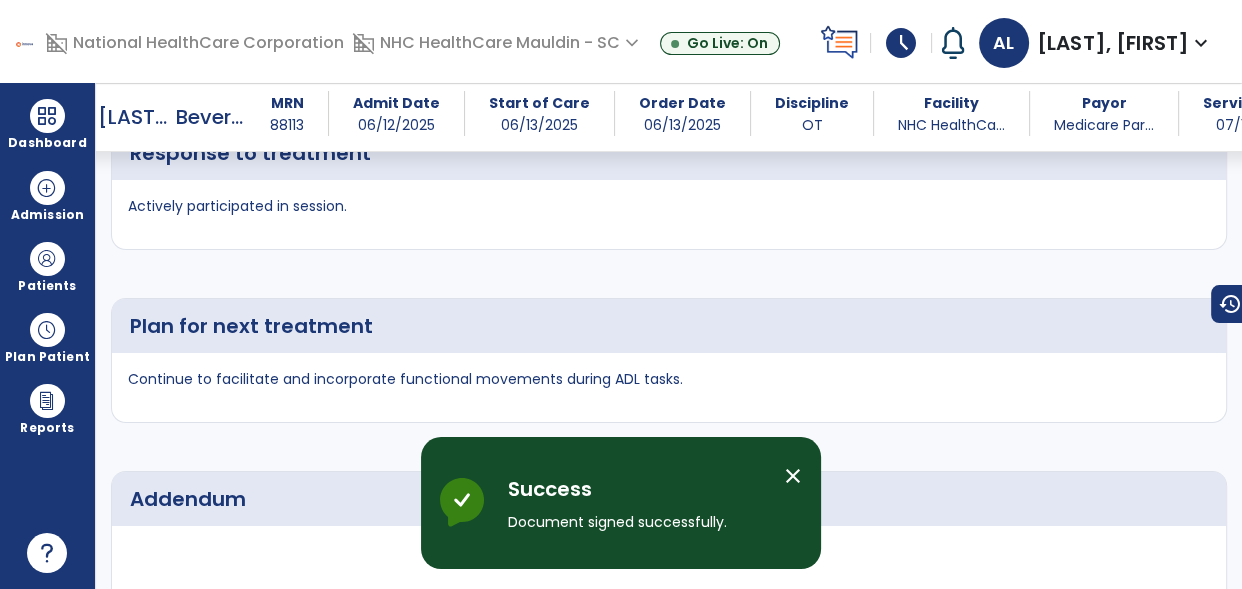 scroll, scrollTop: 3826, scrollLeft: 0, axis: vertical 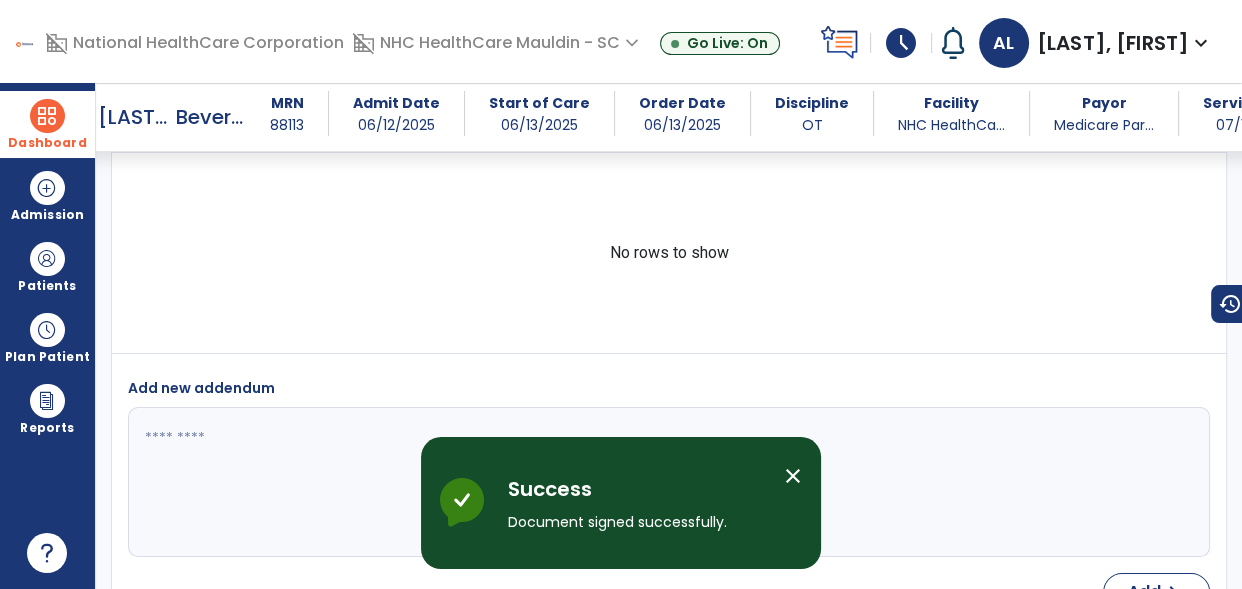 click at bounding box center [47, 116] 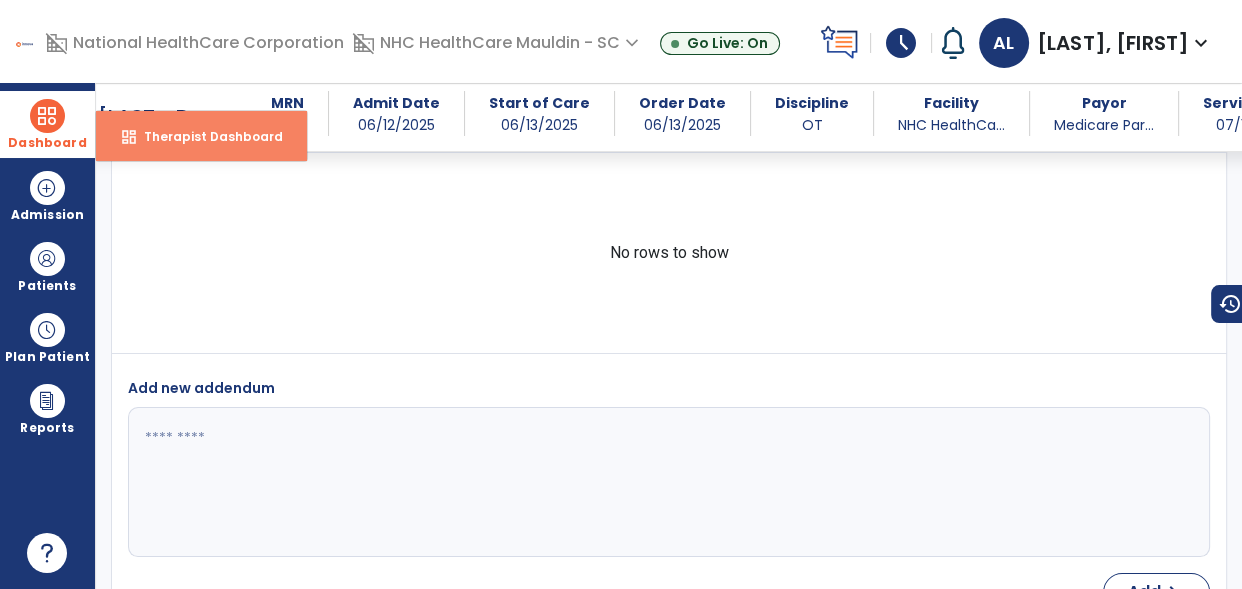click on "dashboard  Therapist Dashboard" at bounding box center (201, 136) 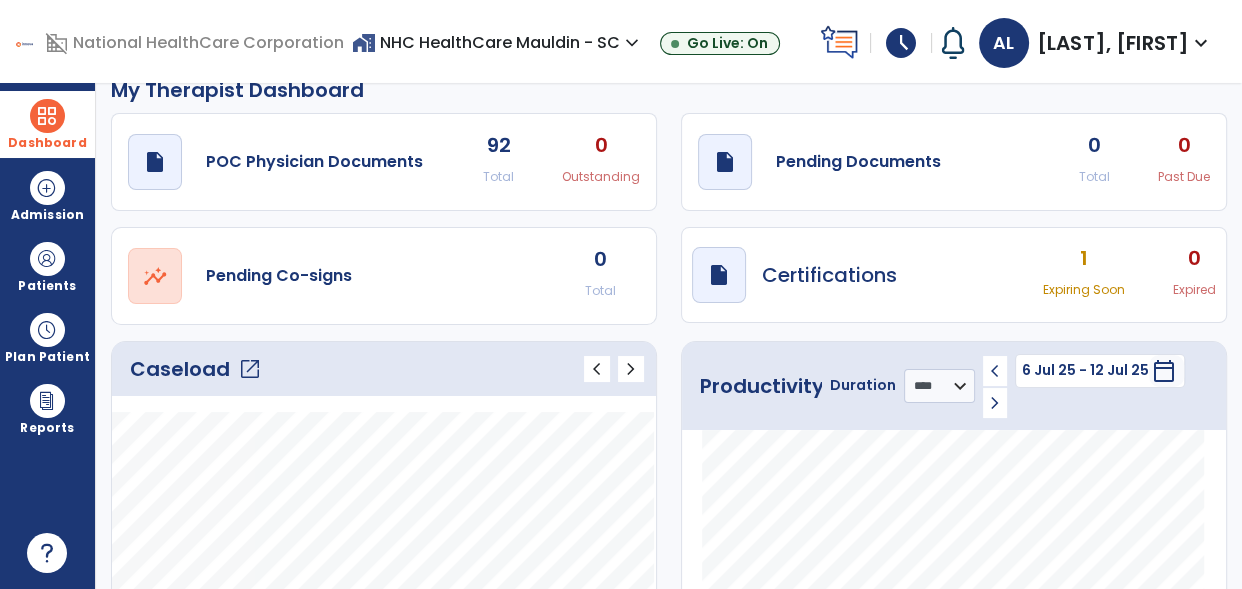 scroll, scrollTop: 0, scrollLeft: 0, axis: both 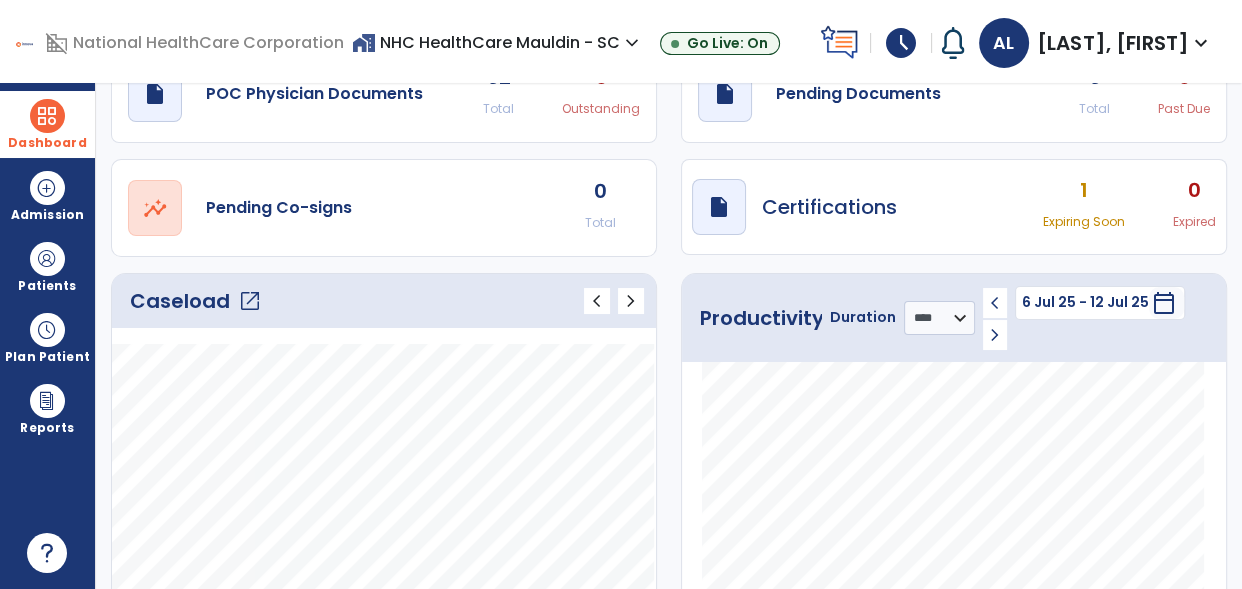 click on "open_in_new" 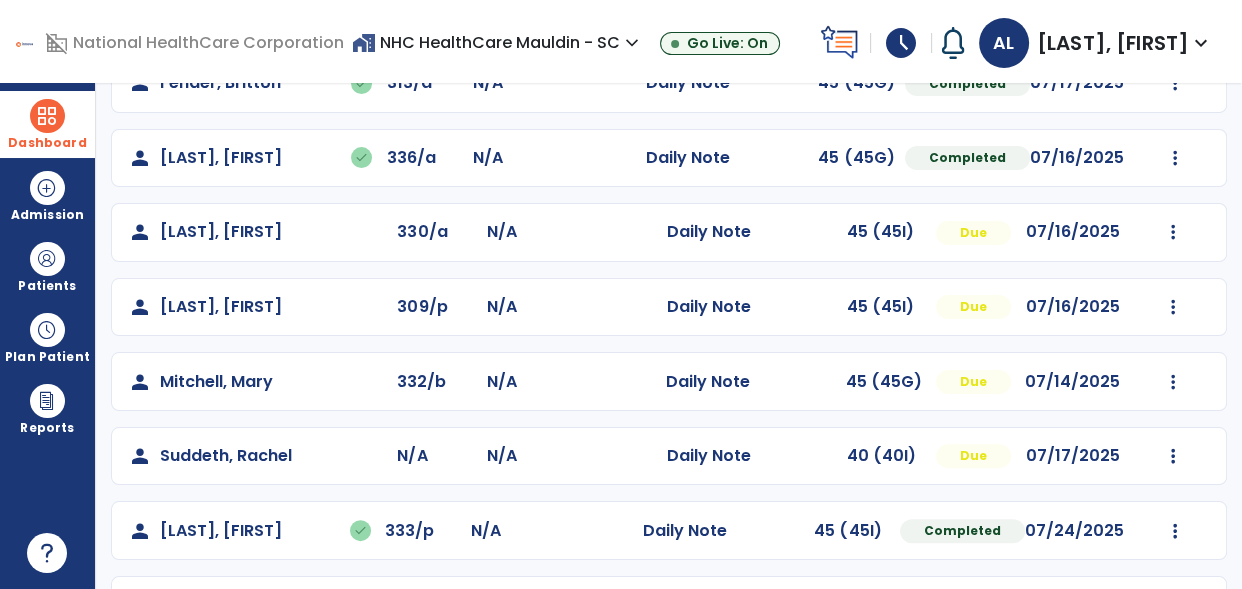 scroll, scrollTop: 671, scrollLeft: 0, axis: vertical 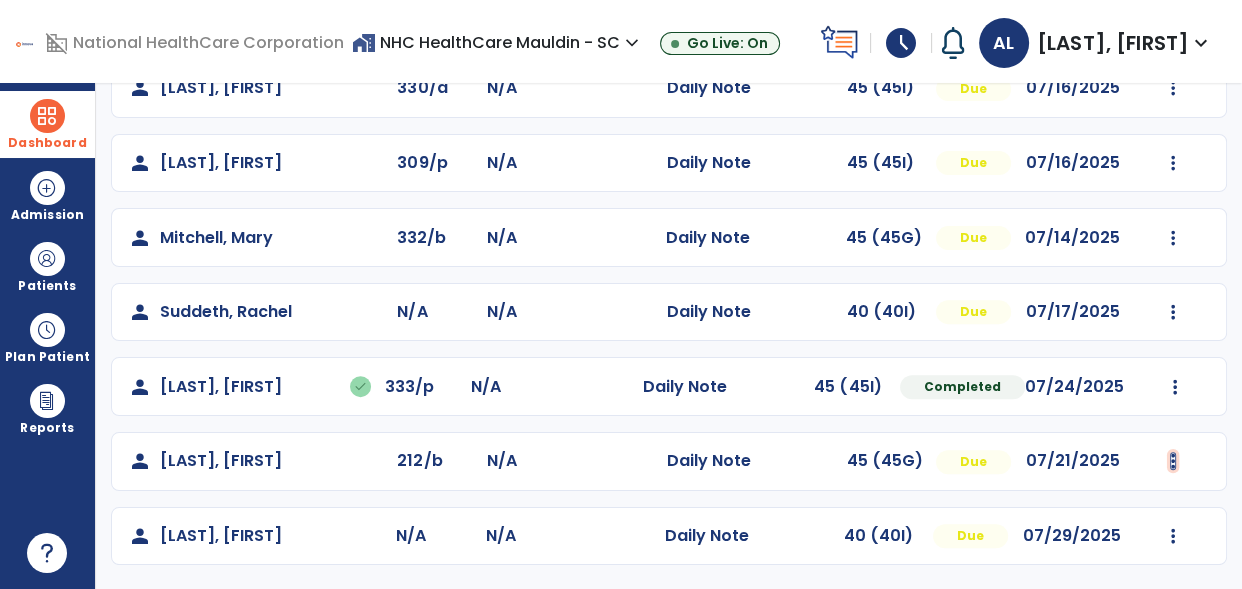 click at bounding box center [1175, -359] 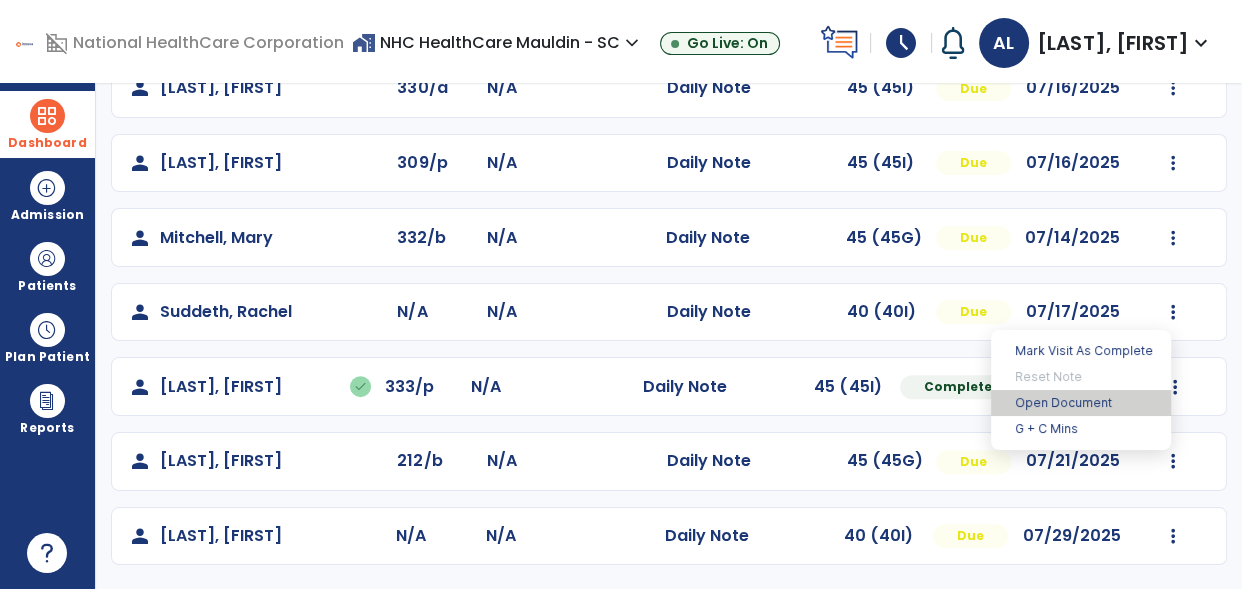 click on "Open Document" at bounding box center (1081, 403) 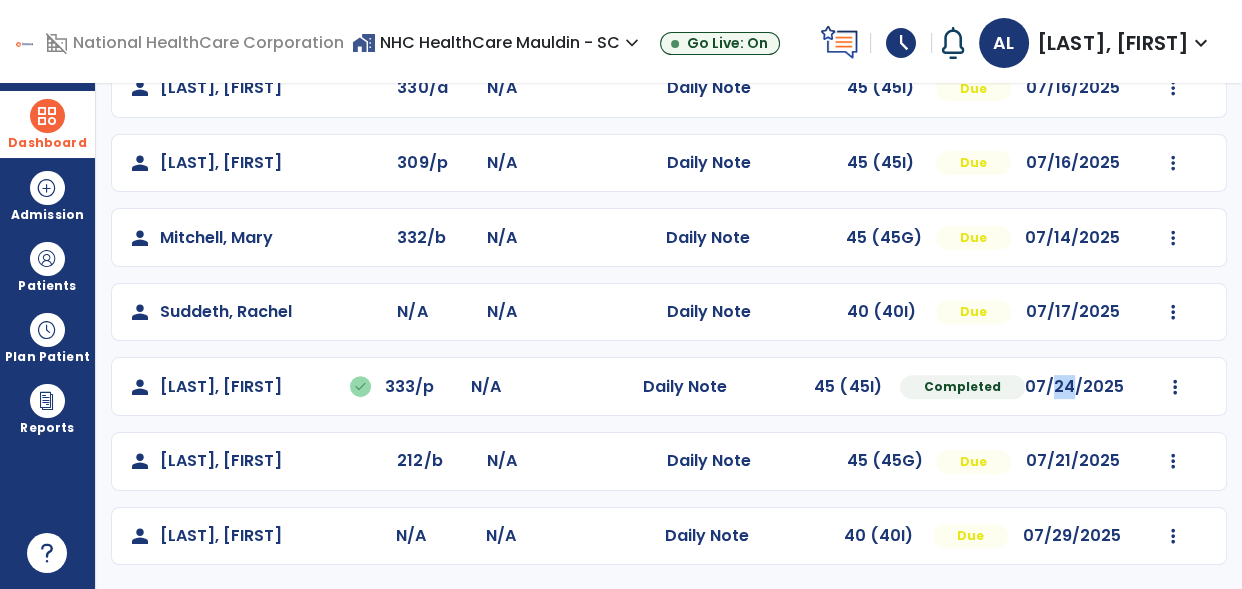 click on "person   [LAST], [FIRST]   done  [NUMBER]/p N/A  Daily Note   45 (45I)  Completed [DATE]  Undo Visit Status   Reset Note   Open Document   G + C Mins" 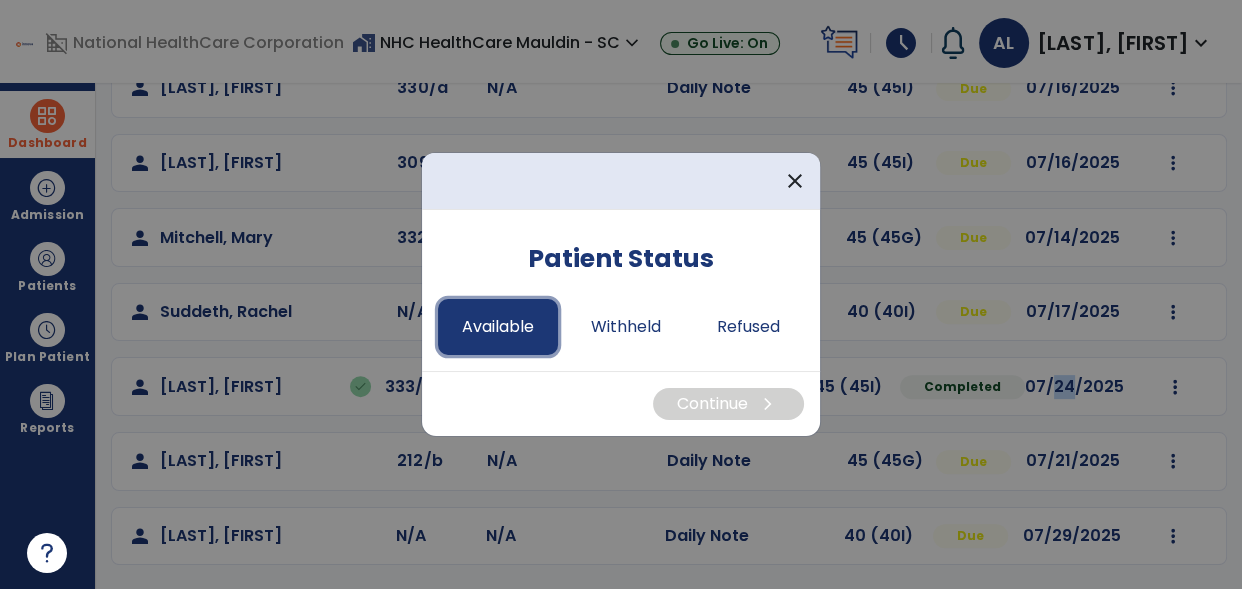 click on "Available" at bounding box center [498, 327] 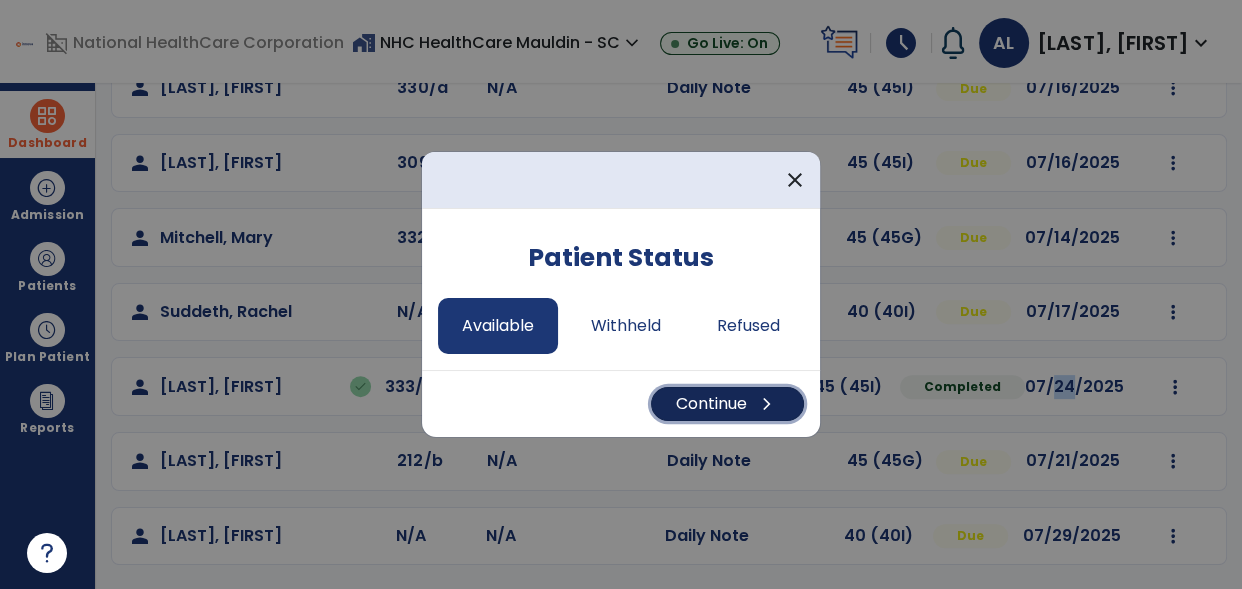 click on "Continue   chevron_right" at bounding box center (727, 404) 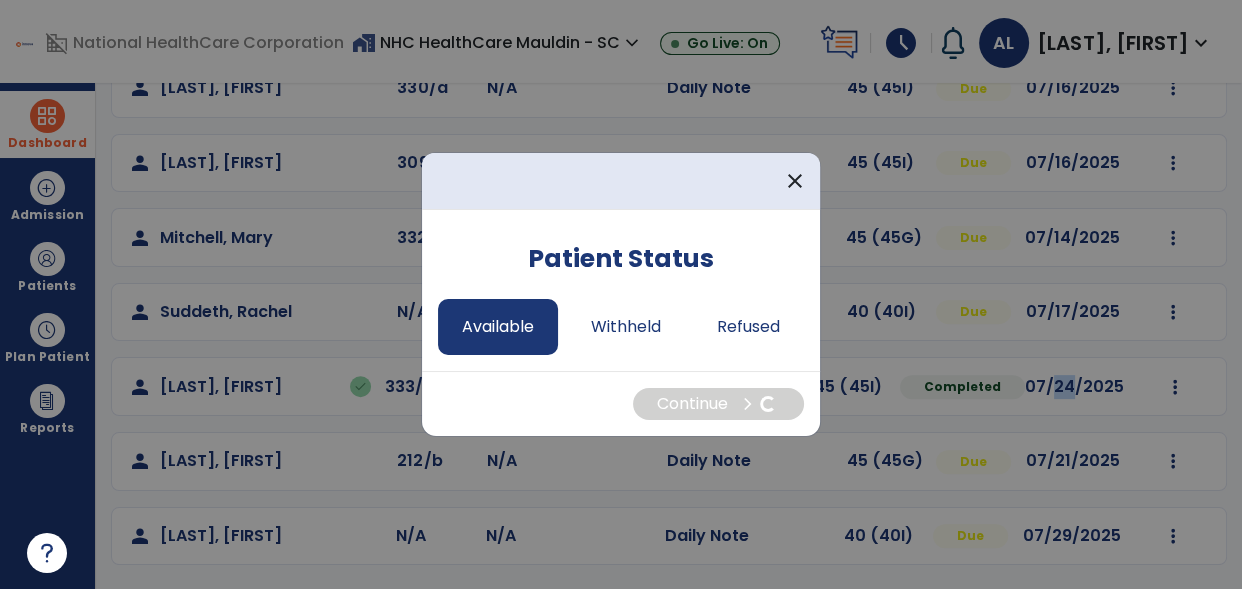 select on "*" 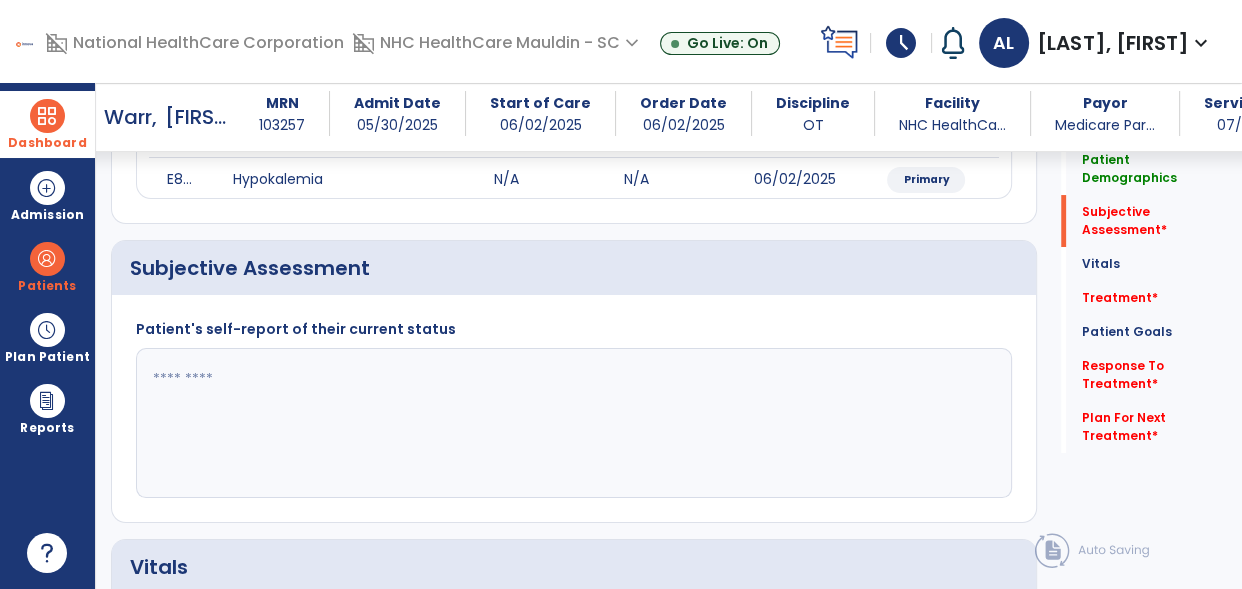 scroll, scrollTop: 311, scrollLeft: 0, axis: vertical 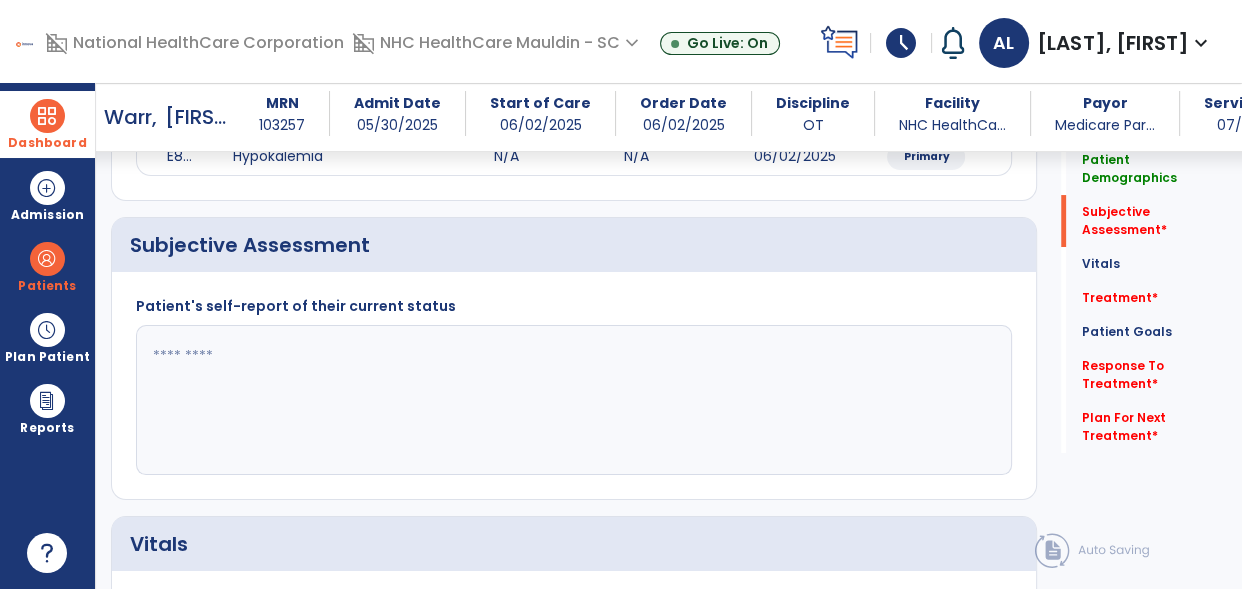 click 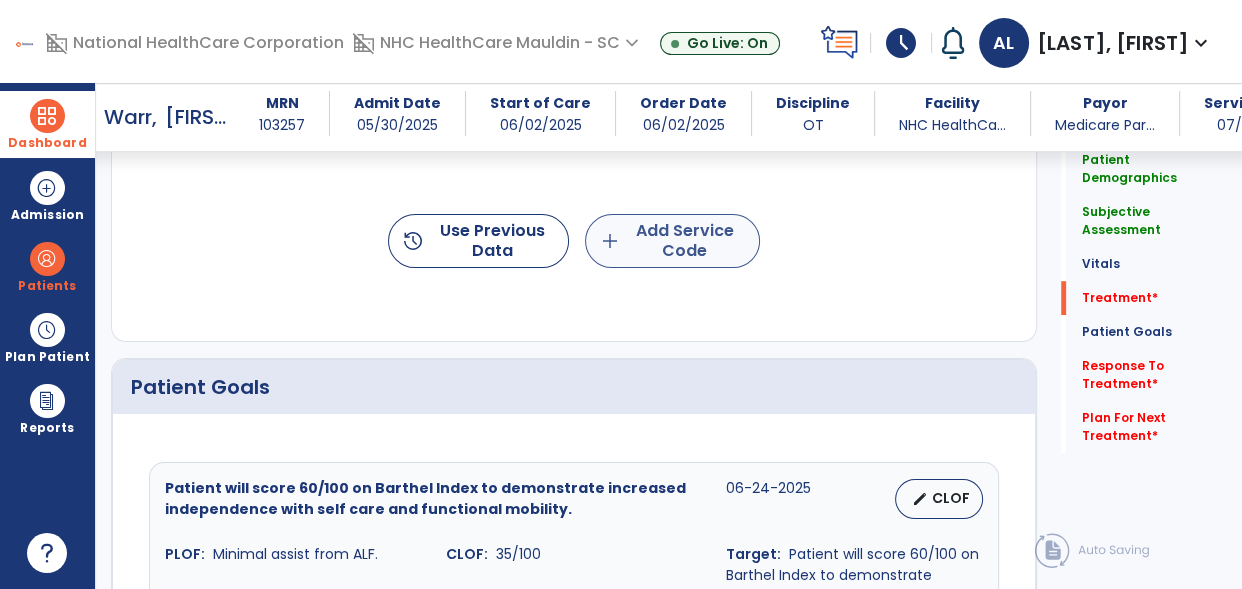 type on "**********" 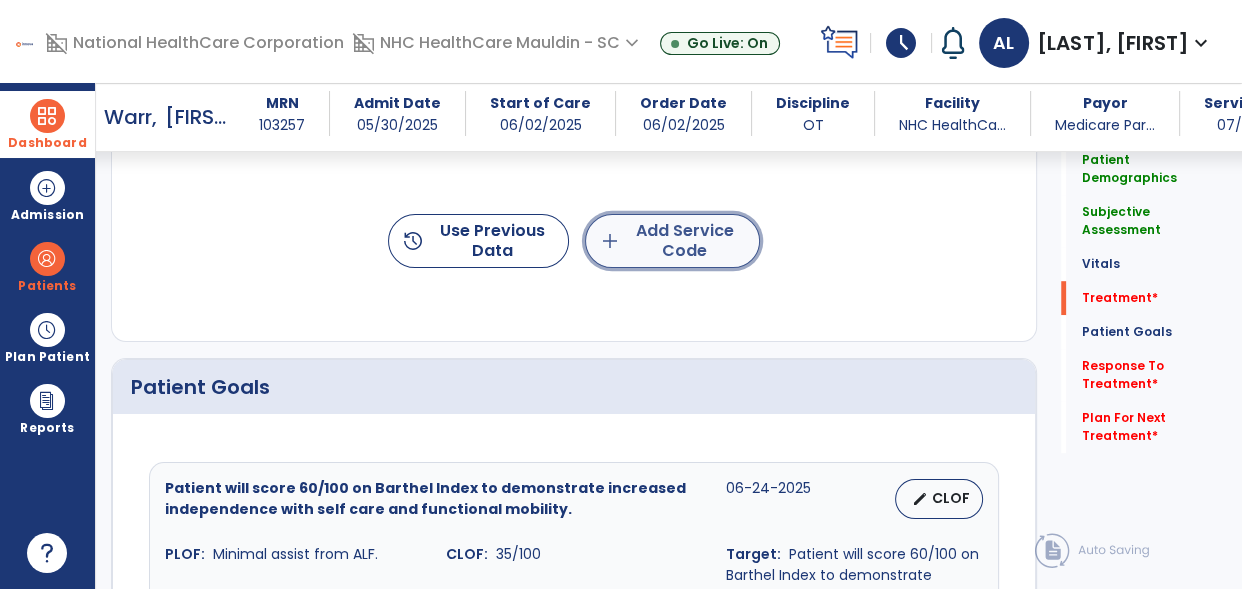 click on "add  Add Service Code" 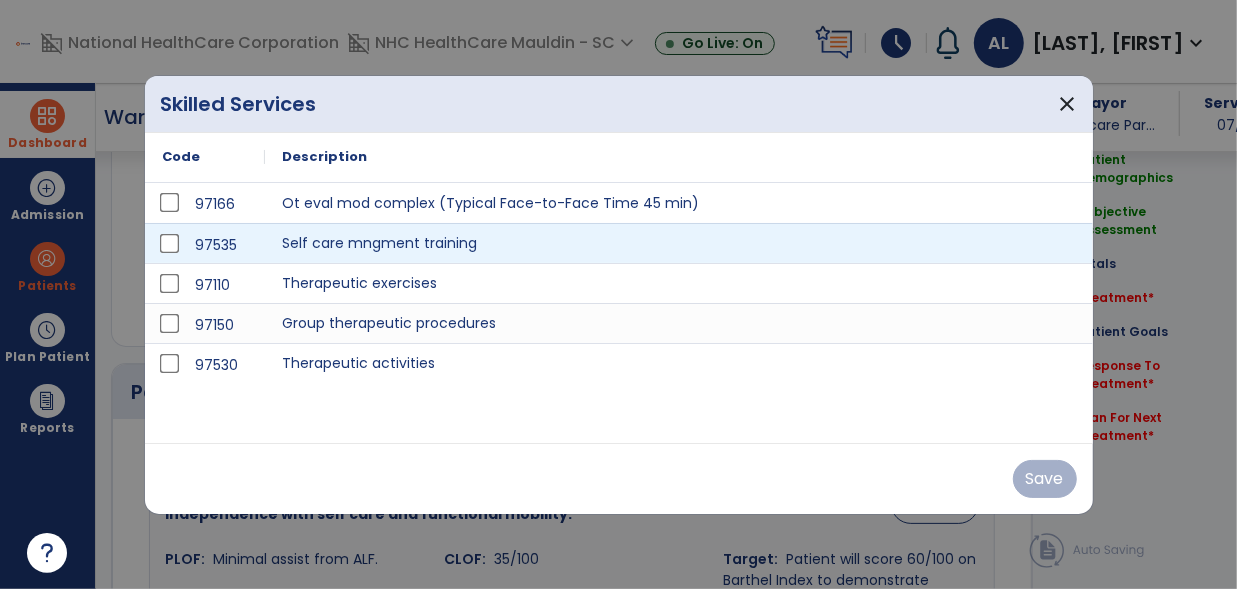 scroll, scrollTop: 1163, scrollLeft: 0, axis: vertical 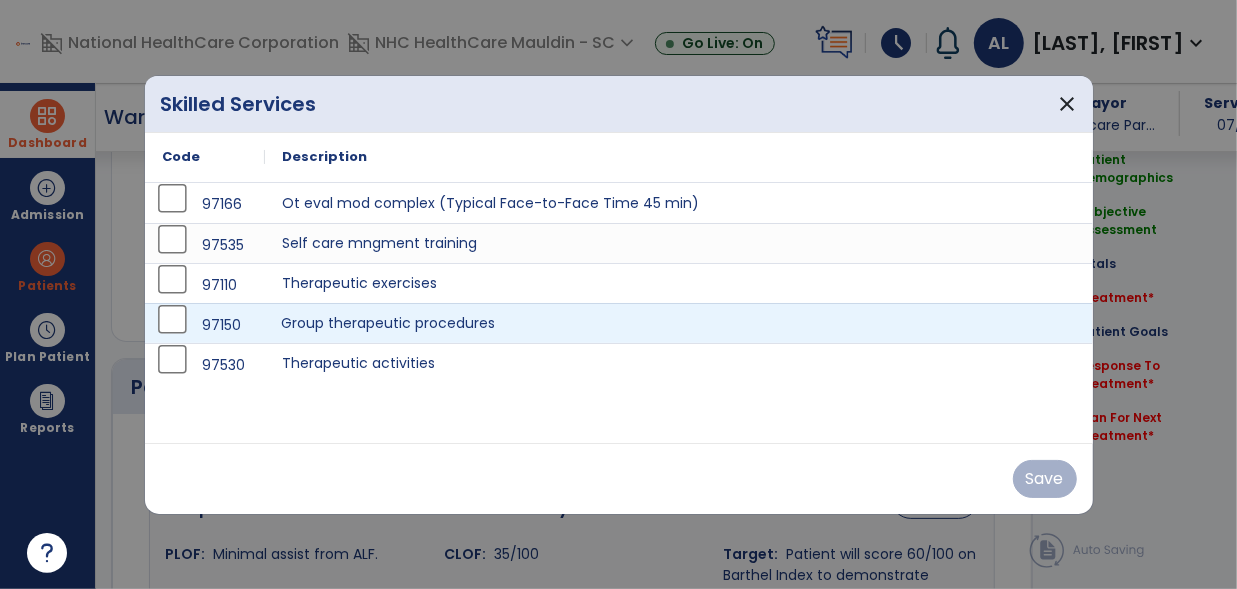 click on "Group therapeutic procedures" at bounding box center [679, 323] 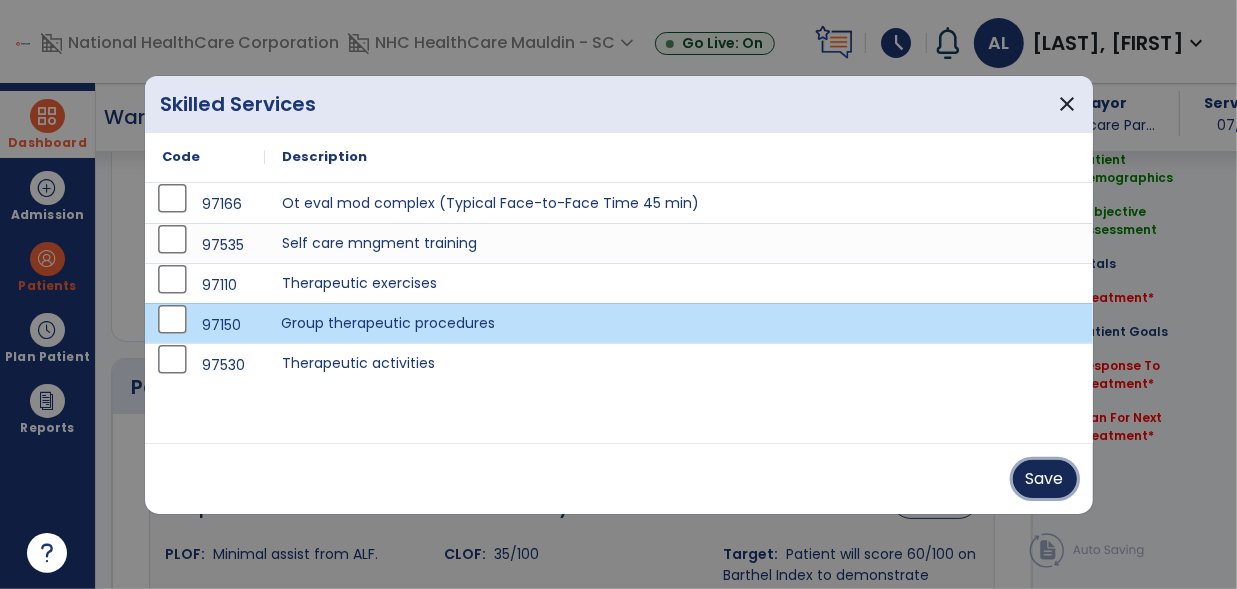 click on "Save" at bounding box center [1045, 479] 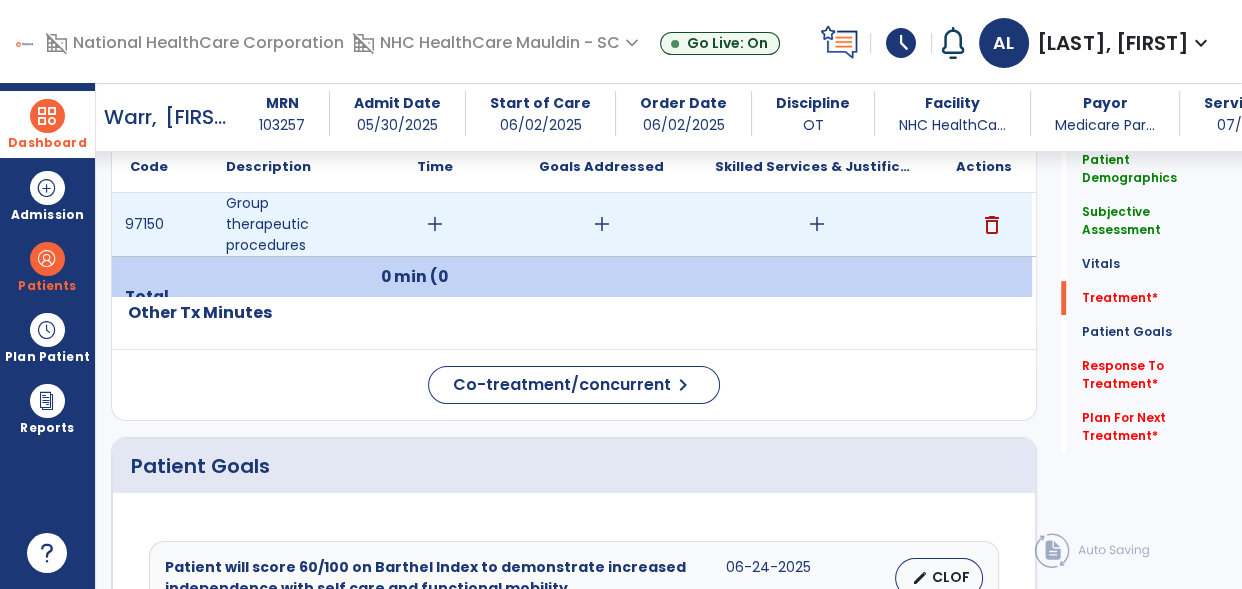 click on "add" at bounding box center (817, 224) 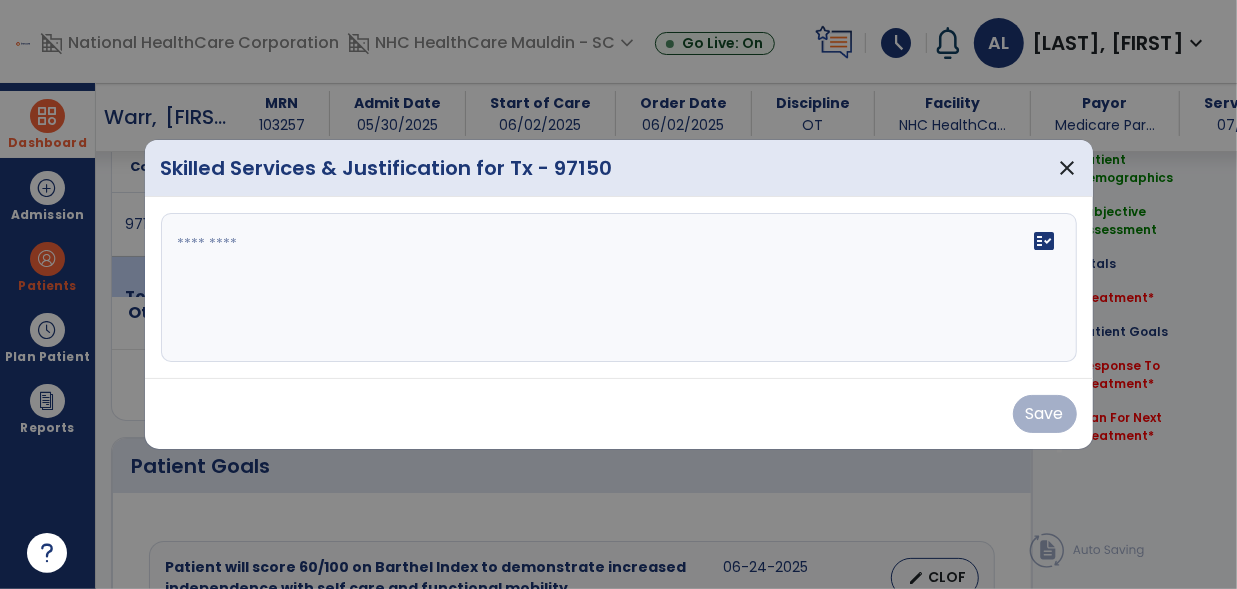 scroll, scrollTop: 1163, scrollLeft: 0, axis: vertical 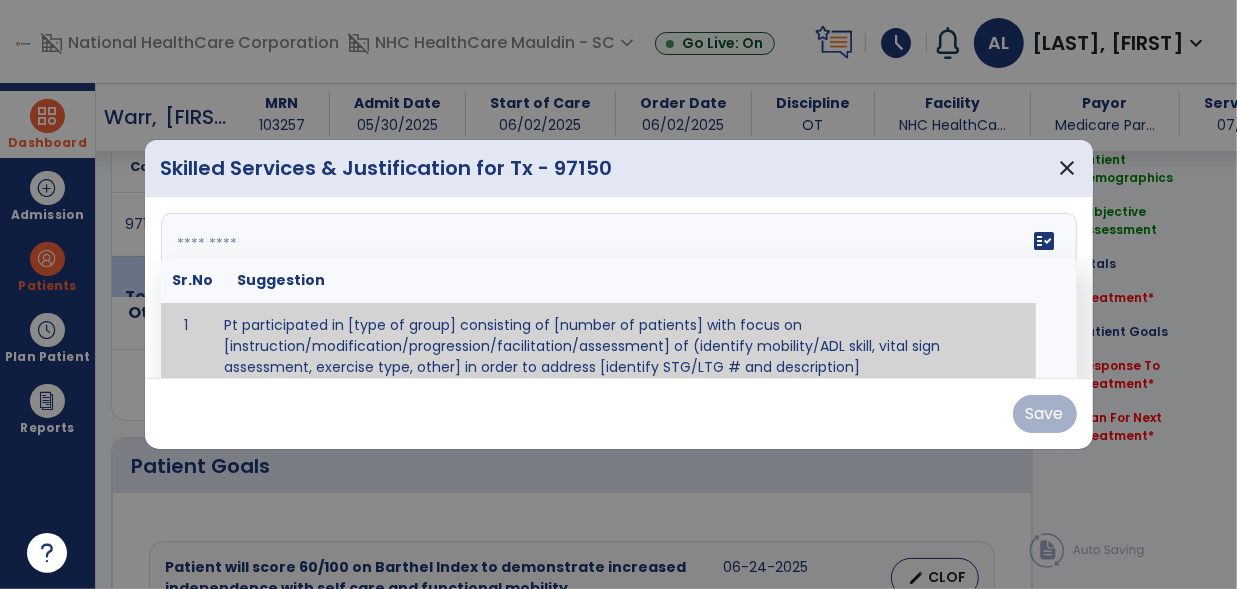 click at bounding box center [619, 288] 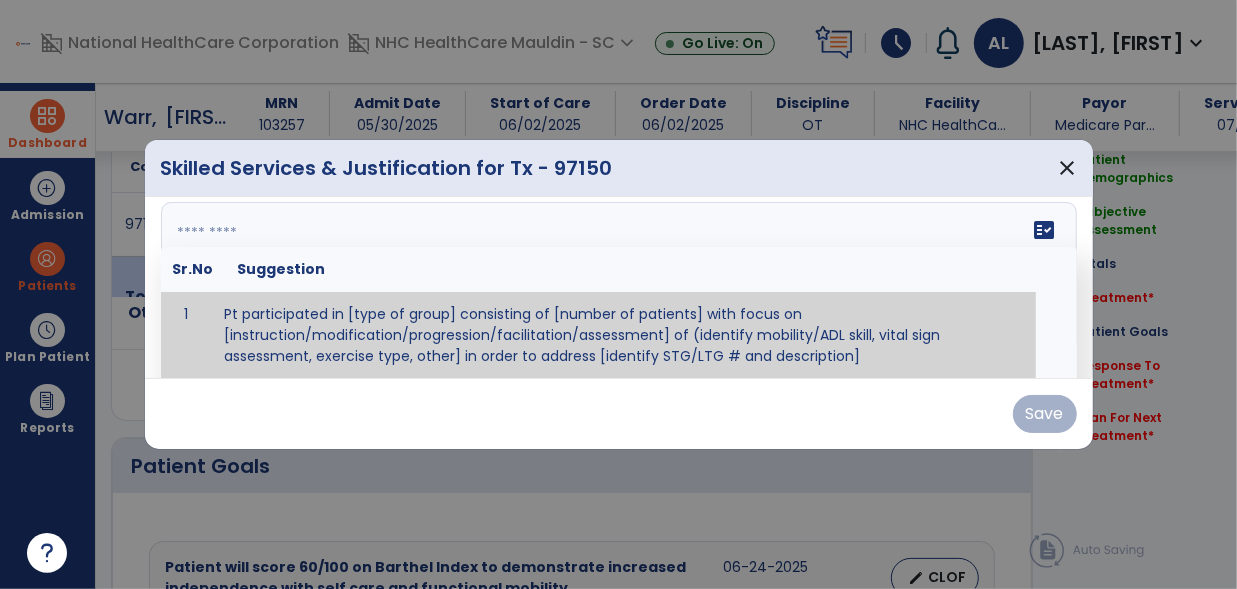 paste on "**********" 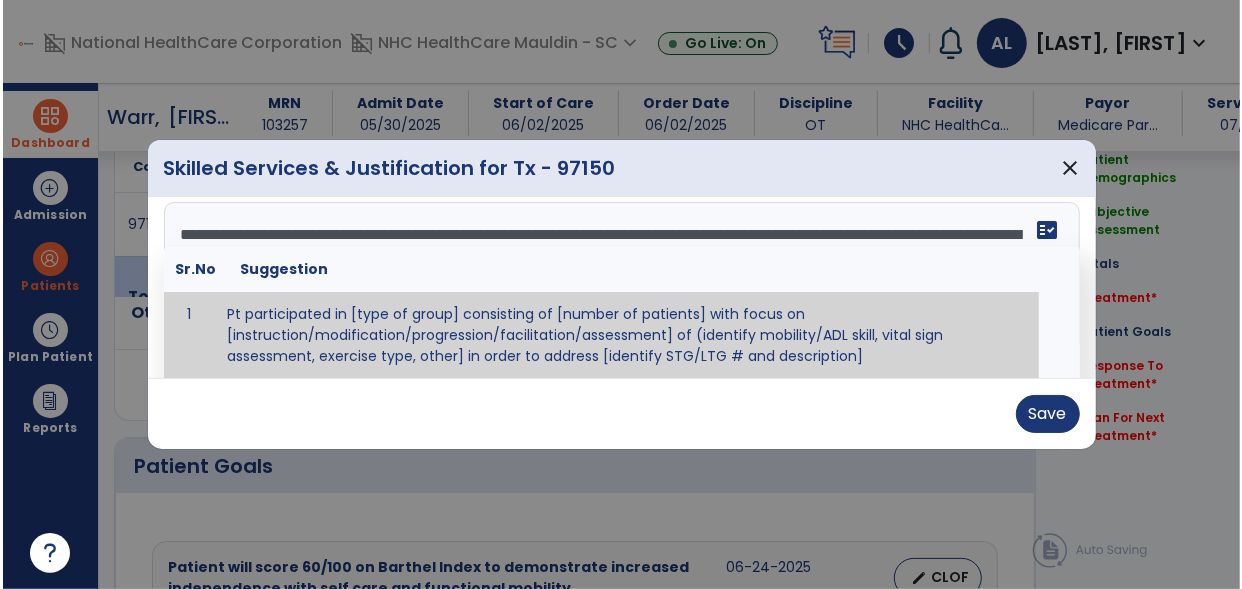 scroll, scrollTop: 0, scrollLeft: 0, axis: both 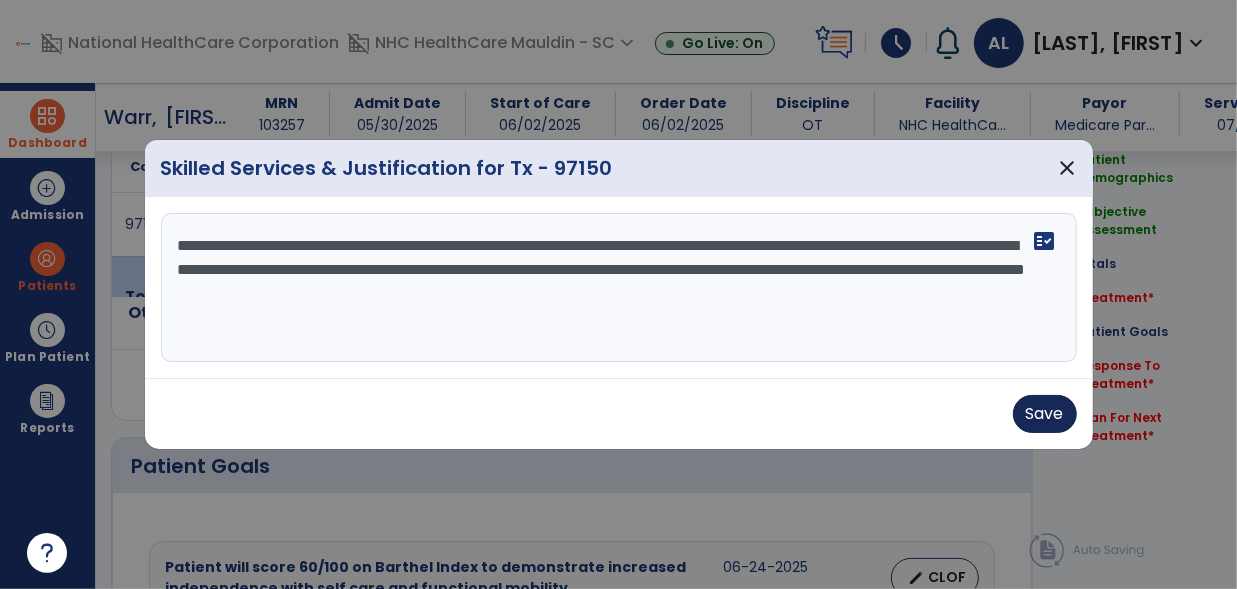 type on "**********" 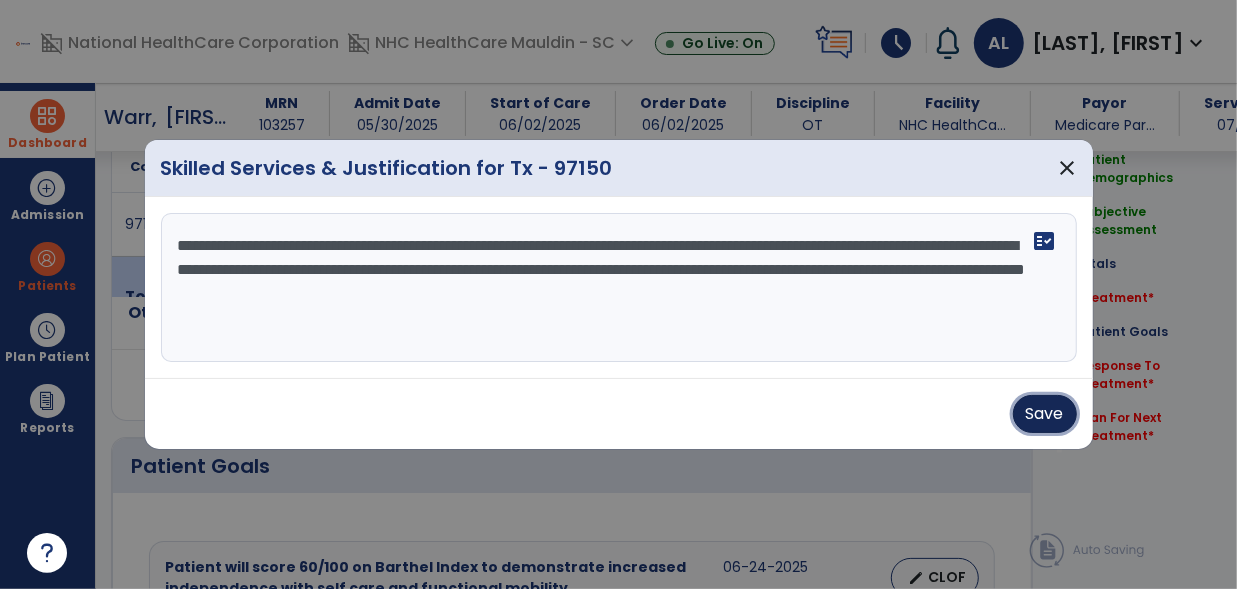 click on "Save" at bounding box center [1045, 414] 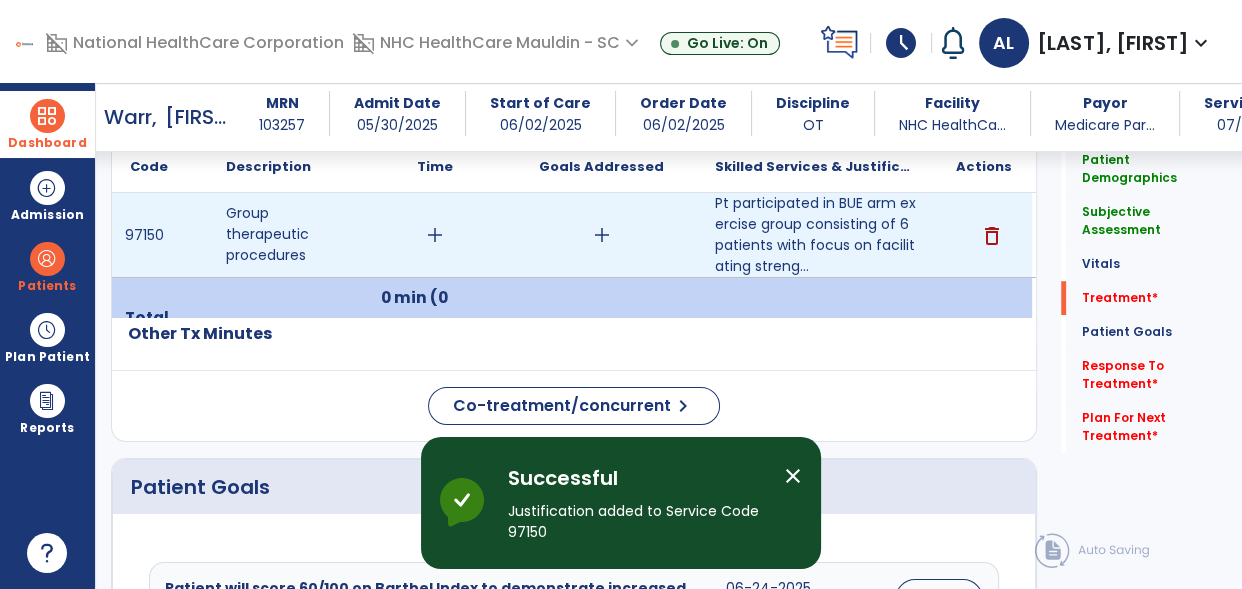 click on "add" at bounding box center [435, 235] 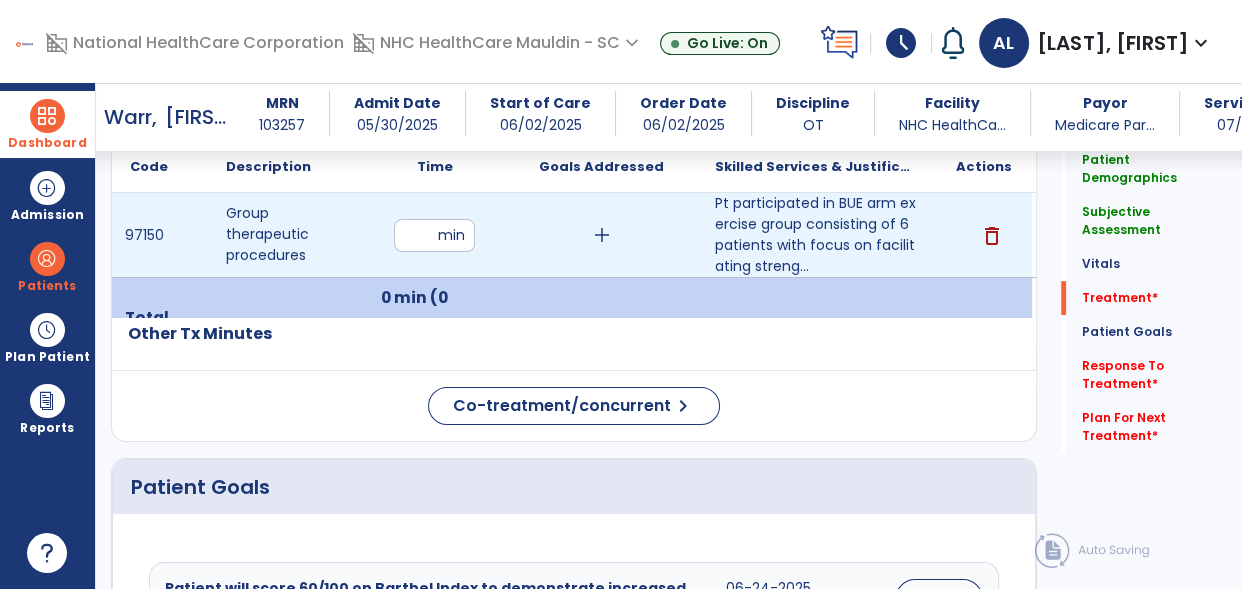 type on "**" 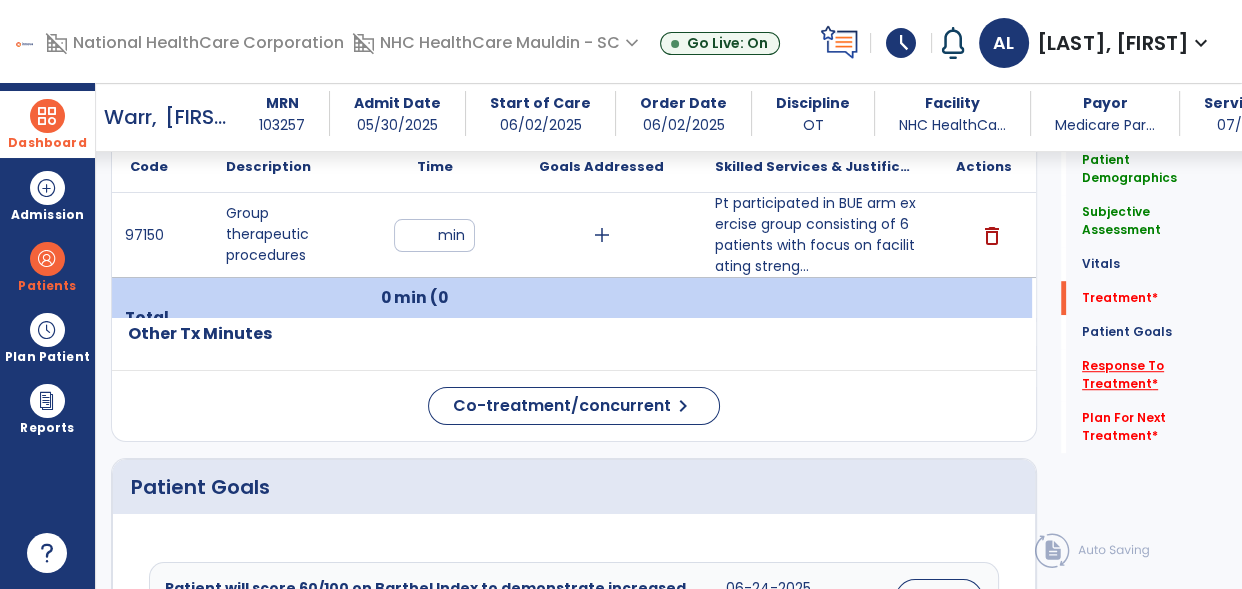 click on "Response To Treatment   *" 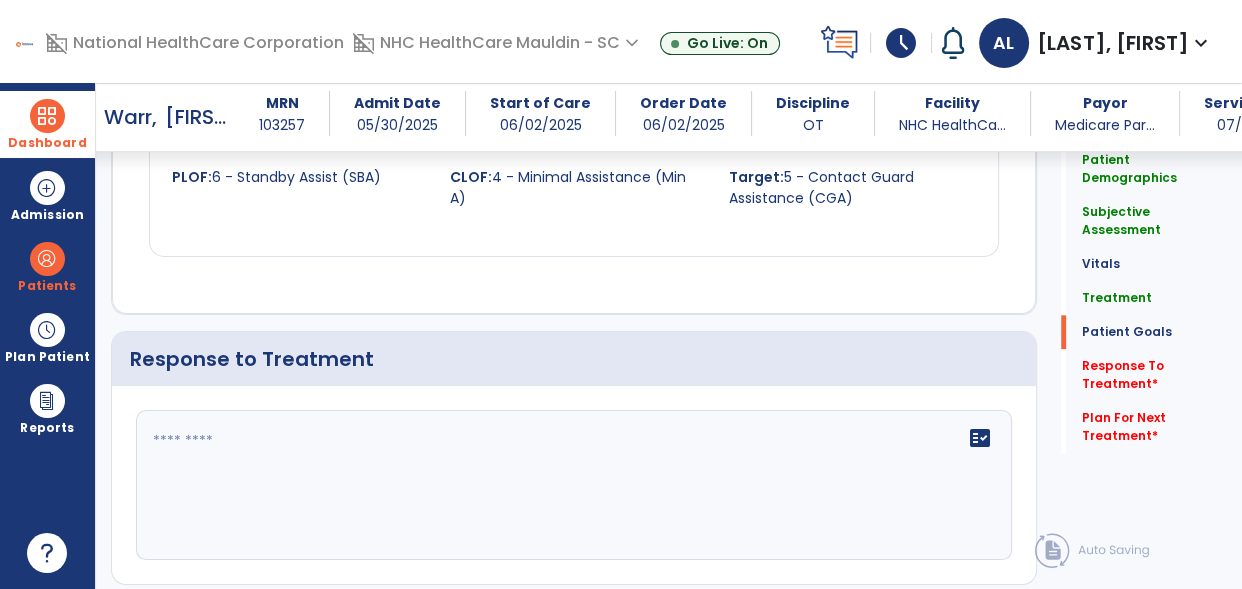 scroll, scrollTop: 2365, scrollLeft: 0, axis: vertical 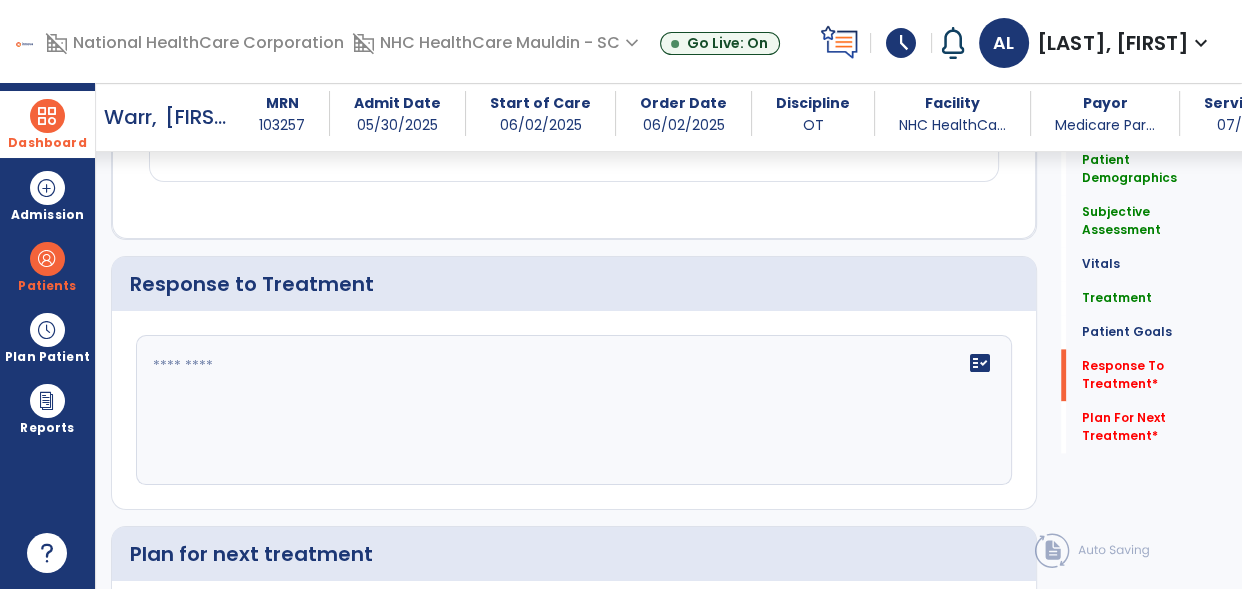 click 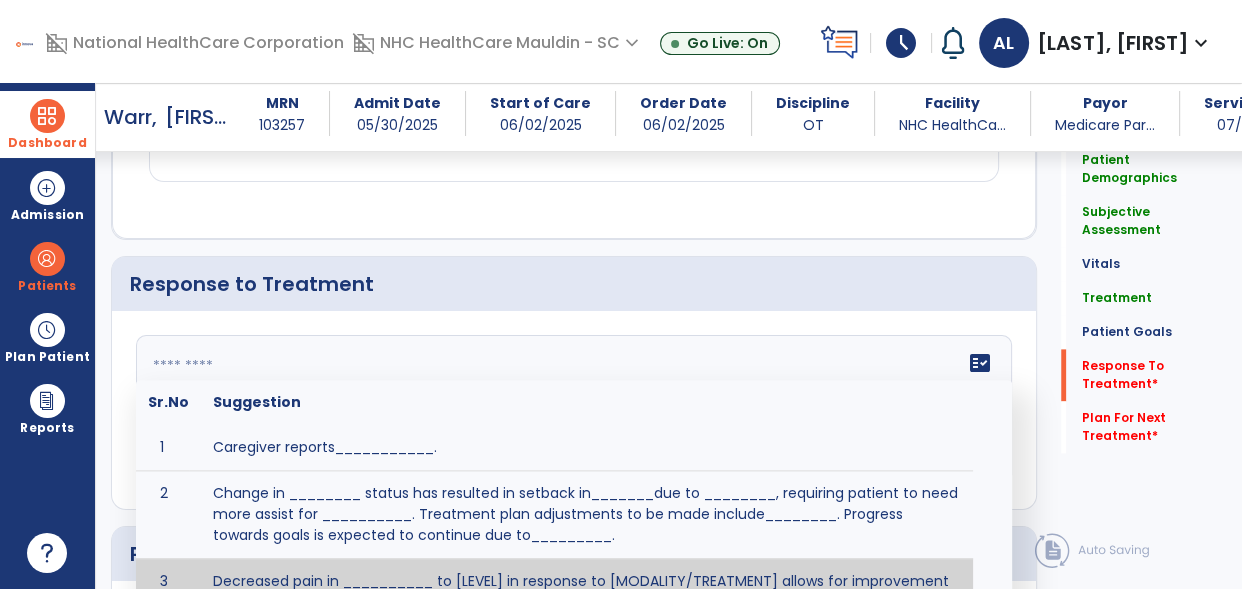 click on "fact_check  Sr.No Suggestion 1 Caregiver reports___________. 2 Change in ________ status has resulted in setback in_______due to ________, requiring patient to need more assist for __________.   Treatment plan adjustments to be made include________.  Progress towards goals is expected to continue due to_________. 3 Decreased pain in __________ to [LEVEL] in response to [MODALITY/TREATMENT] allows for improvement in _________. 4 Functional gains in _______ have impacted the patient's ability to perform_________ with a reduction in assist levels to_________. 5 Functional progress this week has been significant due to__________. 6 Gains in ________ have improved the patient's ability to perform ______with decreased levels of assist to___________. 7 Improvement in ________allows patient to tolerate higher levels of challenges in_________. 8 Pain in [AREA] has decreased to [LEVEL] in response to [TREATMENT/MODALITY], allowing fore ease in completing__________. 9 10 11 12 13 14 15 16 17 18 19 20 21" 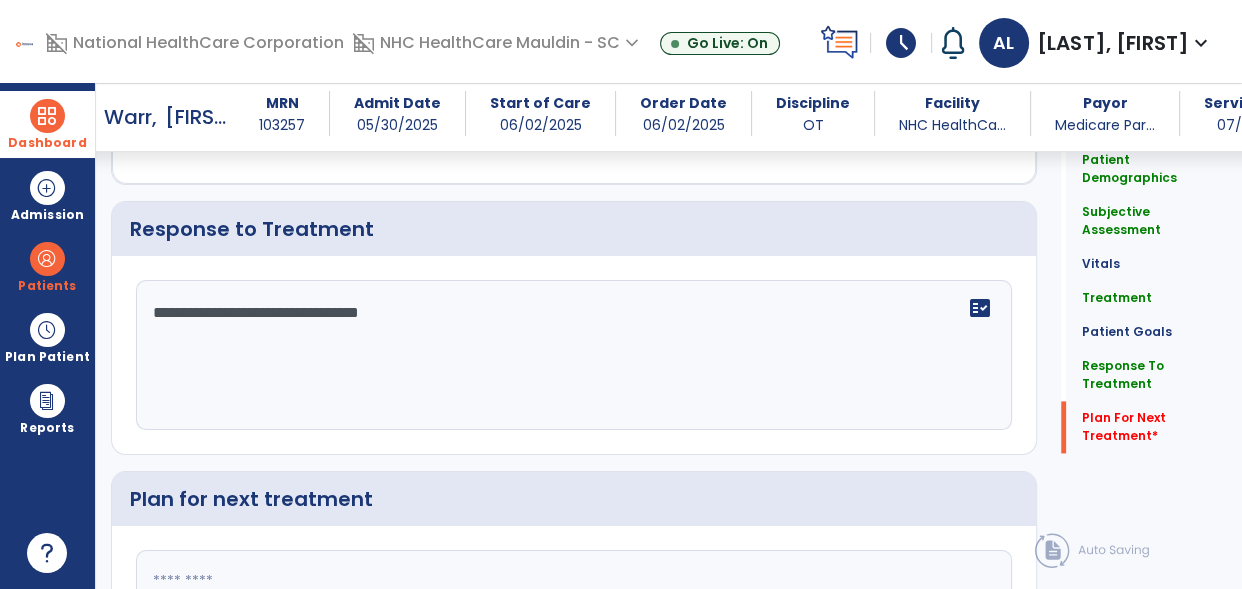 scroll, scrollTop: 2618, scrollLeft: 0, axis: vertical 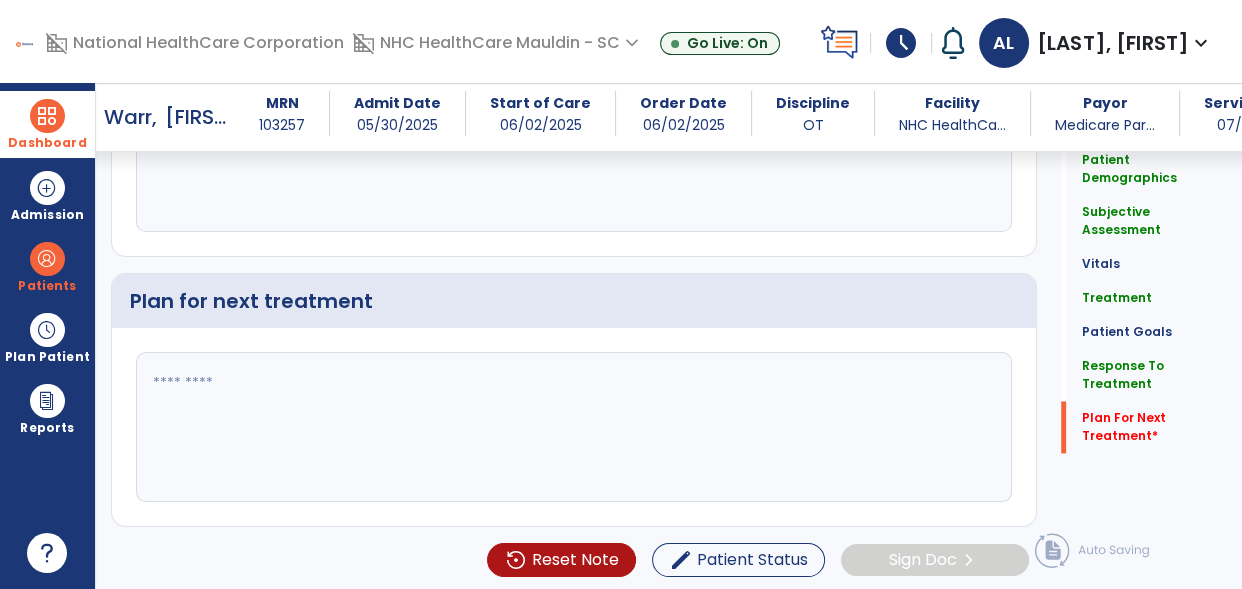 type on "**********" 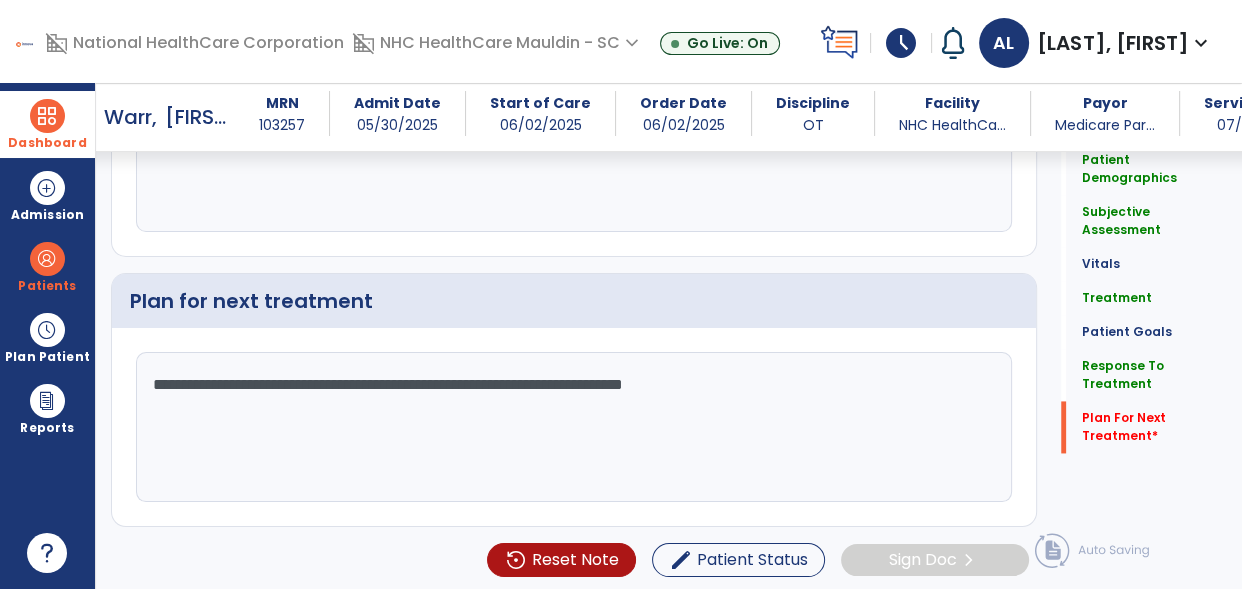 type on "**********" 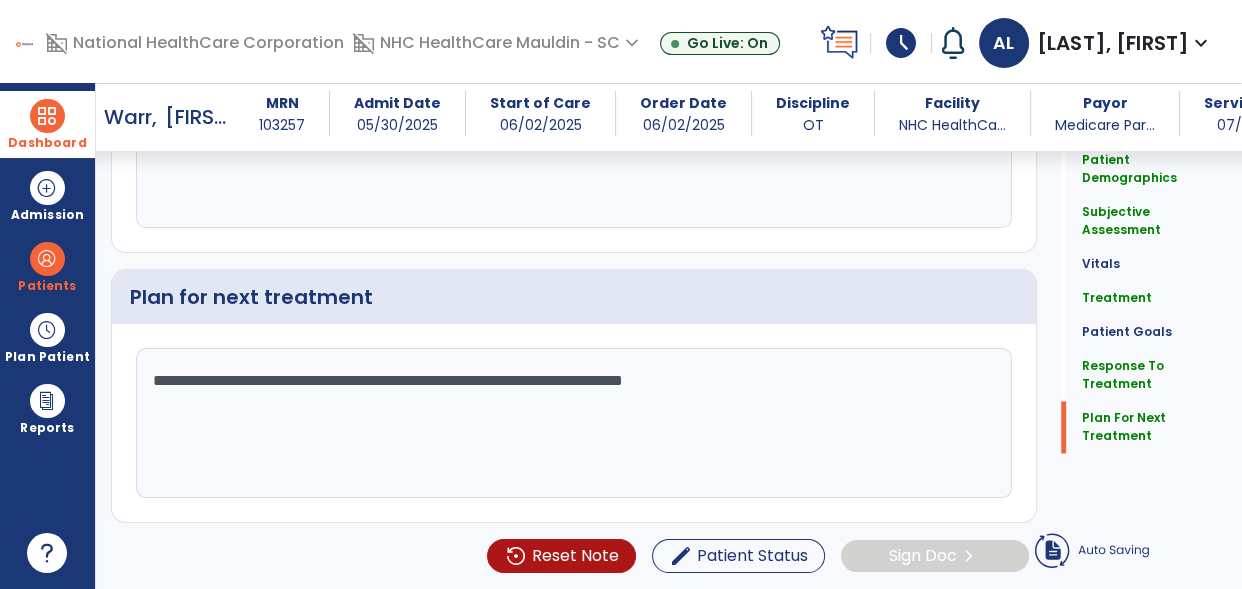 click on "Plan For Next Treatment   Plan For Next Treatment" 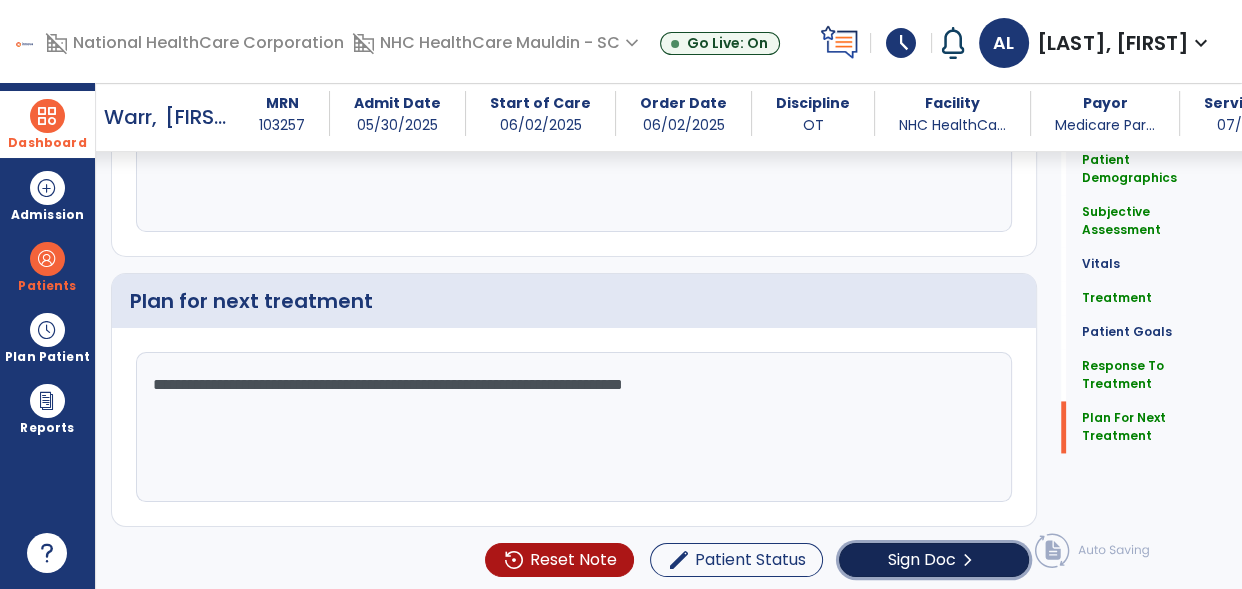 click on "Sign Doc  chevron_right" 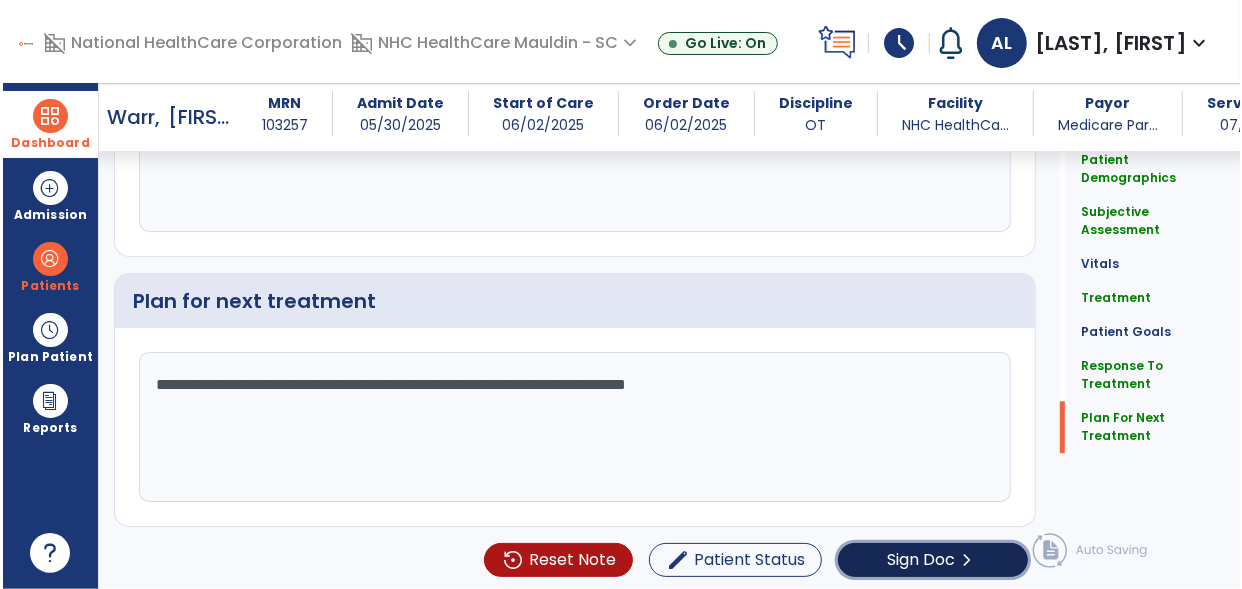 scroll, scrollTop: 2618, scrollLeft: 0, axis: vertical 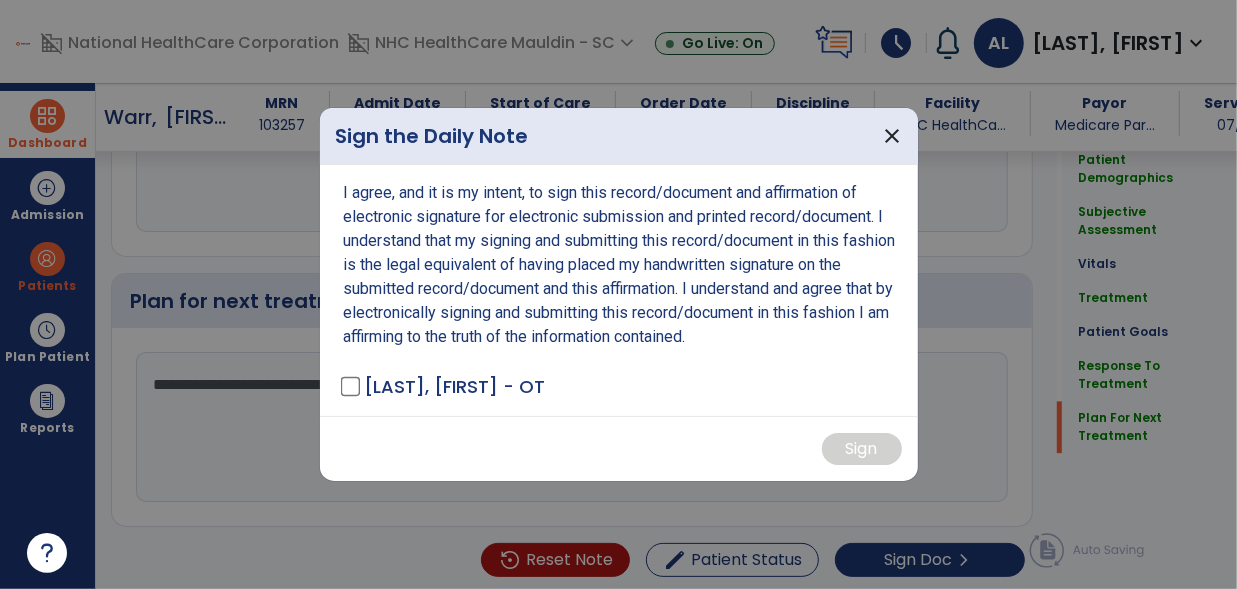 click on "I agree, and it is my intent, to sign this record/document and affirmation of electronic signature for electronic submission and printed record/document. I understand that my signing and submitting this record/document in this fashion is the legal equivalent of having placed my handwritten signature on the submitted record/document and this affirmation. I understand and agree that by electronically signing and submitting this record/document in this fashion I am affirming to the truth of the information contained.  [LAST], [FIRST]   - OT" at bounding box center [619, 290] 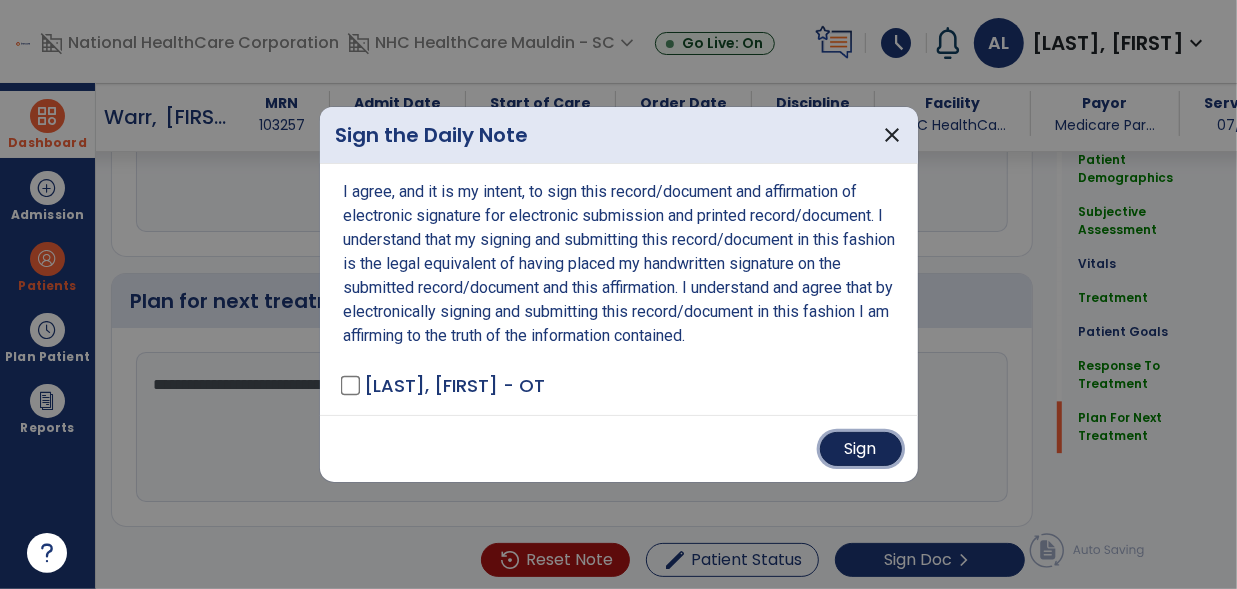 click on "Sign" at bounding box center [861, 449] 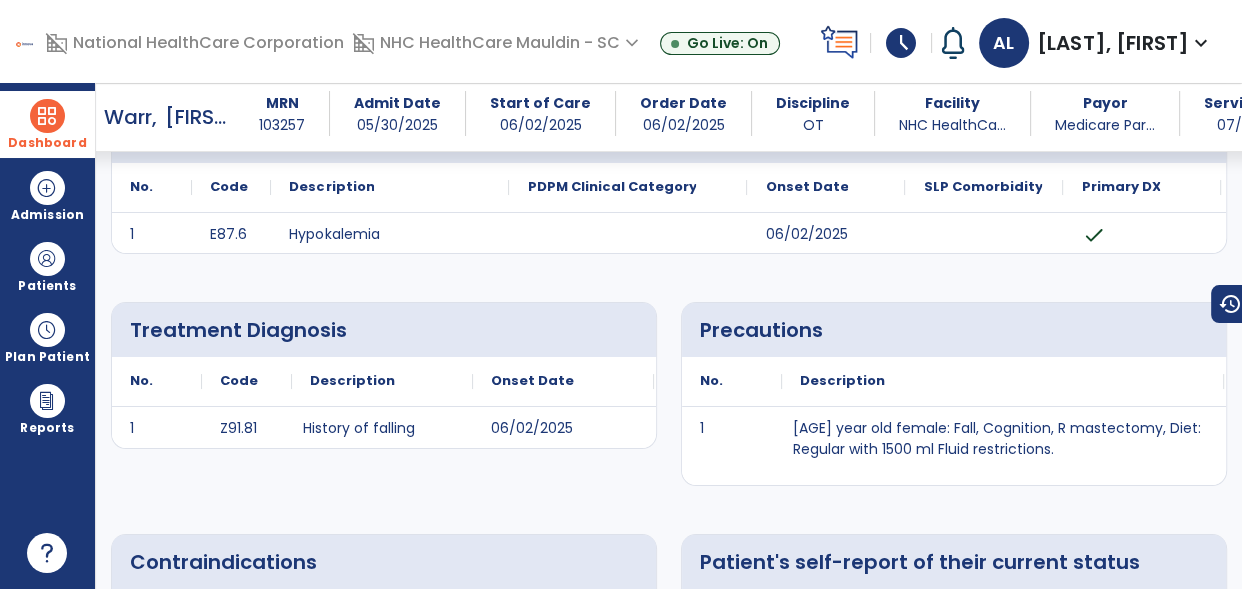 scroll, scrollTop: 159, scrollLeft: 0, axis: vertical 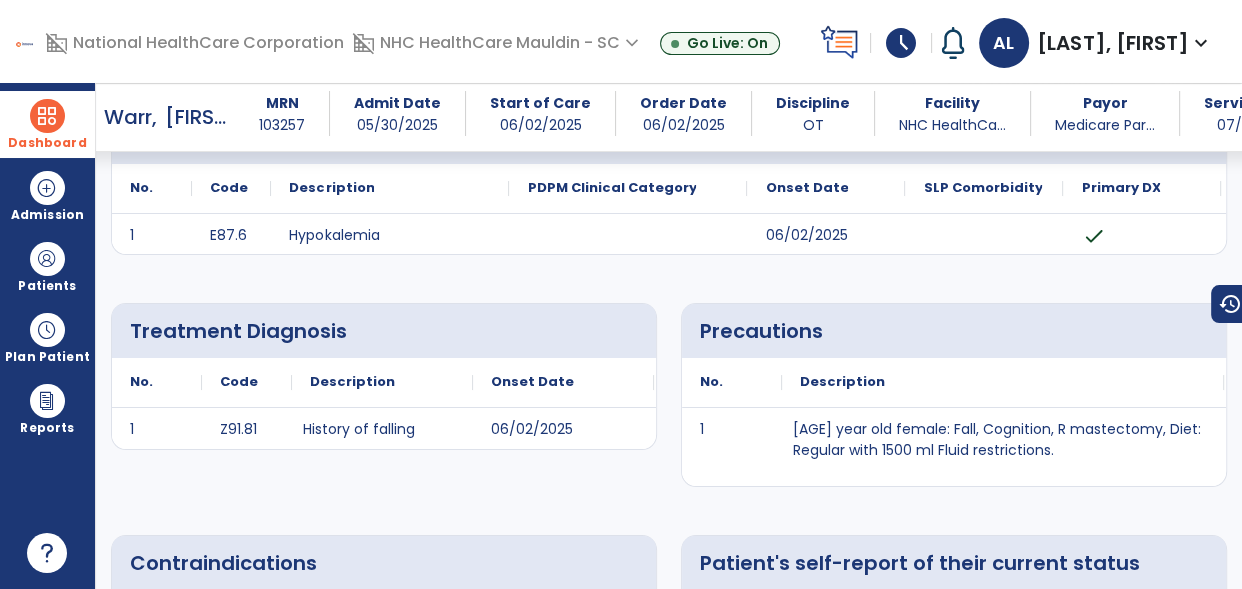 click at bounding box center [47, 116] 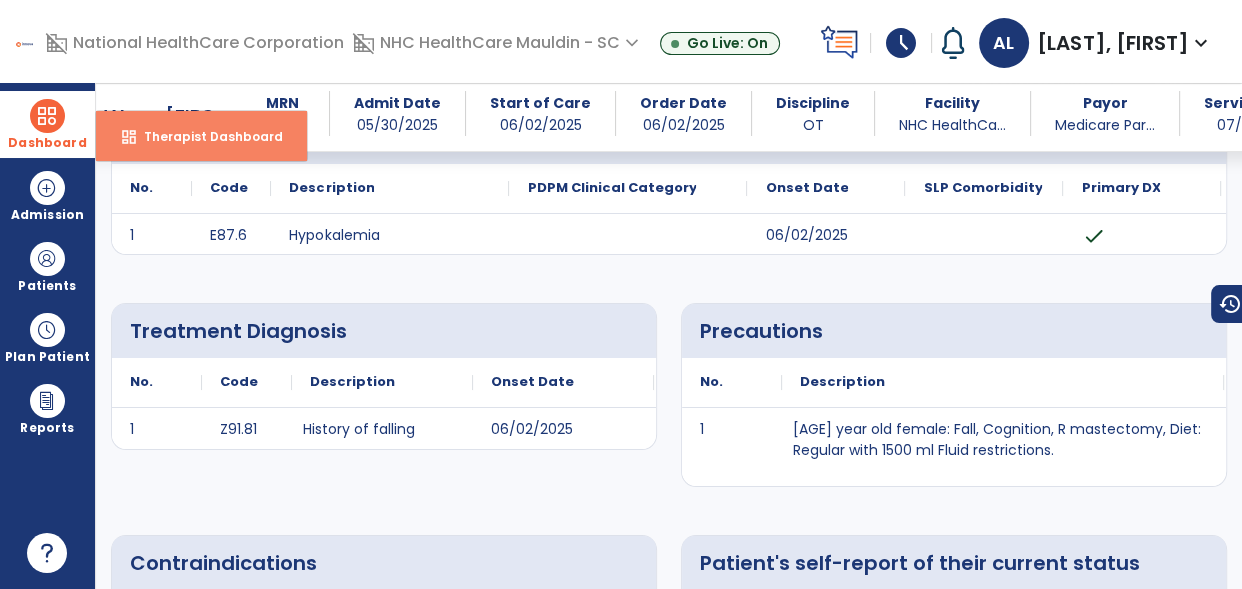 click on "dashboard  Therapist Dashboard" at bounding box center (201, 136) 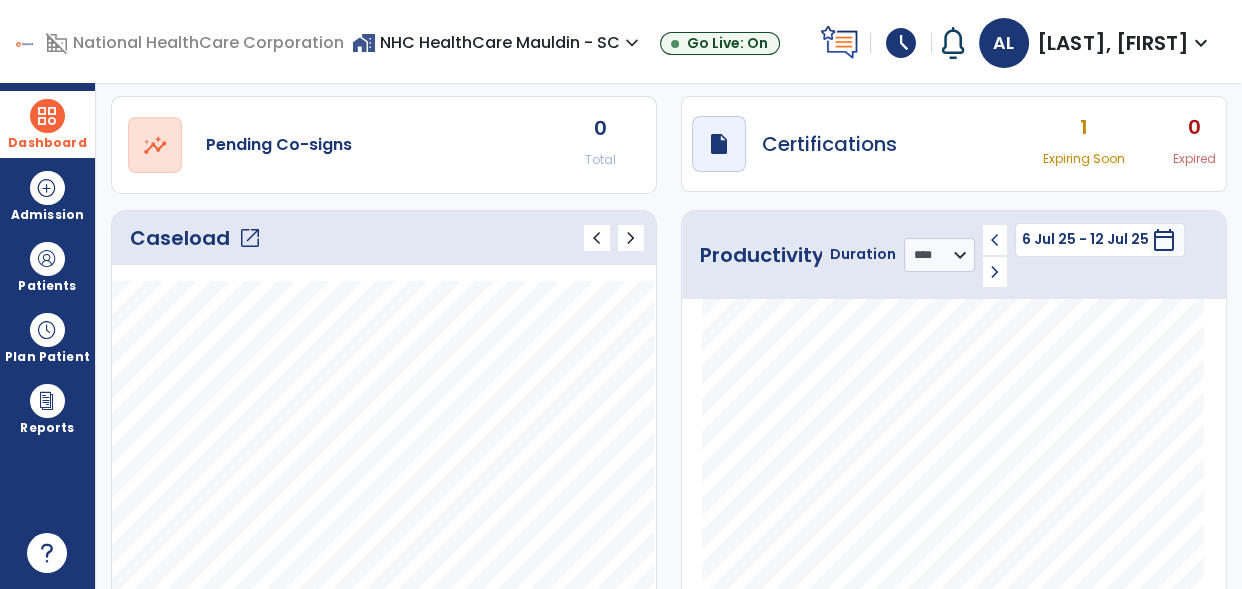 click on "open_in_new" 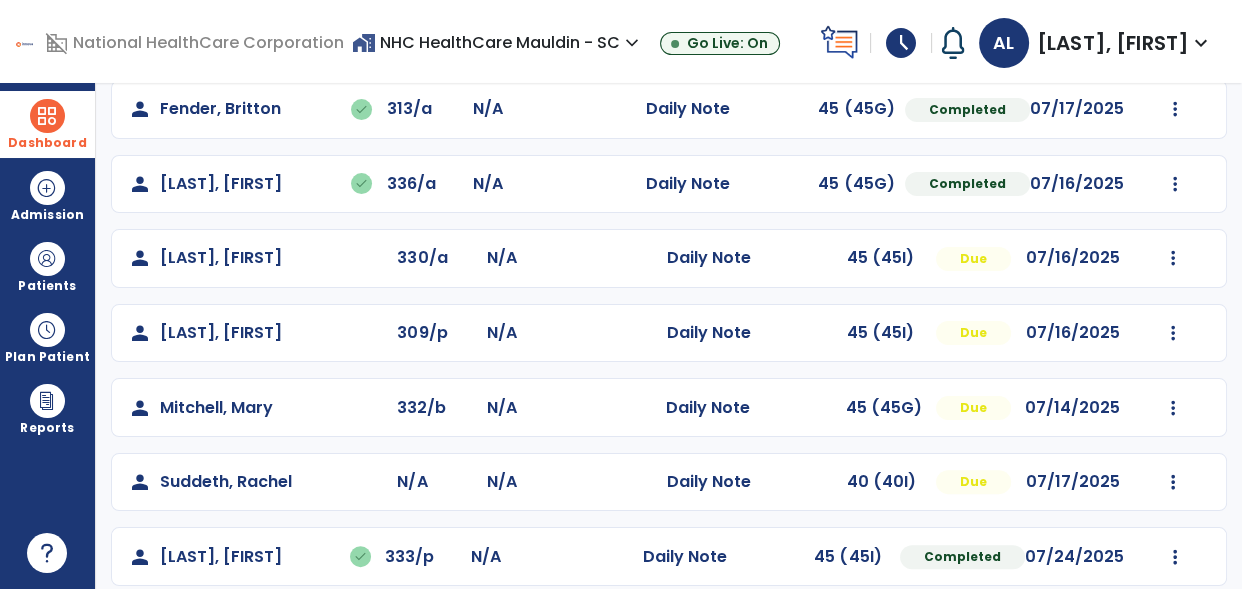 scroll, scrollTop: 503, scrollLeft: 0, axis: vertical 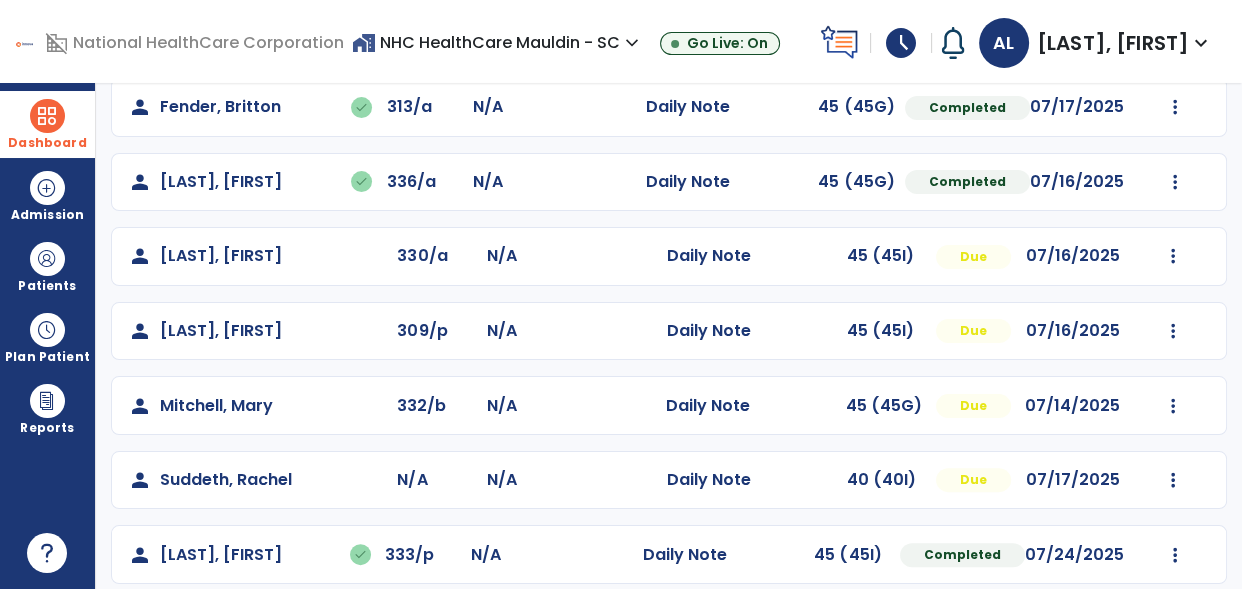 click on "Mark Visit As Complete   Reset Note   Open Document   G + C Mins" 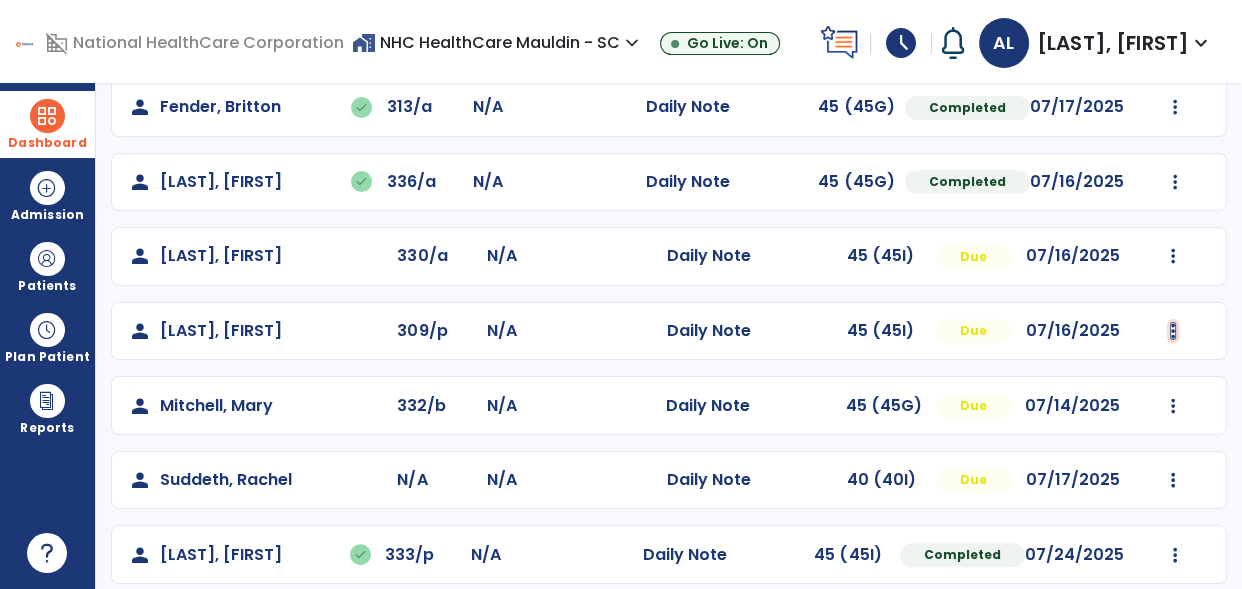 click at bounding box center (1175, -191) 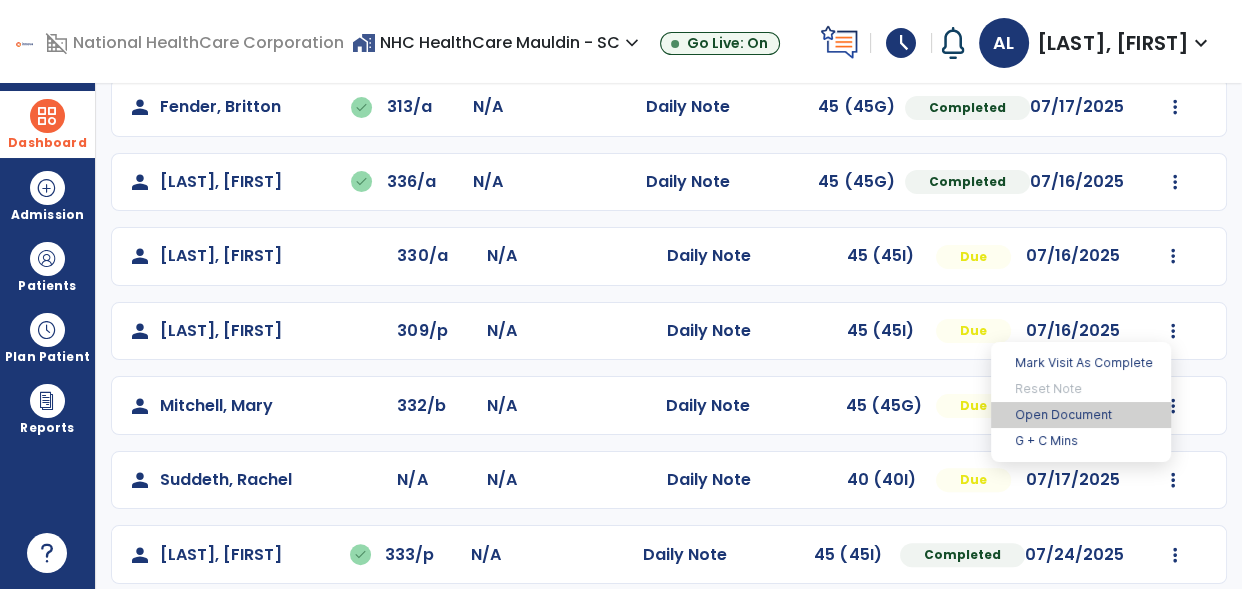 click on "Open Document" at bounding box center (1081, 415) 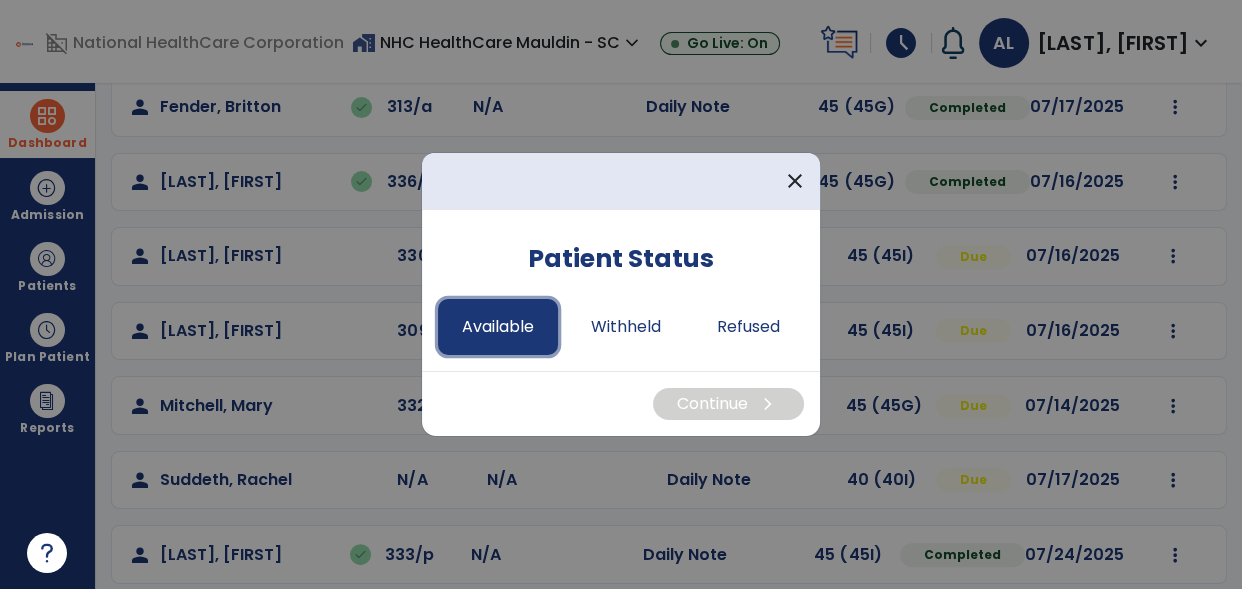 click on "Available" at bounding box center [498, 327] 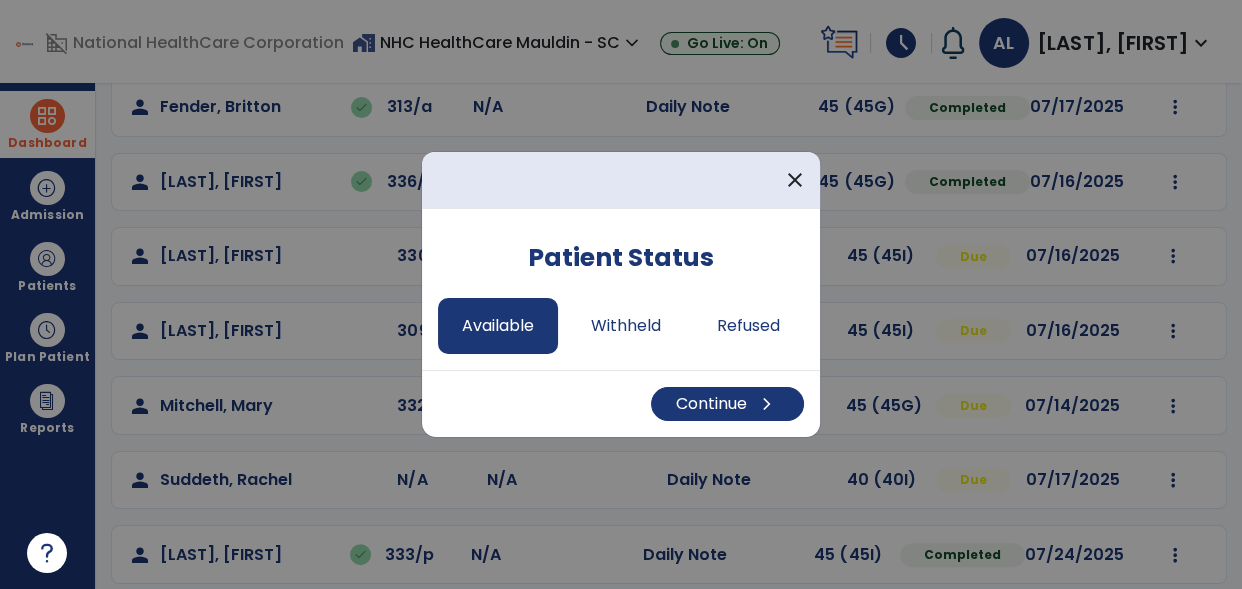 click on "Continue   chevron_right" at bounding box center (621, 403) 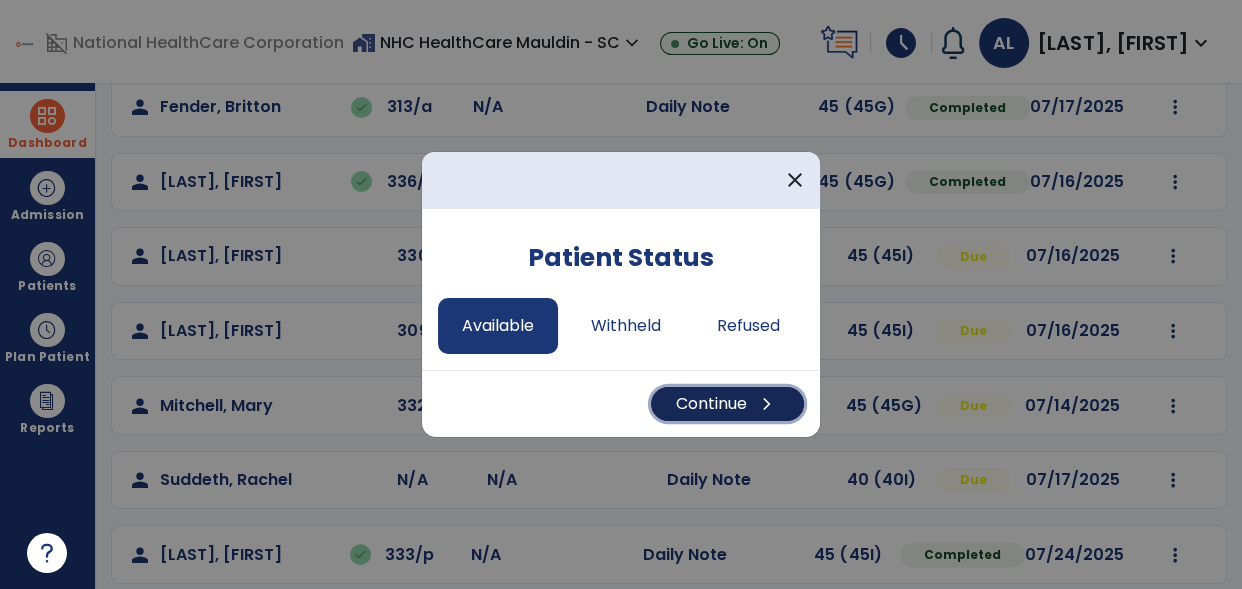 click on "chevron_right" at bounding box center (767, 404) 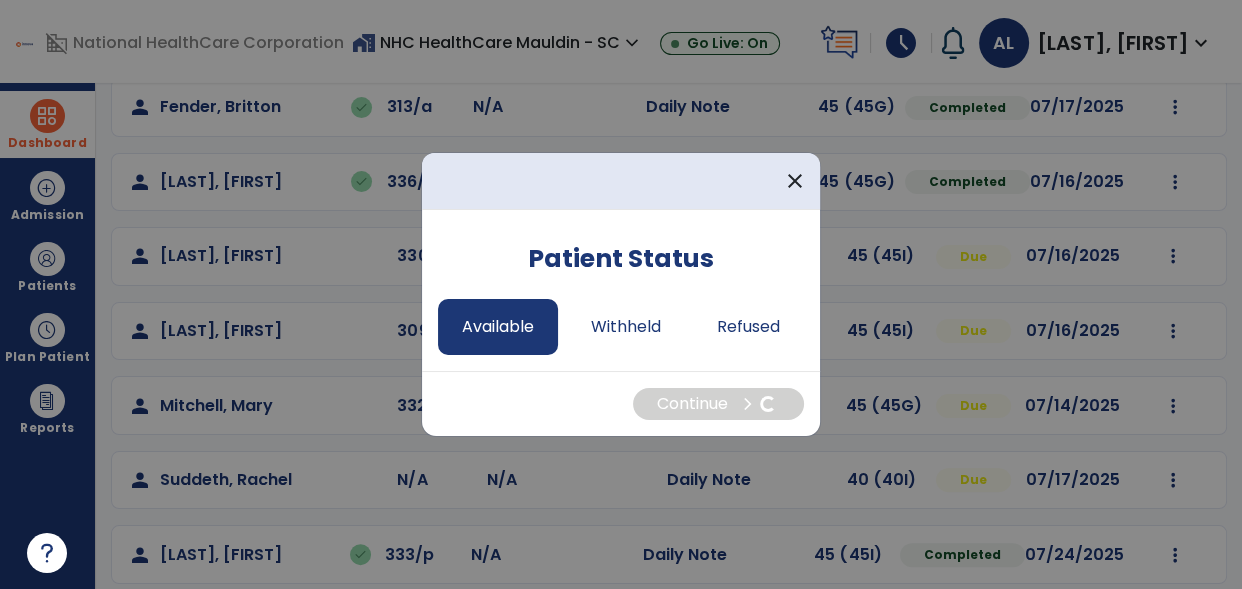 select on "*" 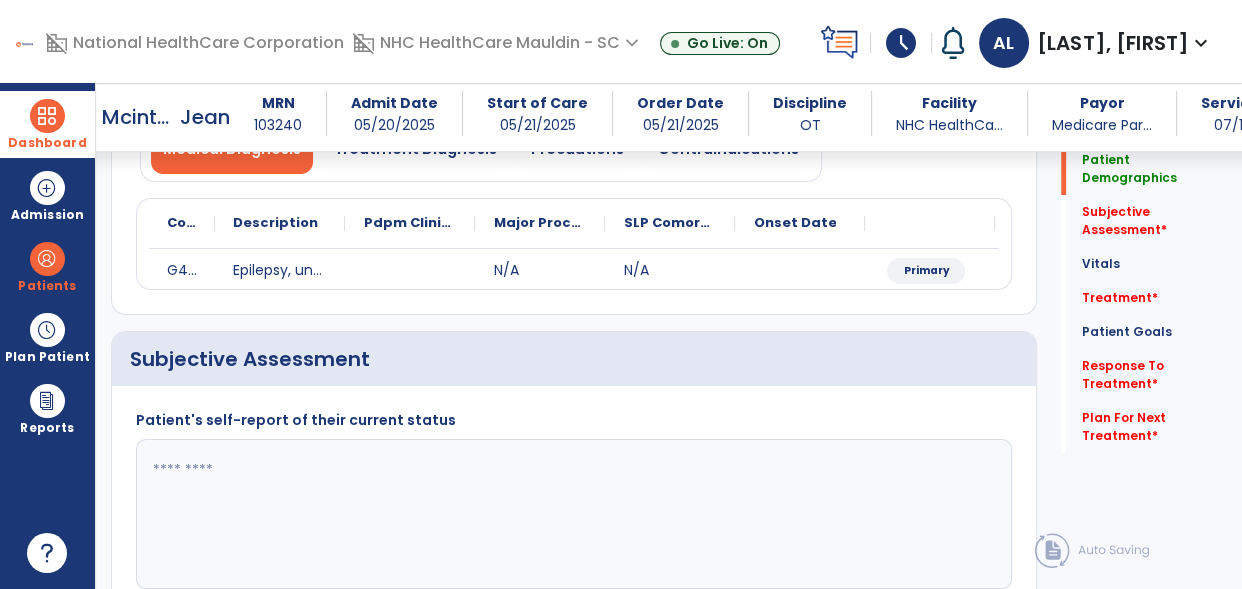 scroll, scrollTop: 209, scrollLeft: 0, axis: vertical 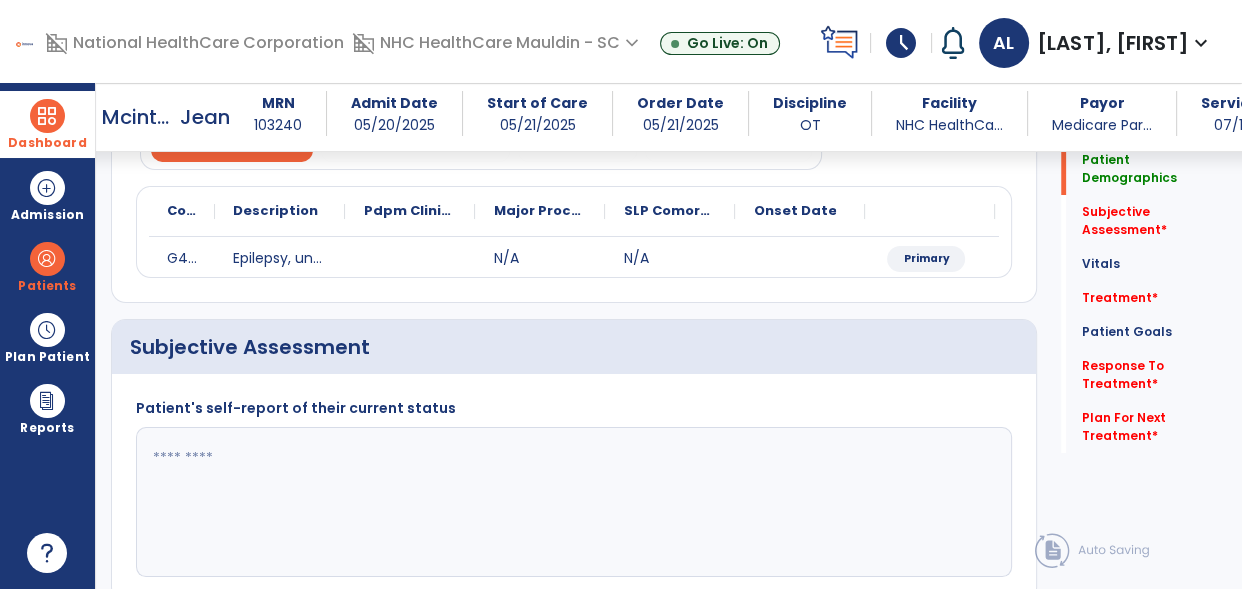 click 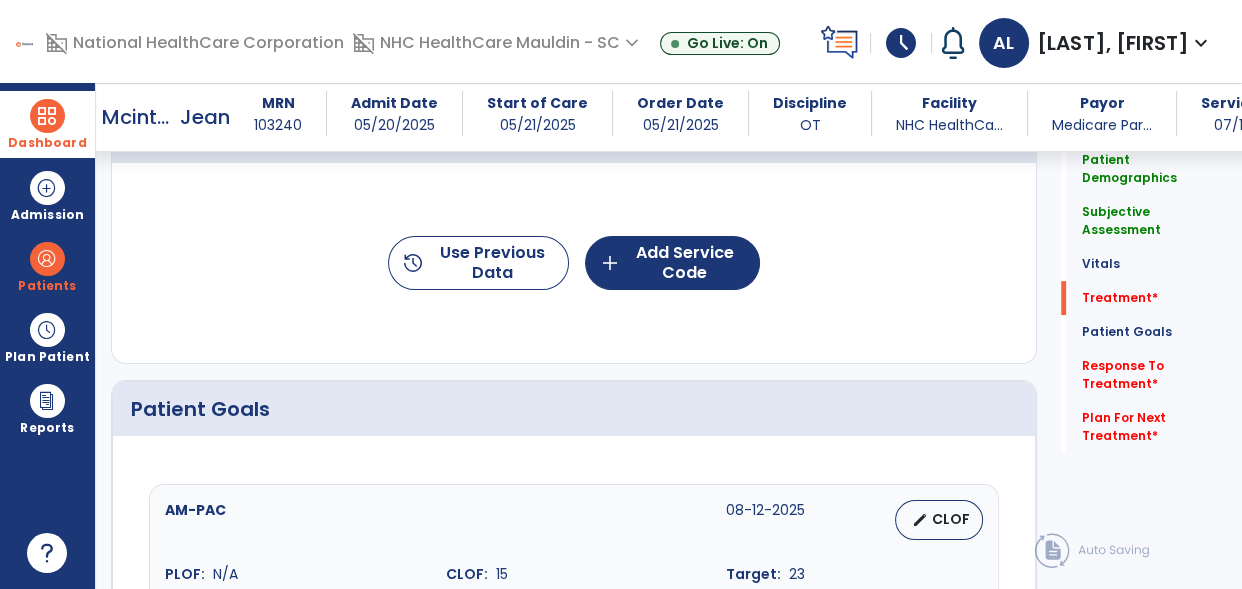 scroll, scrollTop: 1141, scrollLeft: 0, axis: vertical 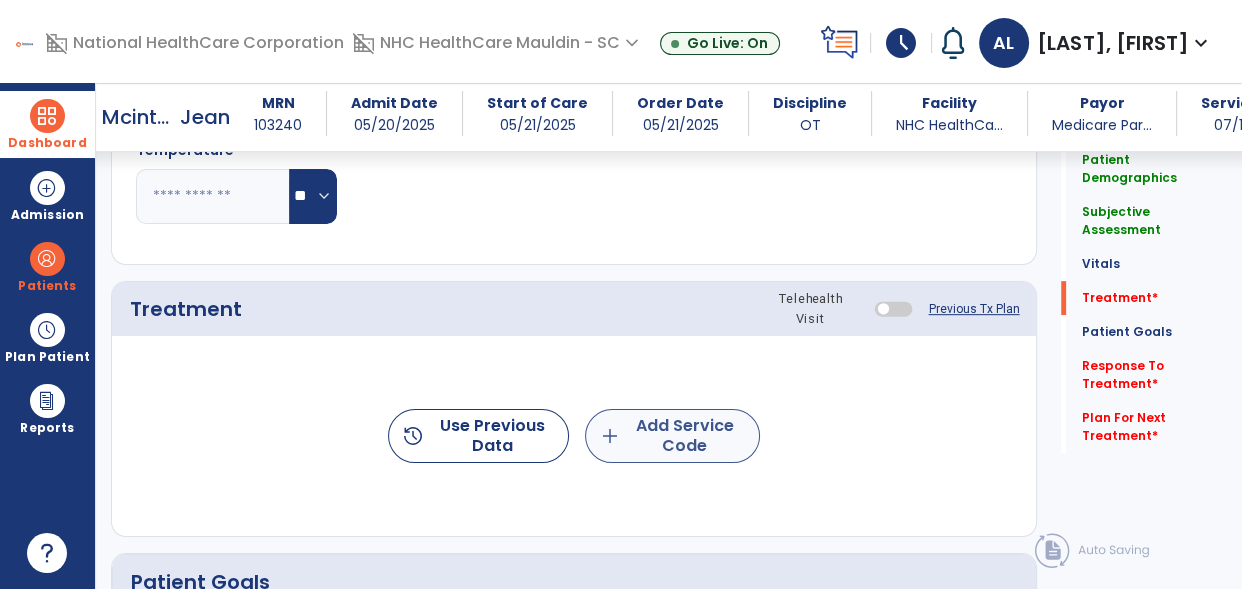 type on "**********" 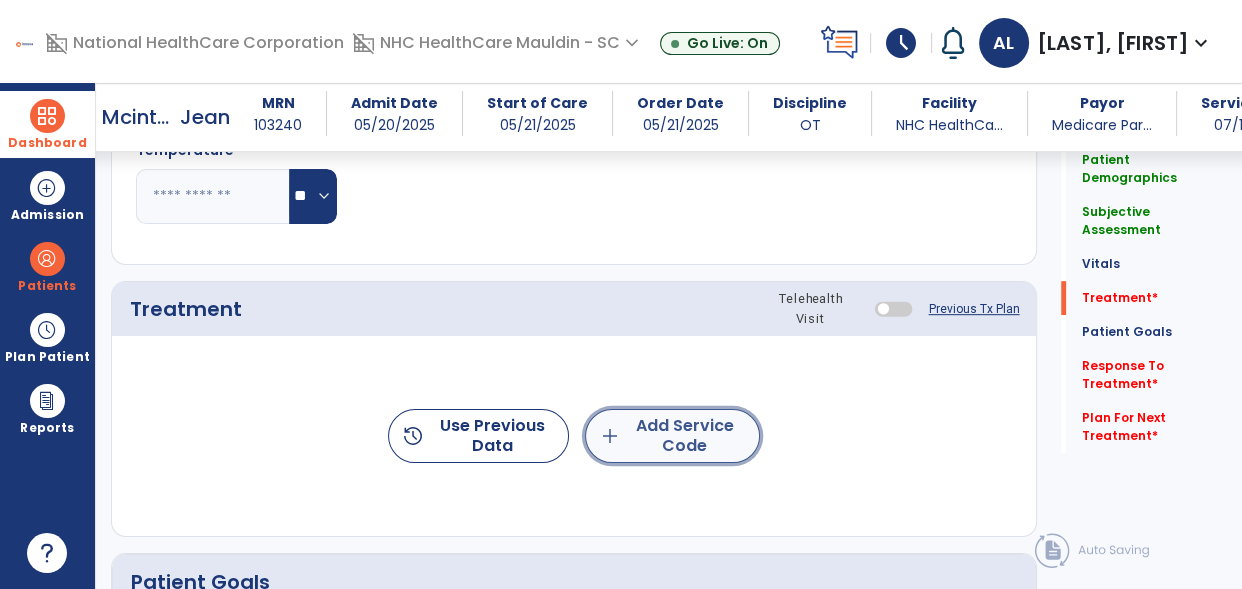click on "add  Add Service Code" 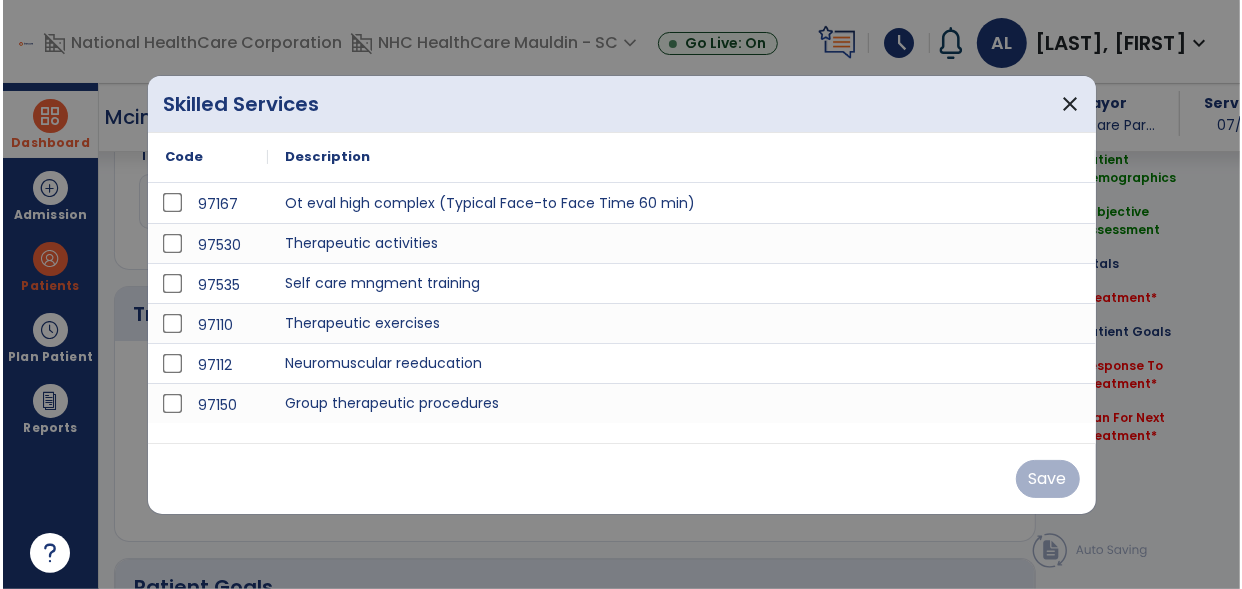 scroll, scrollTop: 968, scrollLeft: 0, axis: vertical 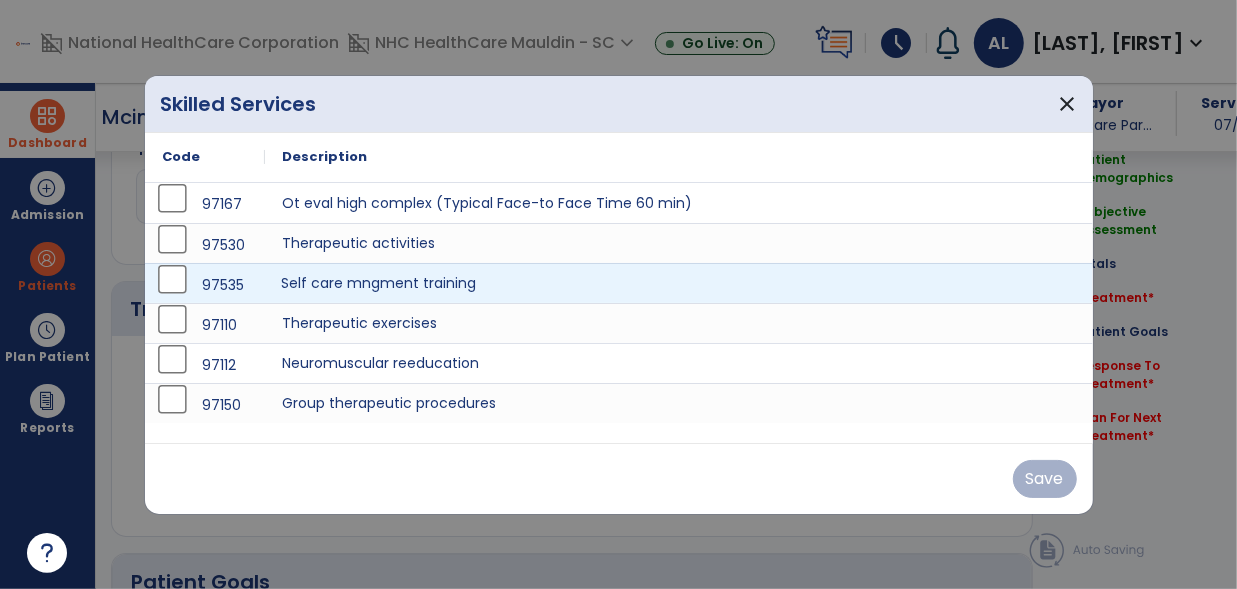 click on "Self care mngment training" at bounding box center [679, 283] 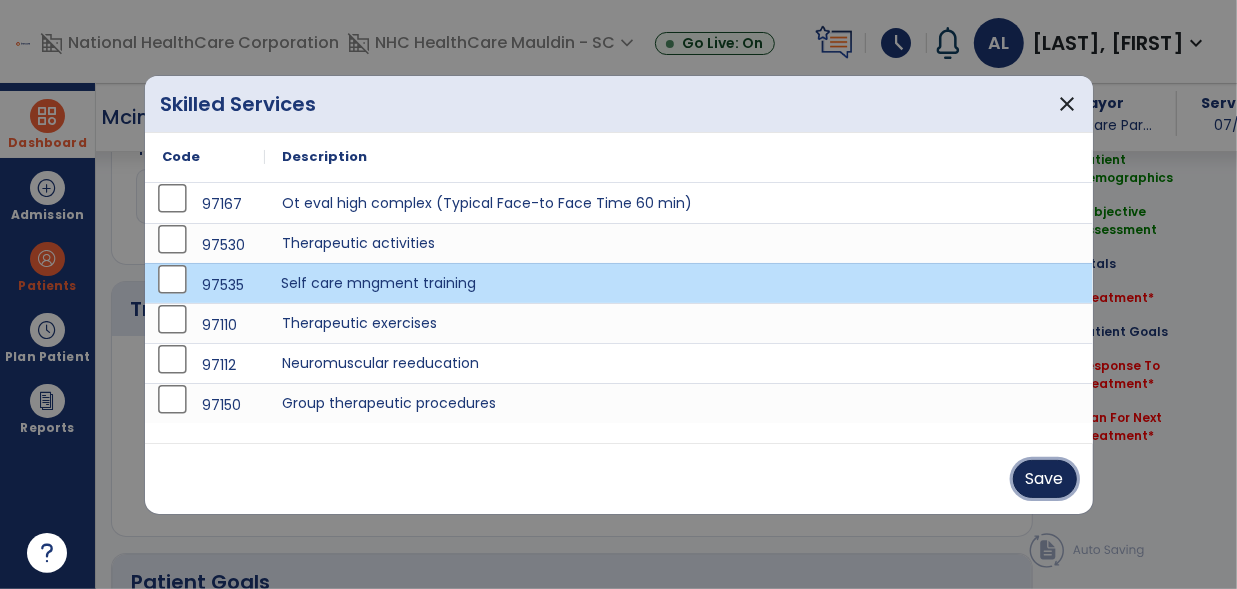 click on "Save" at bounding box center (1045, 479) 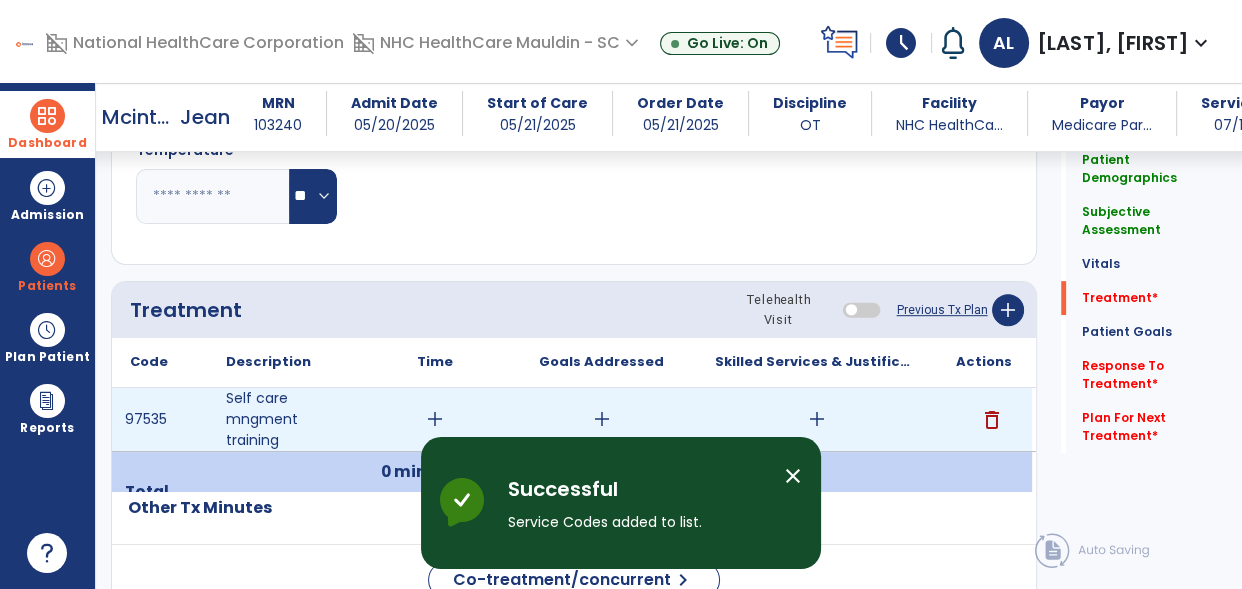 click on "add" at bounding box center [817, 419] 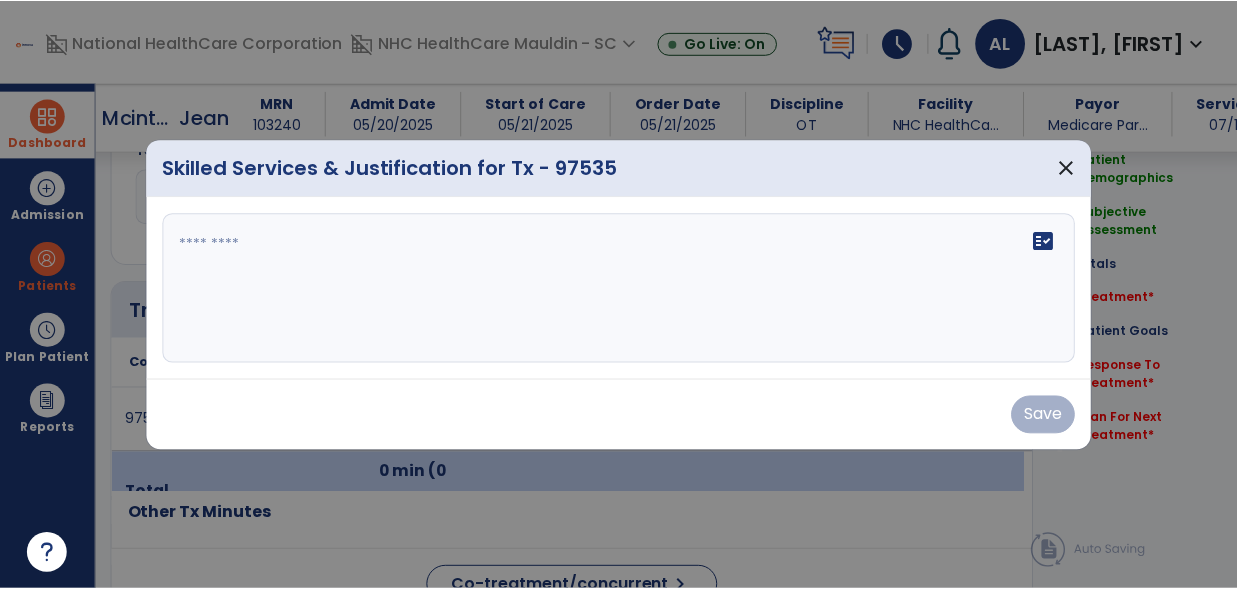 scroll, scrollTop: 968, scrollLeft: 0, axis: vertical 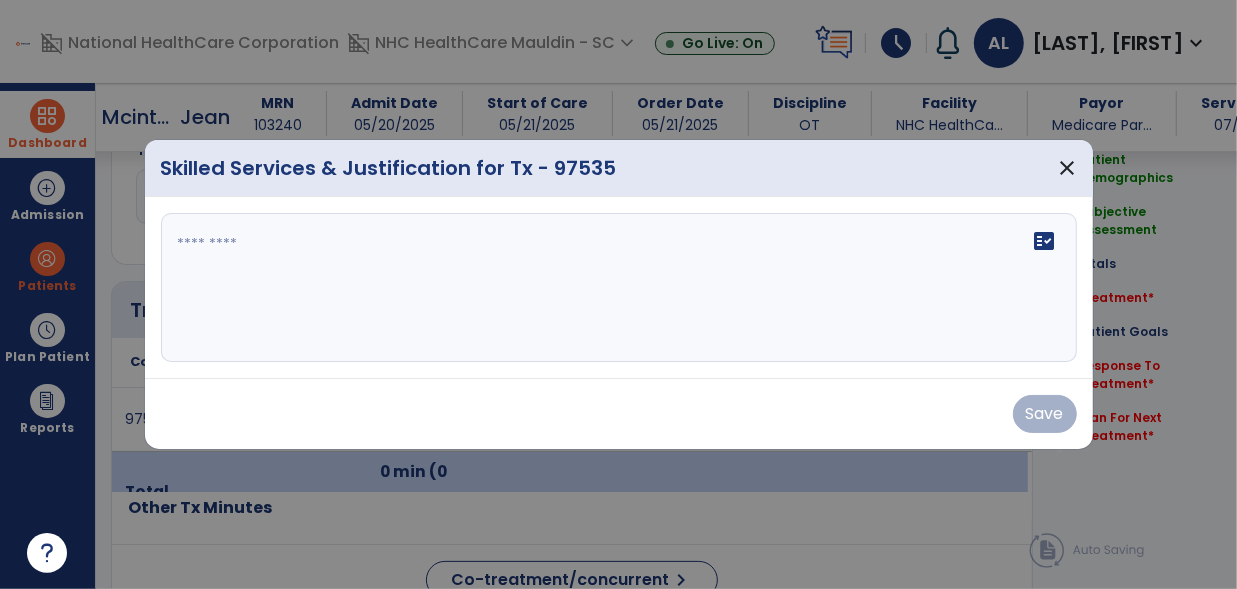 click on "fact_check" at bounding box center [619, 288] 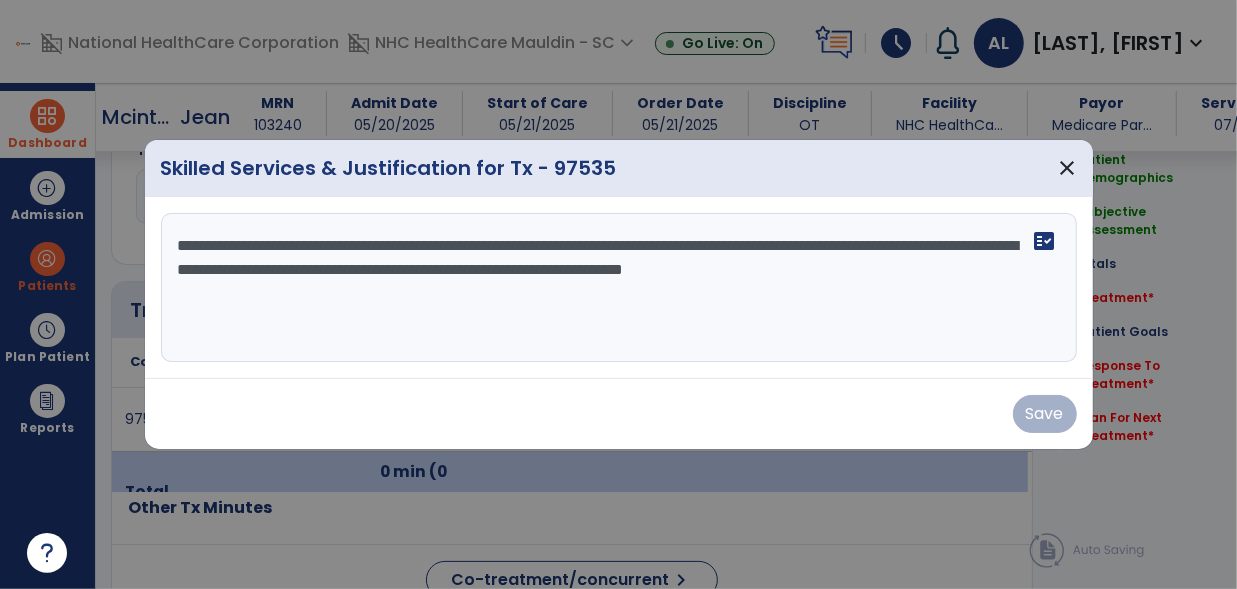 drag, startPoint x: 546, startPoint y: 288, endPoint x: 523, endPoint y: 320, distance: 39.40812 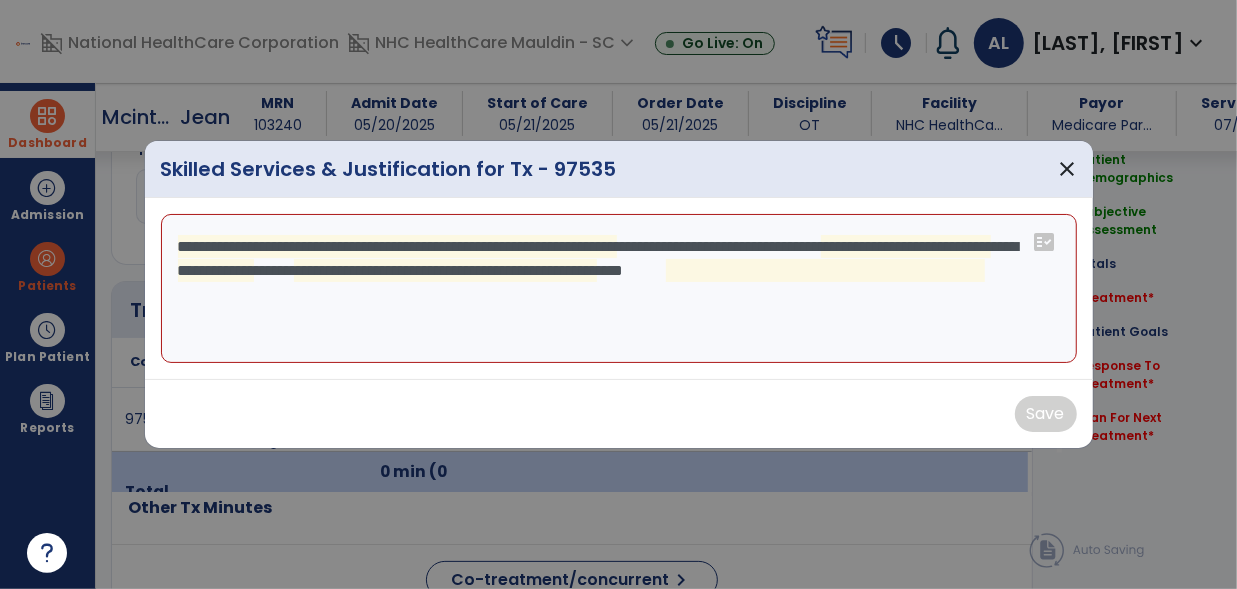 drag, startPoint x: 1051, startPoint y: 328, endPoint x: 1102, endPoint y: 433, distance: 116.73046 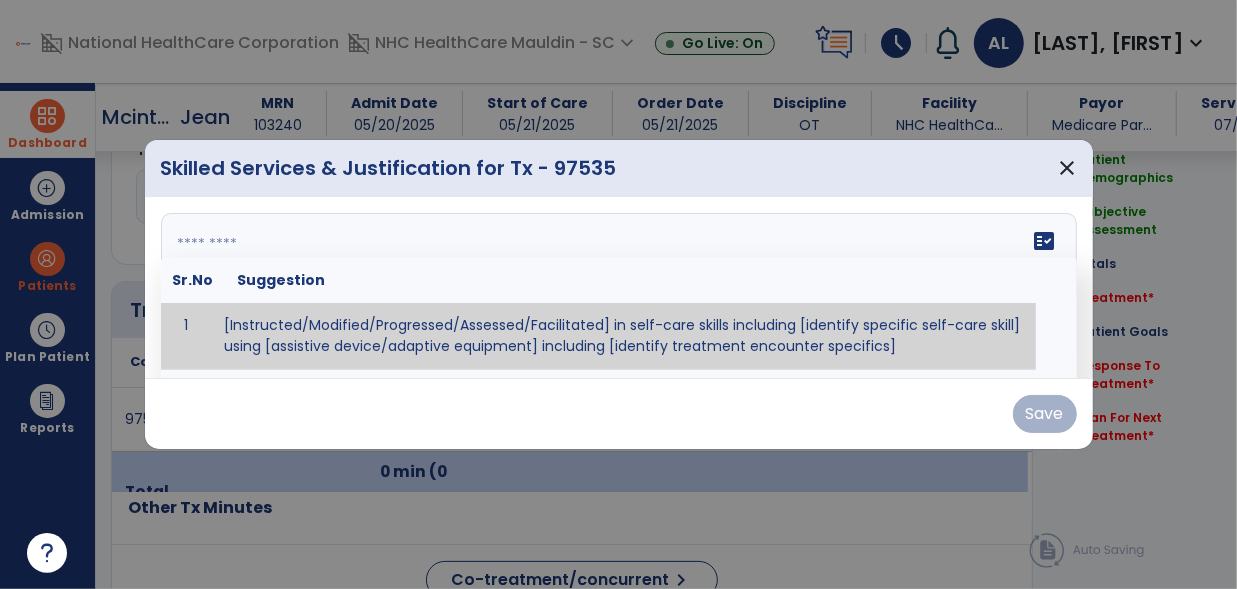 paste on "**********" 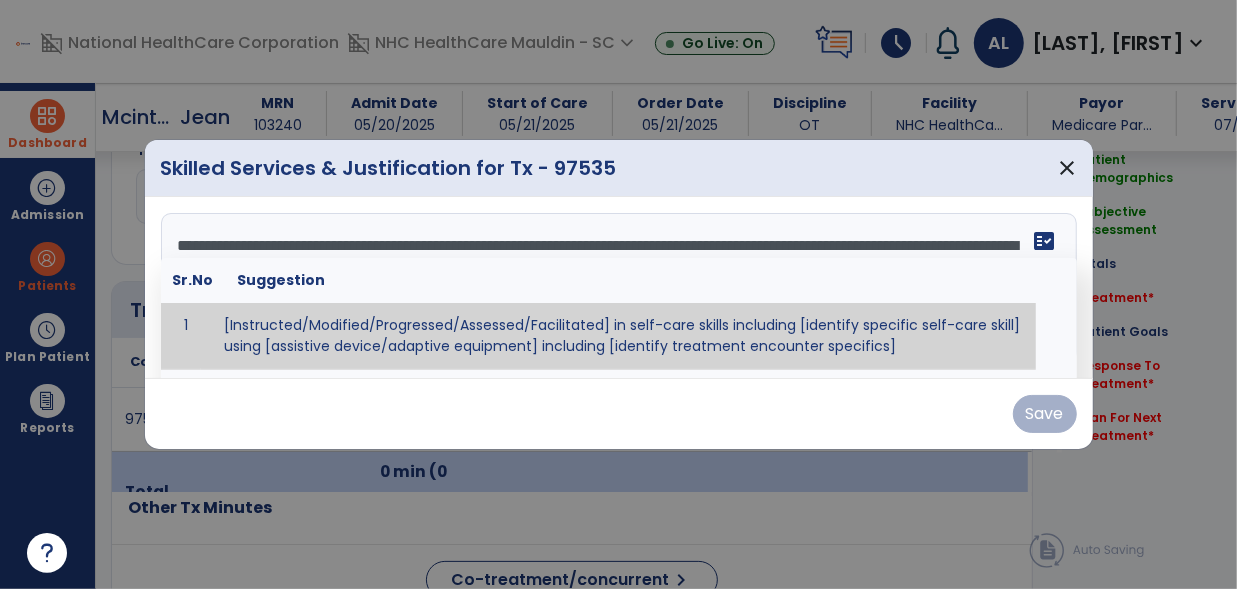 scroll, scrollTop: 62, scrollLeft: 0, axis: vertical 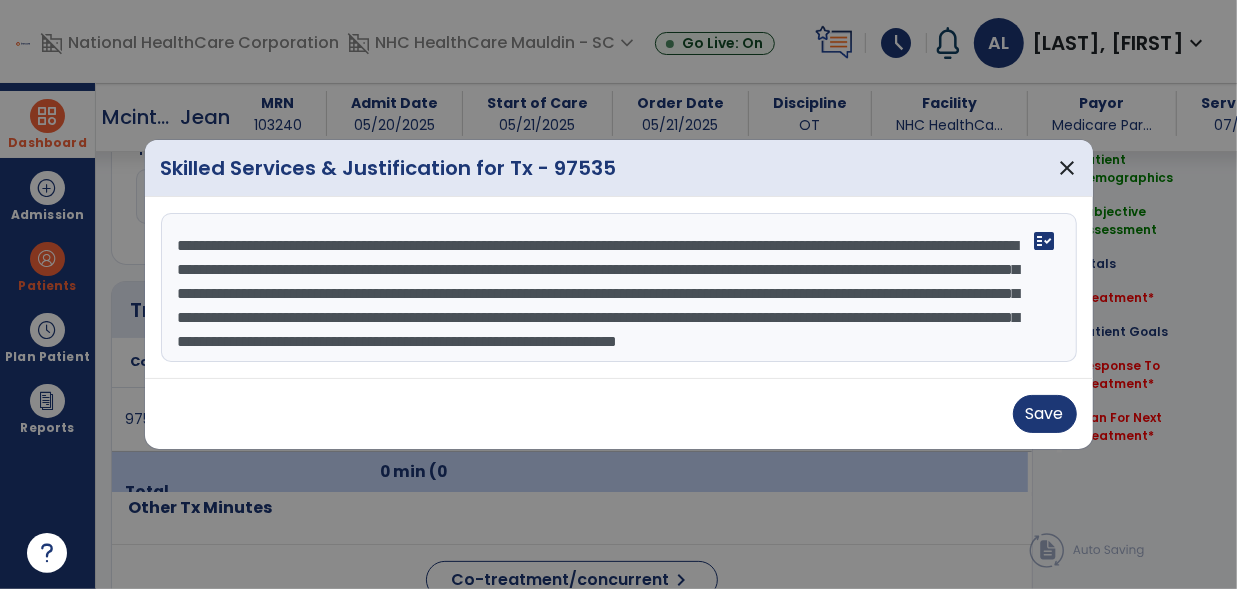 drag, startPoint x: 647, startPoint y: 287, endPoint x: 477, endPoint y: 290, distance: 170.02647 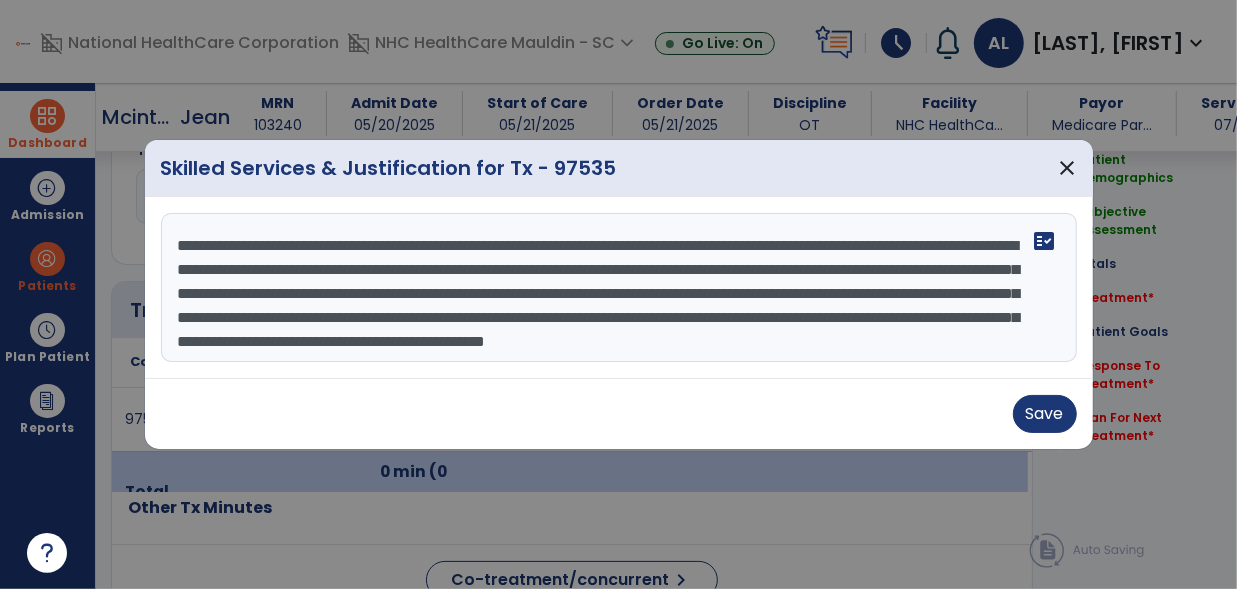 click on "**********" at bounding box center (619, 288) 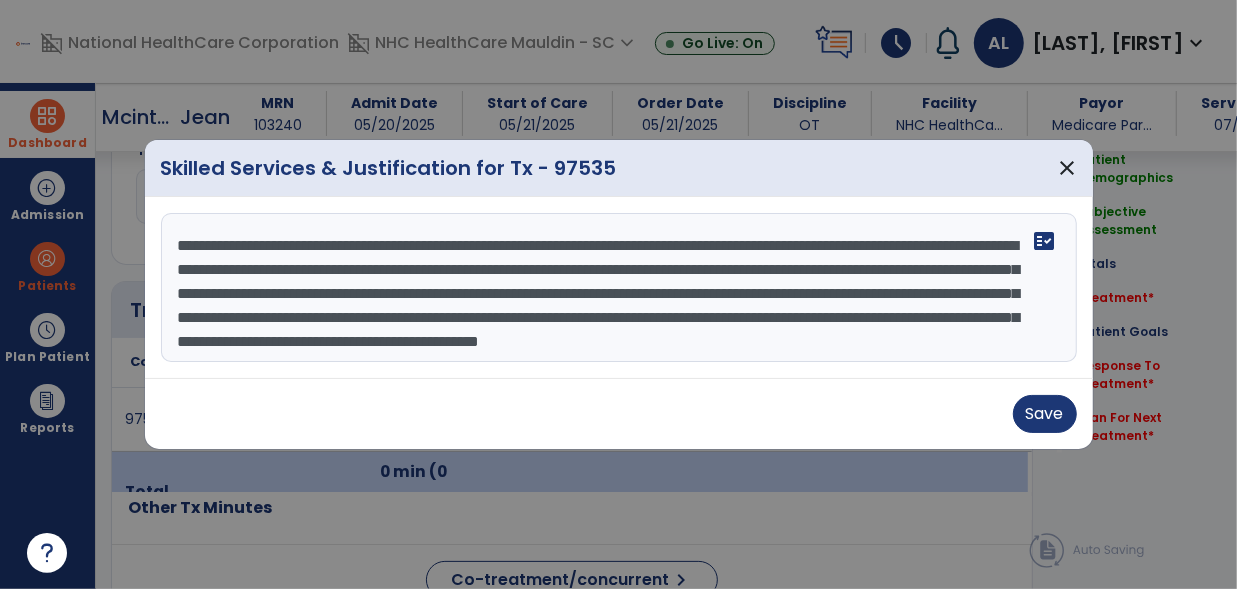 drag, startPoint x: 688, startPoint y: 286, endPoint x: 528, endPoint y: 281, distance: 160.07811 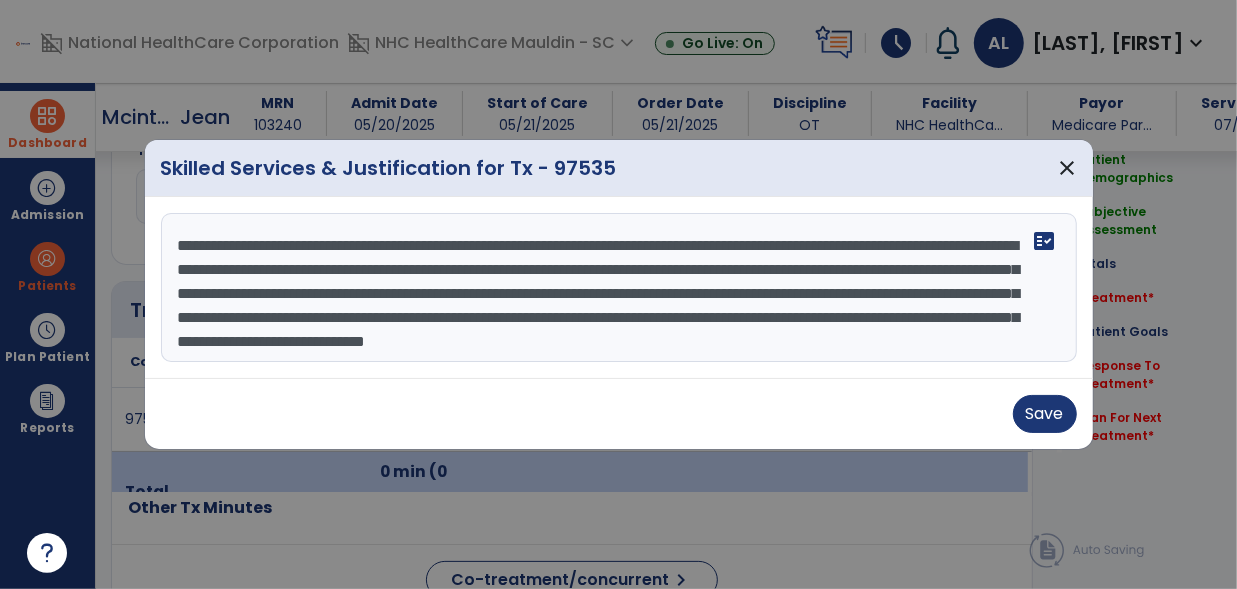 click on "**********" at bounding box center (619, 288) 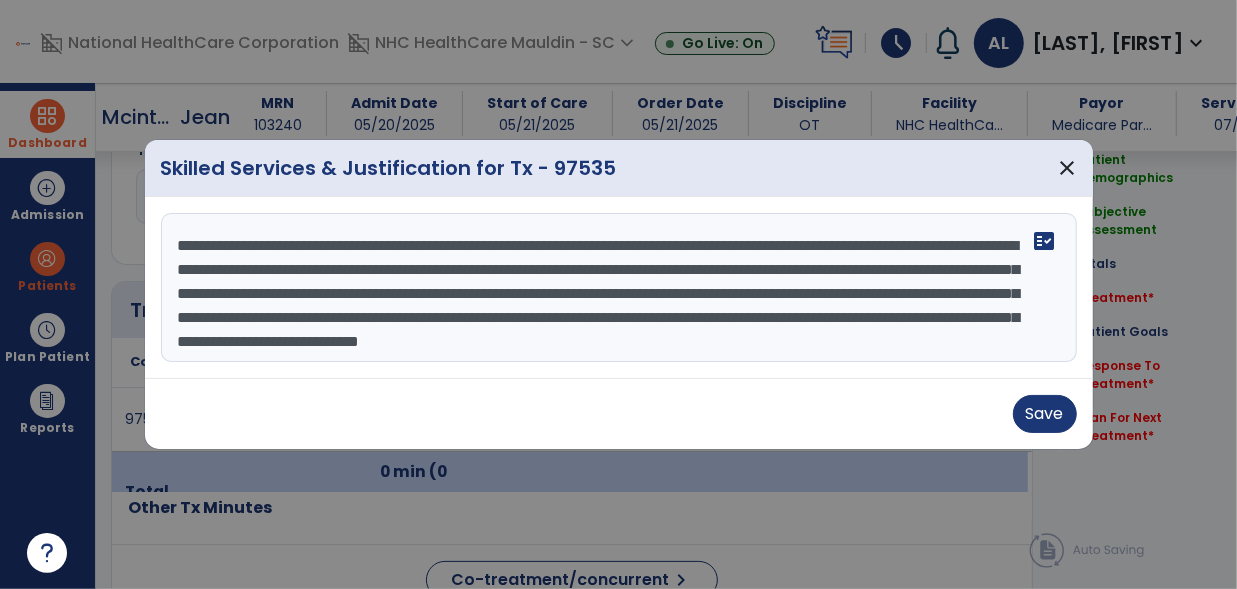 click on "**********" at bounding box center (619, 288) 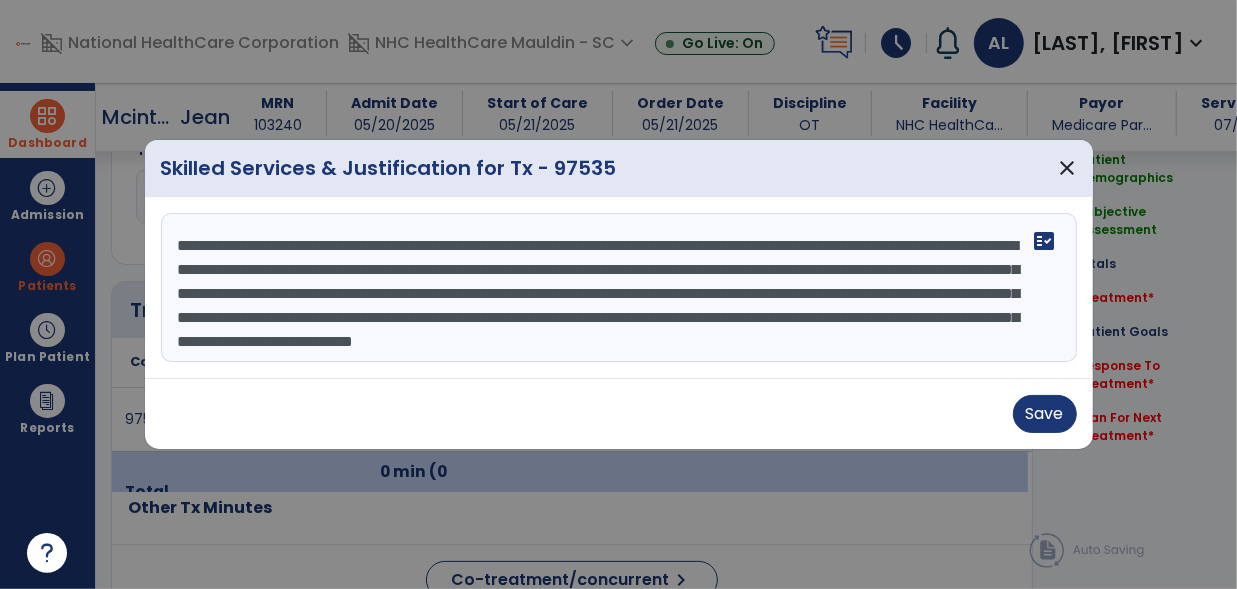 drag, startPoint x: 590, startPoint y: 291, endPoint x: 667, endPoint y: 327, distance: 85 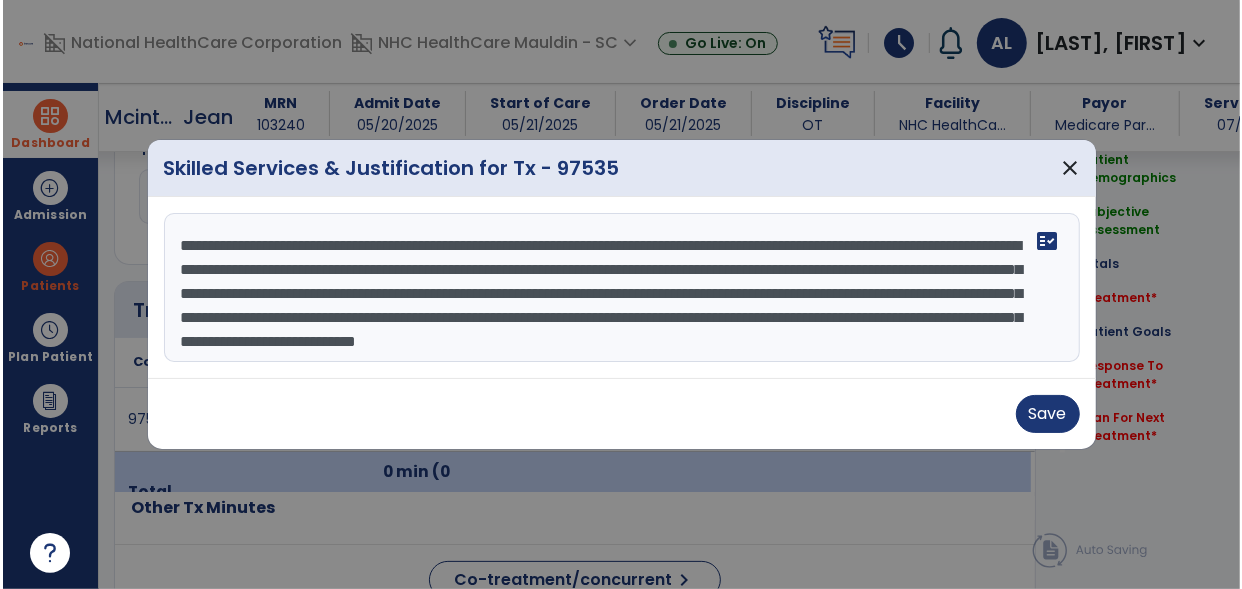 scroll, scrollTop: 48, scrollLeft: 0, axis: vertical 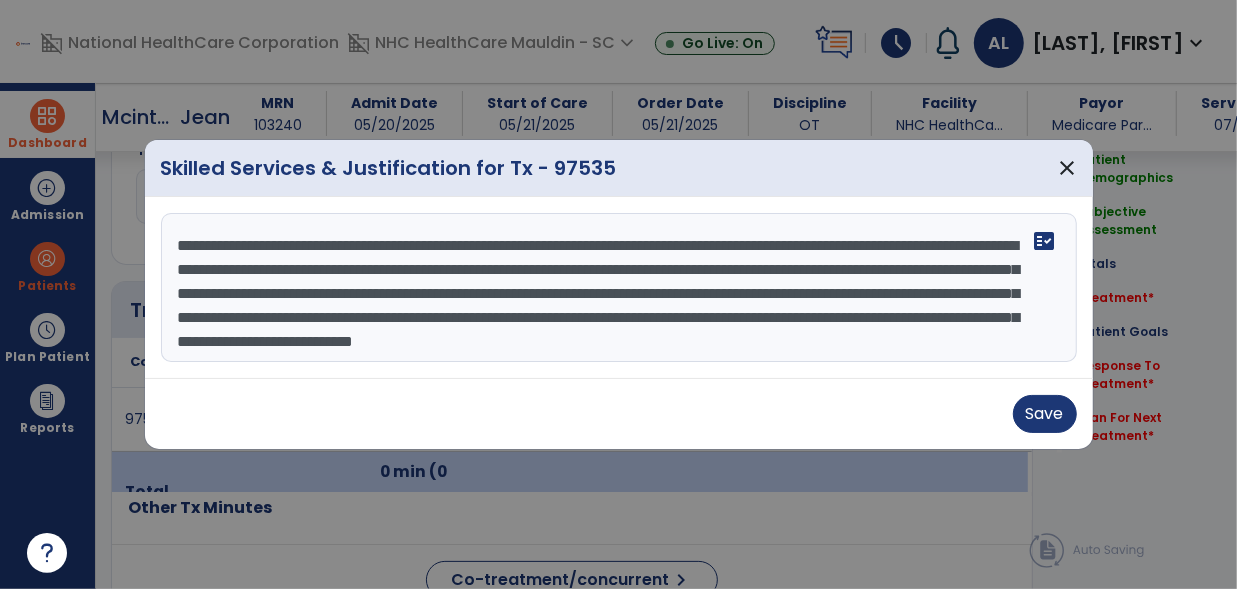 click on "**********" at bounding box center (619, 288) 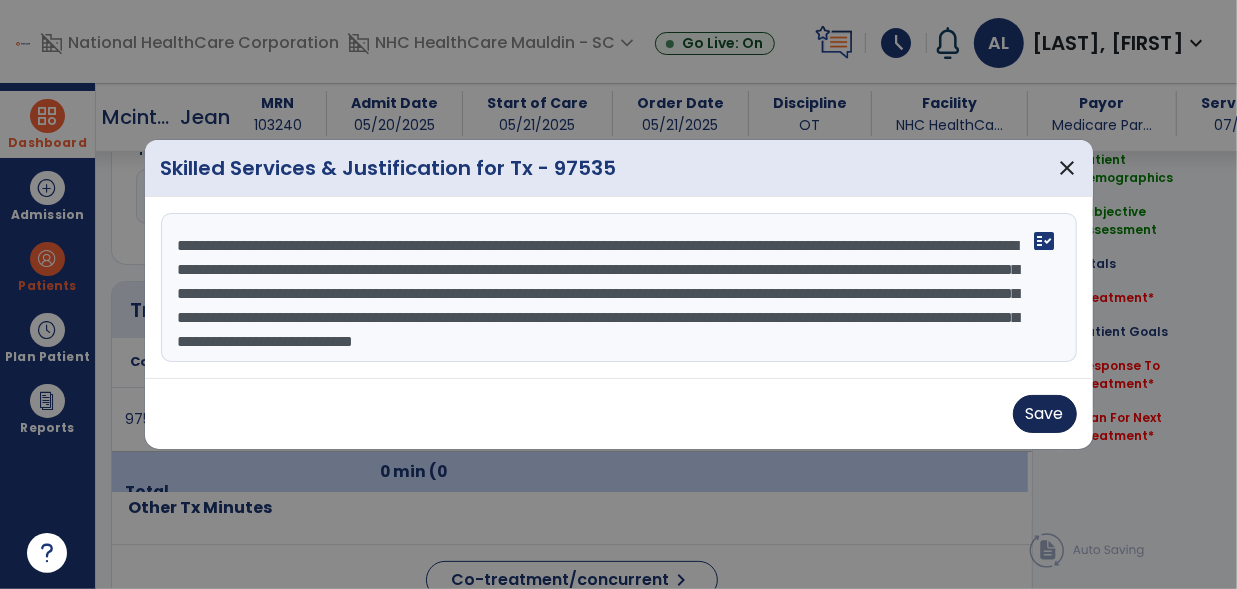 type on "**********" 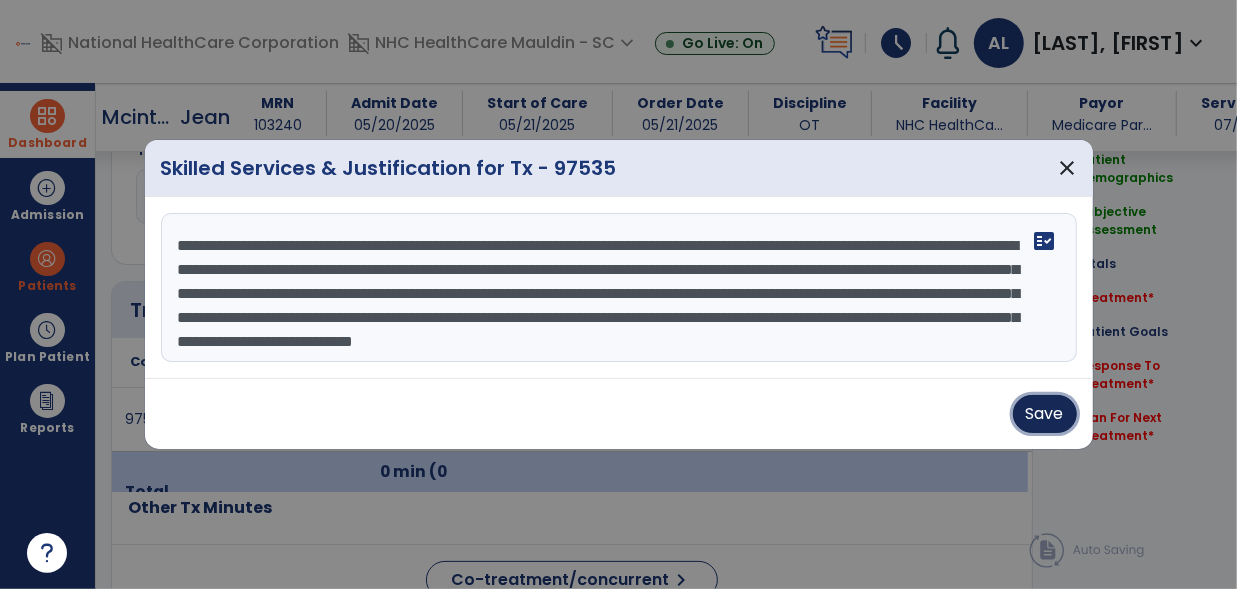 click on "Save" at bounding box center [1045, 414] 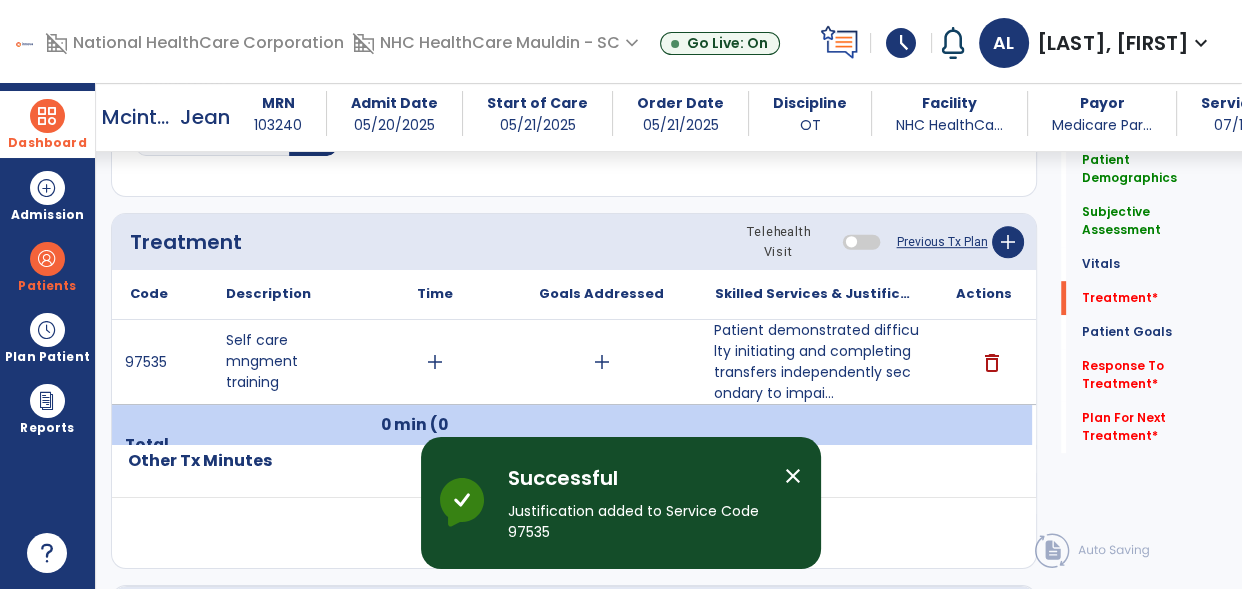 scroll, scrollTop: 1037, scrollLeft: 0, axis: vertical 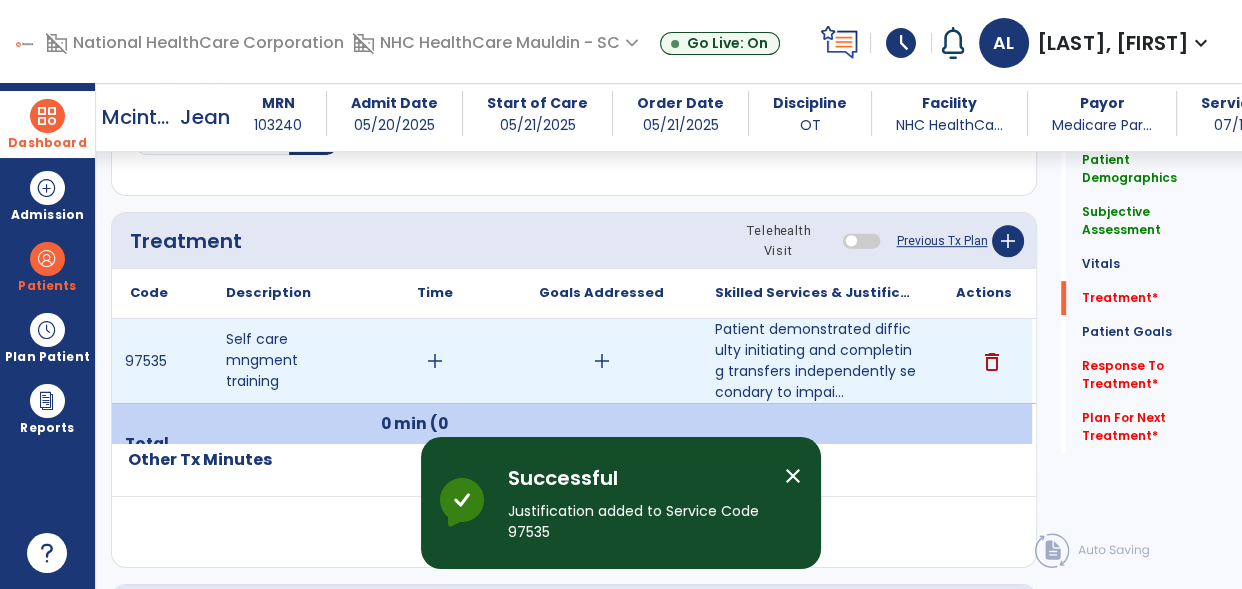 click on "add" at bounding box center (435, 361) 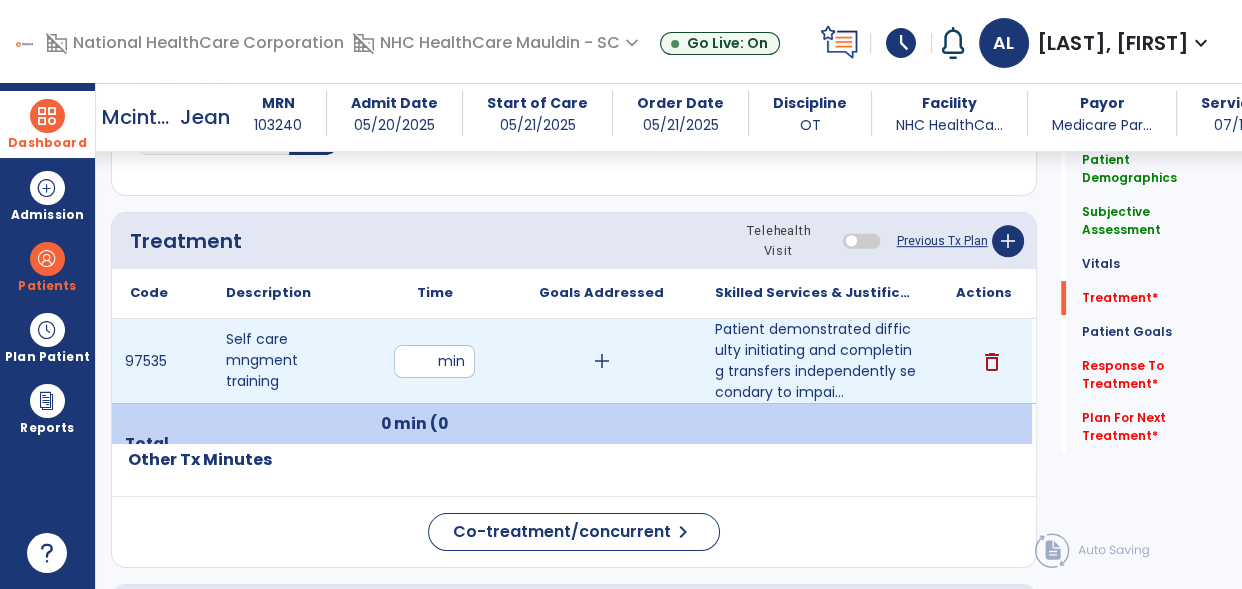 type on "**" 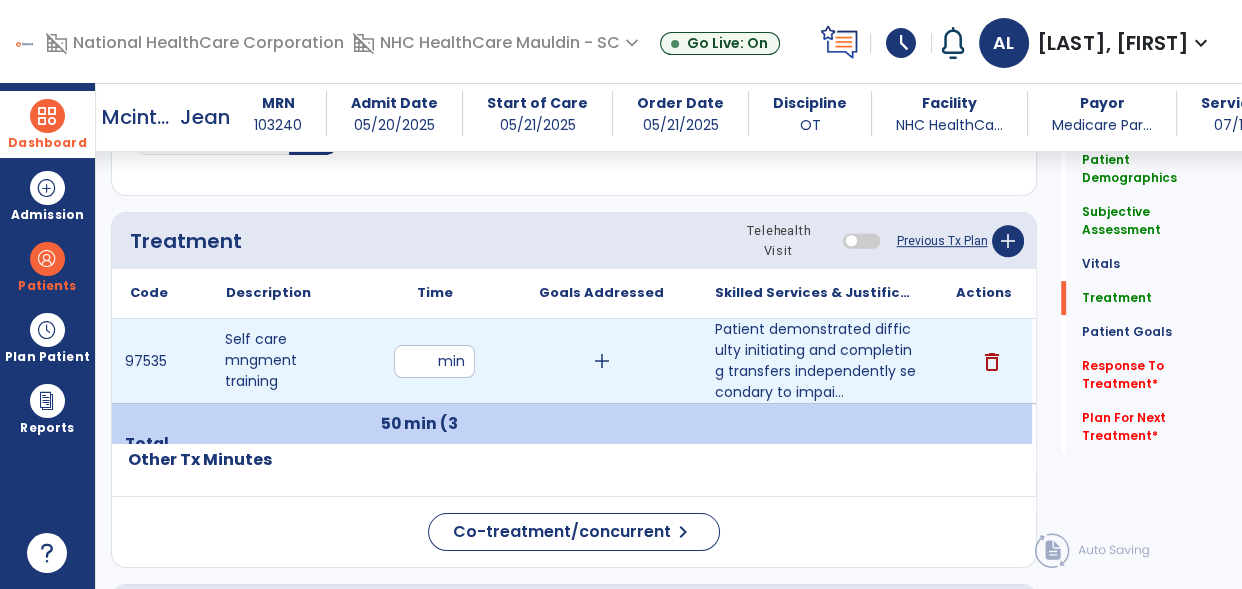 click on "Self care mngment training" at bounding box center (285, 361) 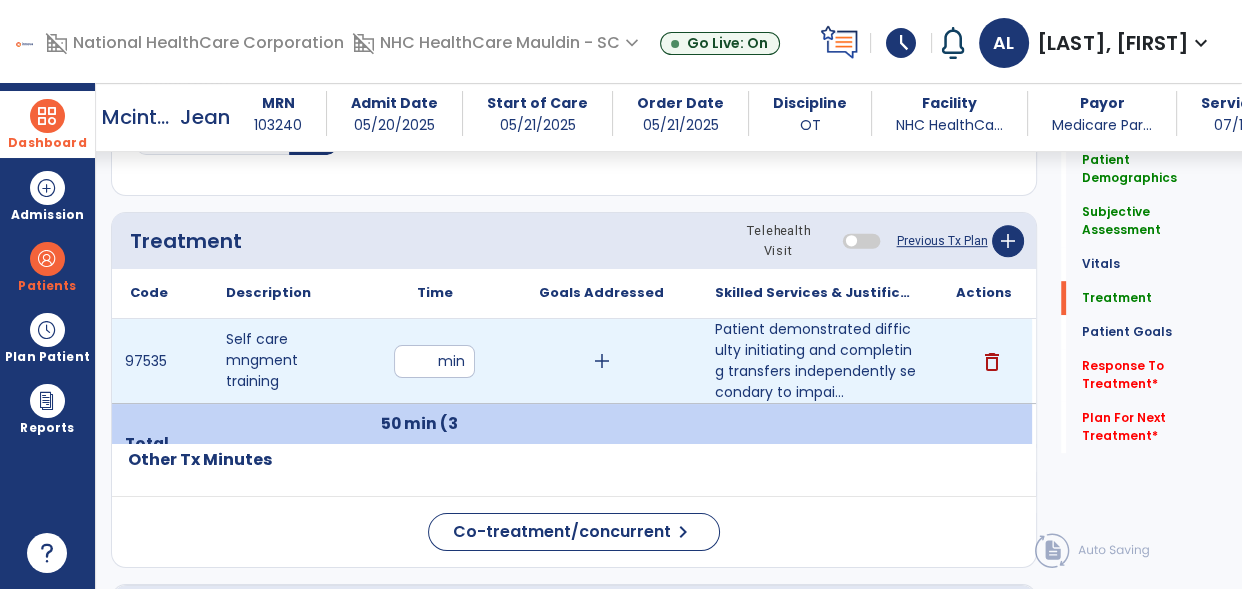 click on "**" at bounding box center [434, 361] 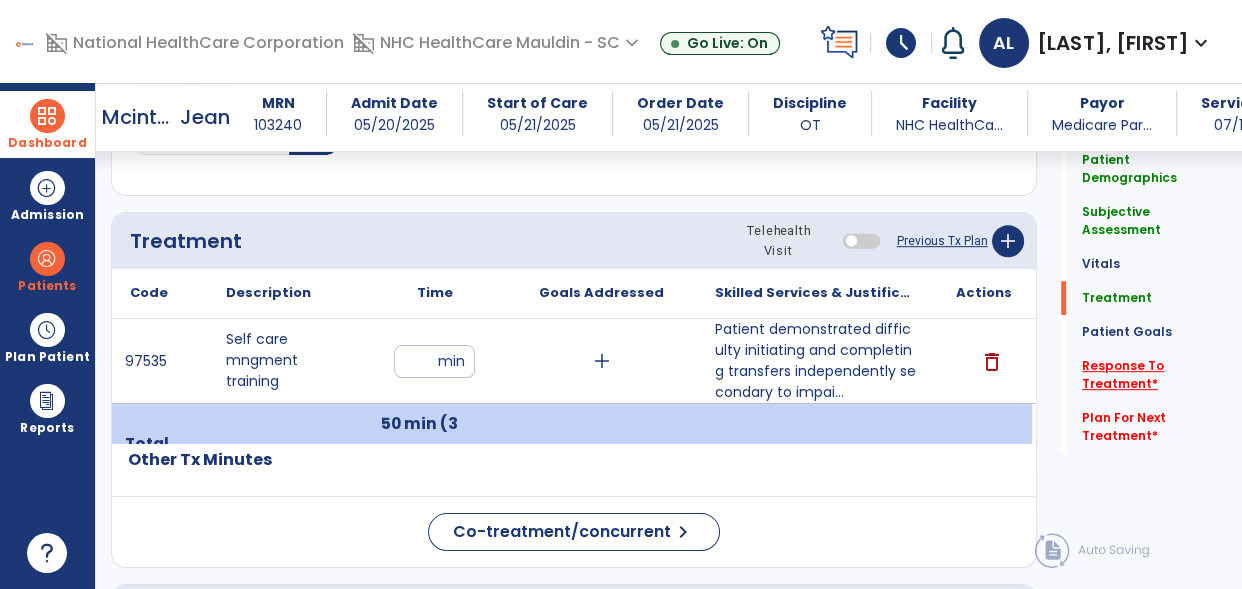 click on "Response To Treatment   *" 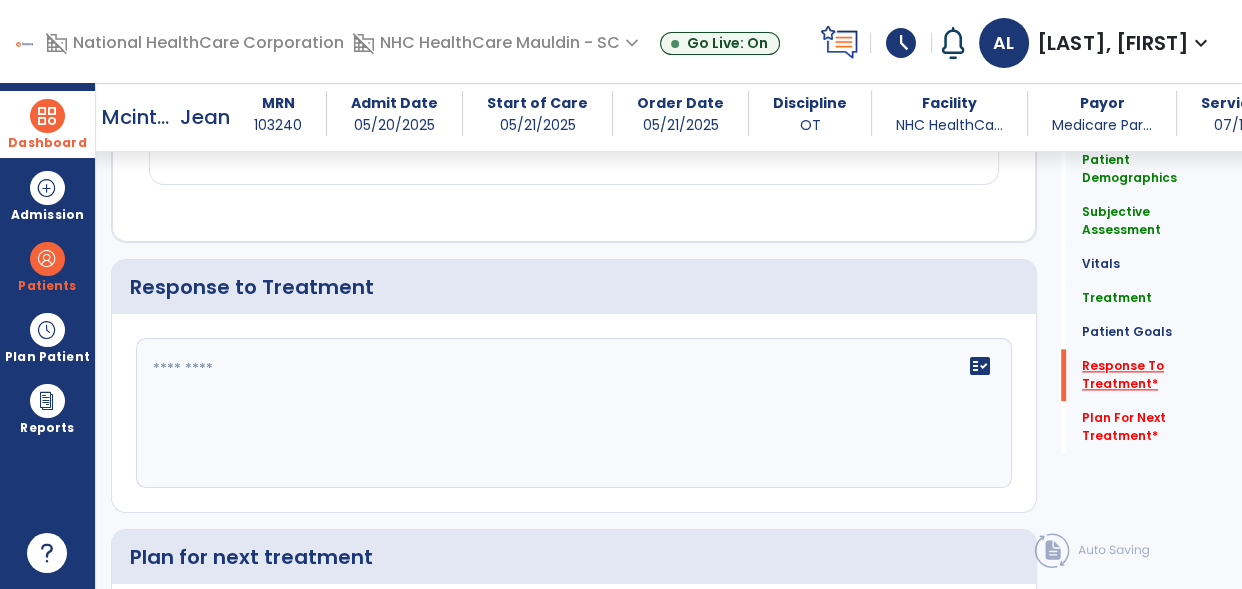 scroll, scrollTop: 2366, scrollLeft: 0, axis: vertical 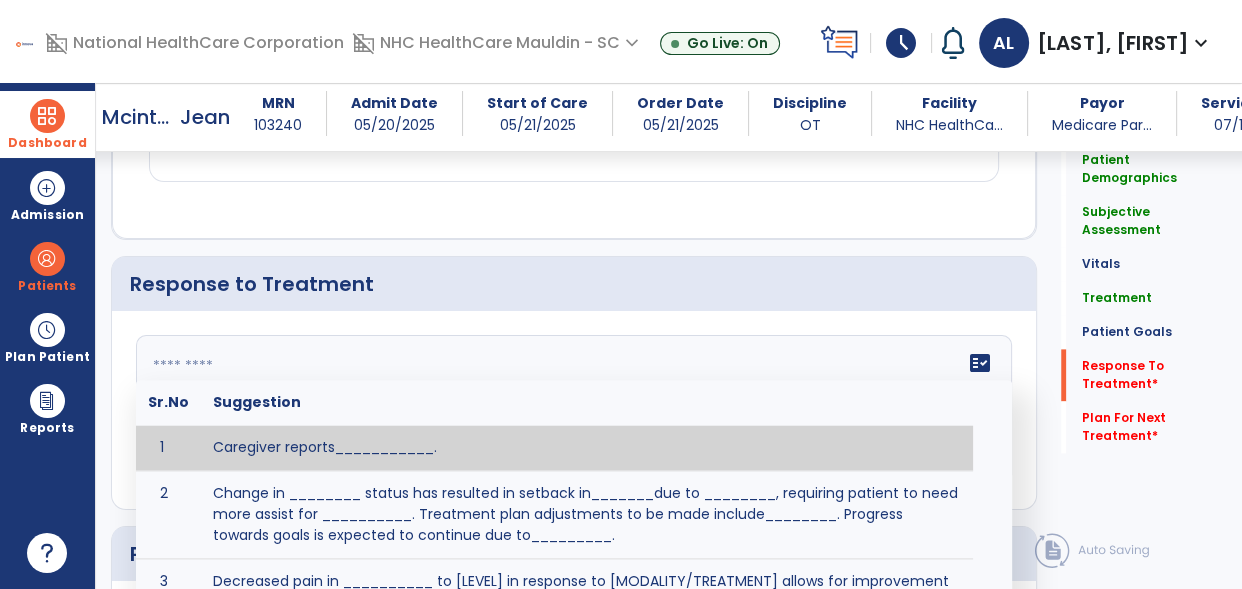 click on "fact_check  Sr.No Suggestion 1 Caregiver reports___________. 2 Change in ________ status has resulted in setback in_______due to ________, requiring patient to need more assist for __________.   Treatment plan adjustments to be made include________.  Progress towards goals is expected to continue due to_________. 3 Decreased pain in __________ to [LEVEL] in response to [MODALITY/TREATMENT] allows for improvement in _________. 4 Functional gains in _______ have impacted the patient's ability to perform_________ with a reduction in assist levels to_________. 5 Functional progress this week has been significant due to__________. 6 Gains in ________ have improved the patient's ability to perform ______with decreased levels of assist to___________. 7 Improvement in ________allows patient to tolerate higher levels of challenges in_________. 8 Pain in [AREA] has decreased to [LEVEL] in response to [TREATMENT/MODALITY], allowing fore ease in completing__________. 9 10 11 12 13 14 15 16 17 18 19 20 21" 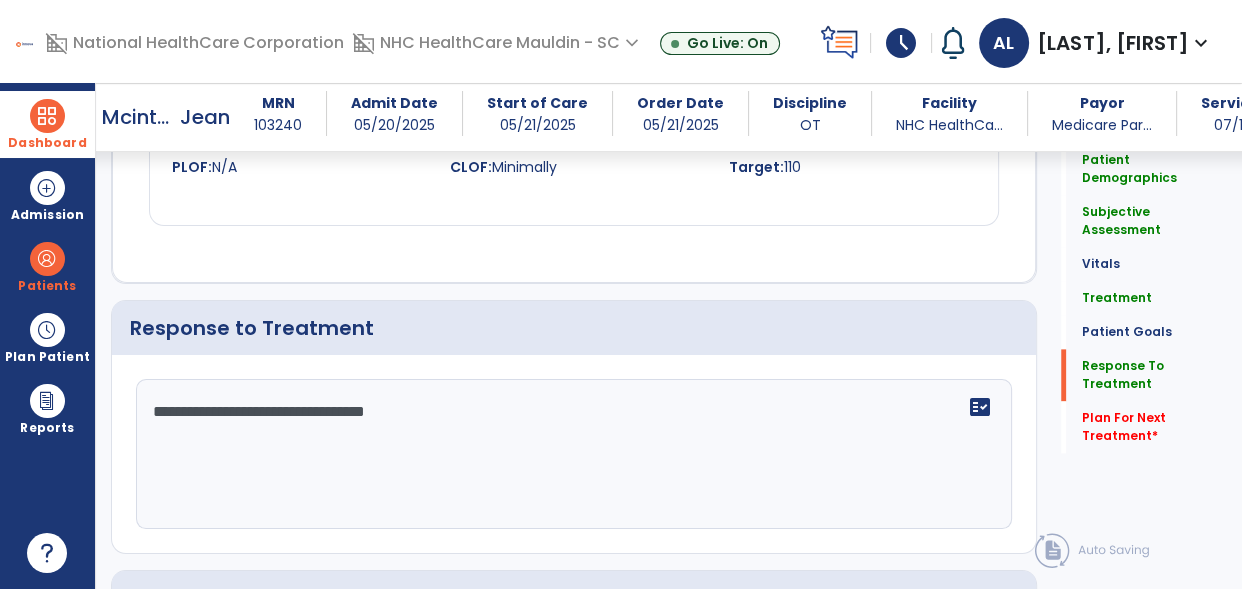 scroll, scrollTop: 2367, scrollLeft: 0, axis: vertical 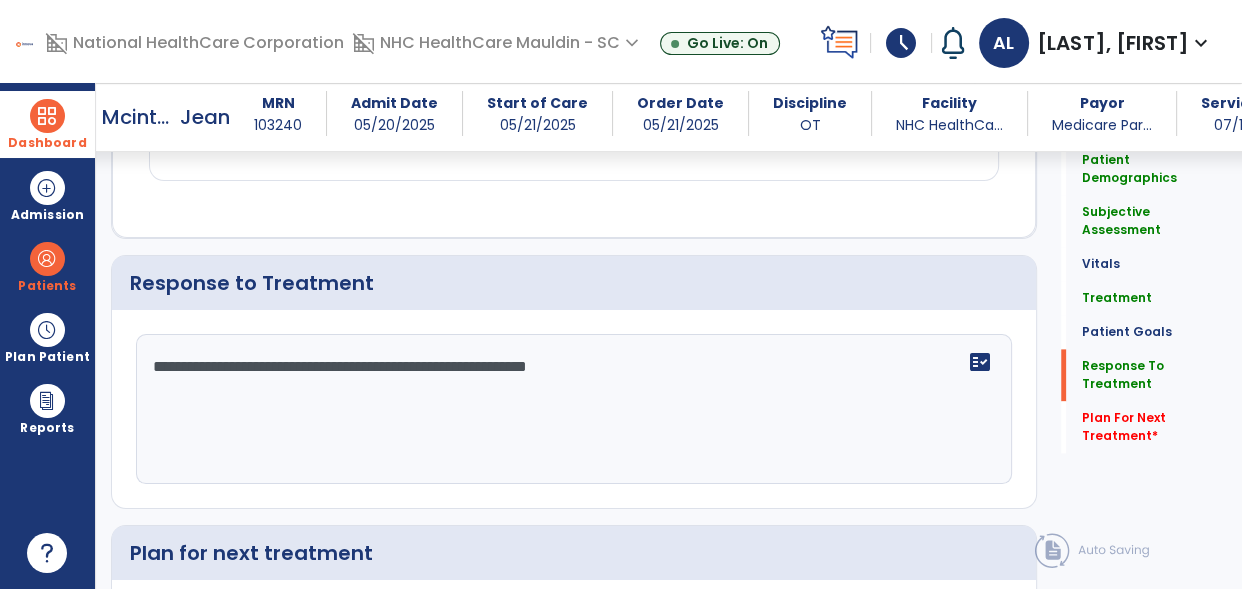 click on "**********" 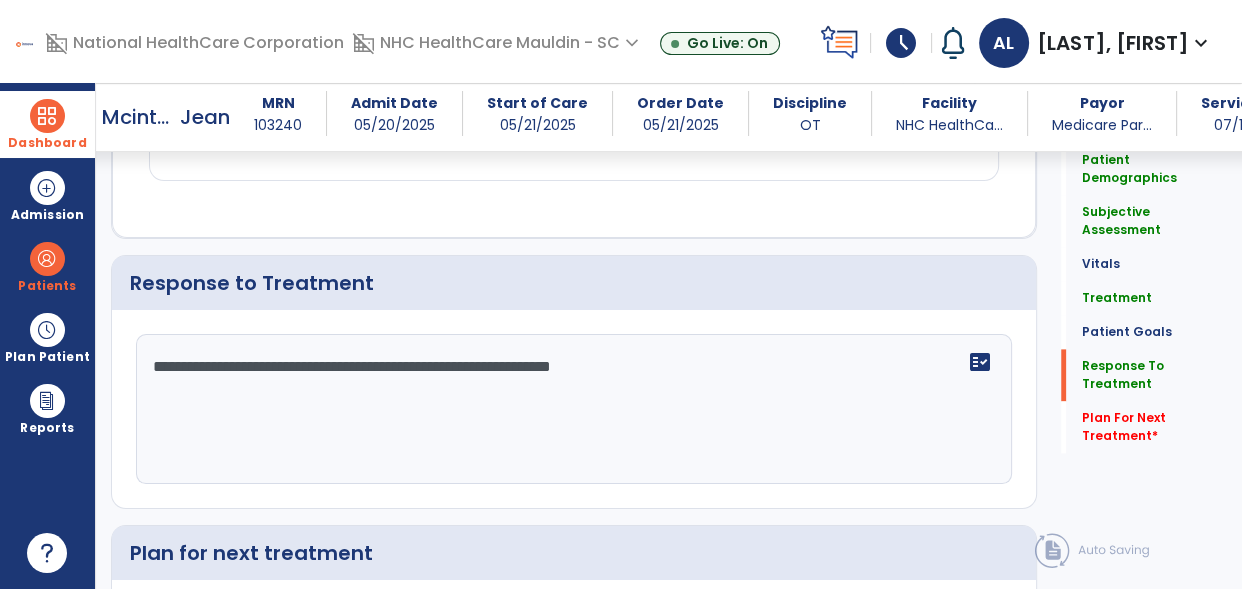 scroll, scrollTop: 2619, scrollLeft: 0, axis: vertical 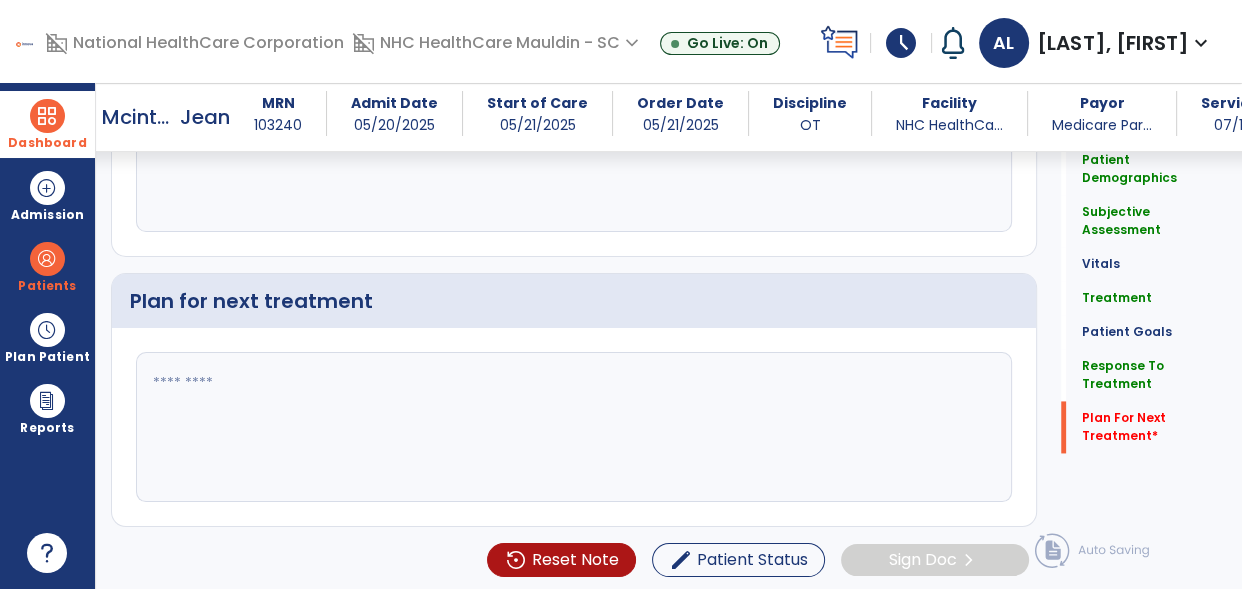 type on "**********" 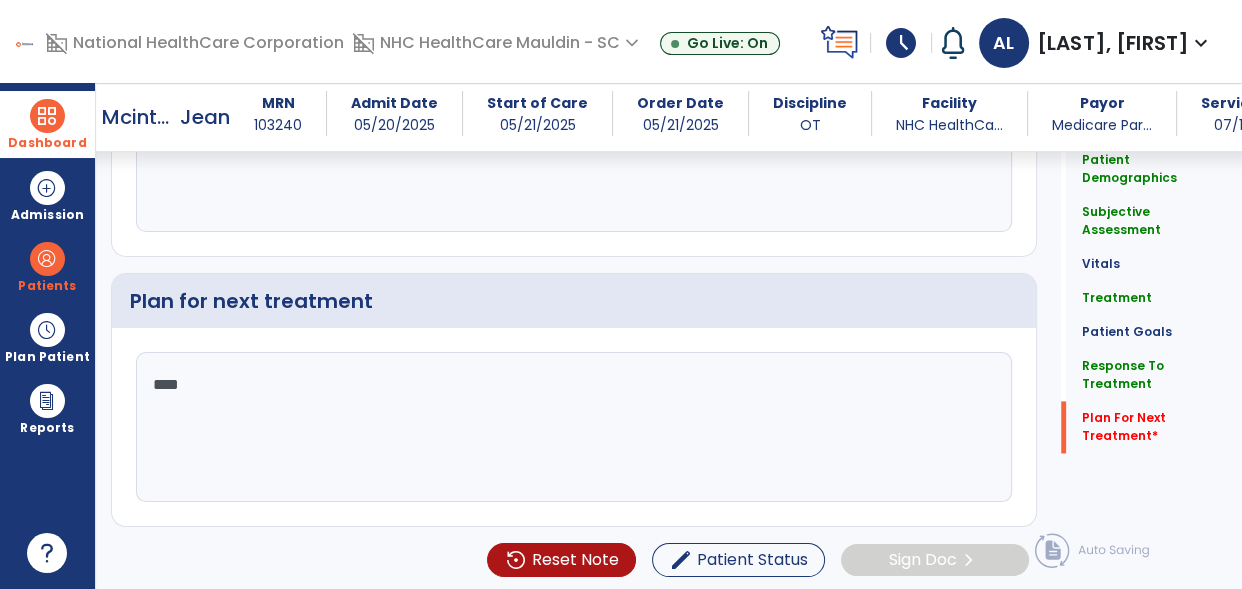 scroll, scrollTop: 2619, scrollLeft: 0, axis: vertical 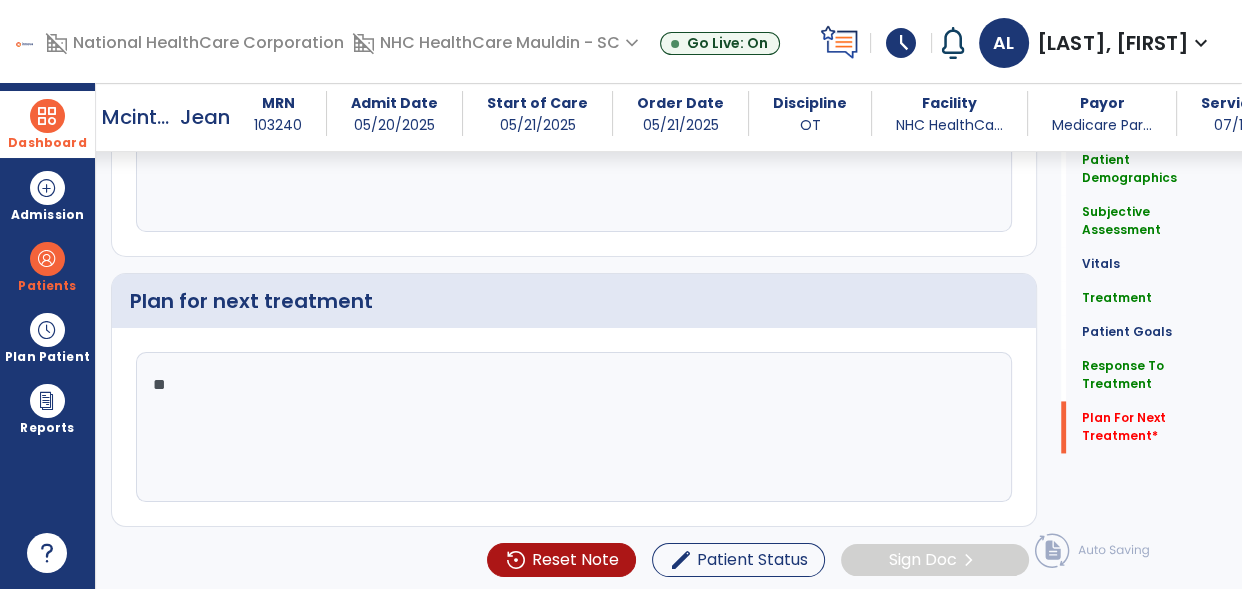 type on "*" 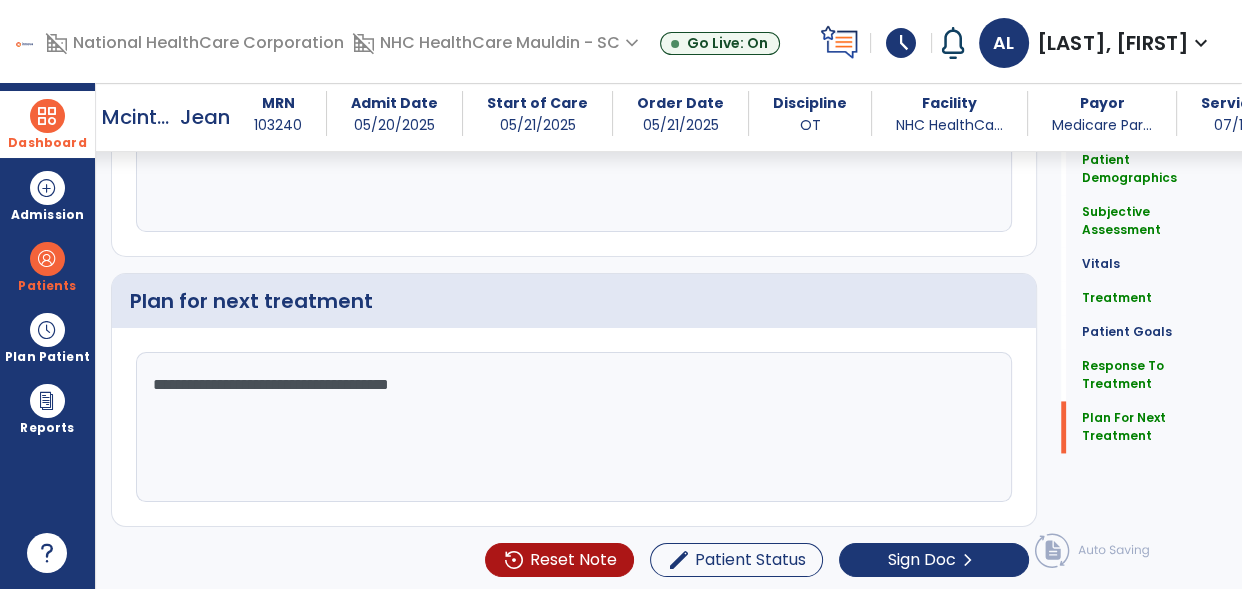 scroll, scrollTop: 2619, scrollLeft: 0, axis: vertical 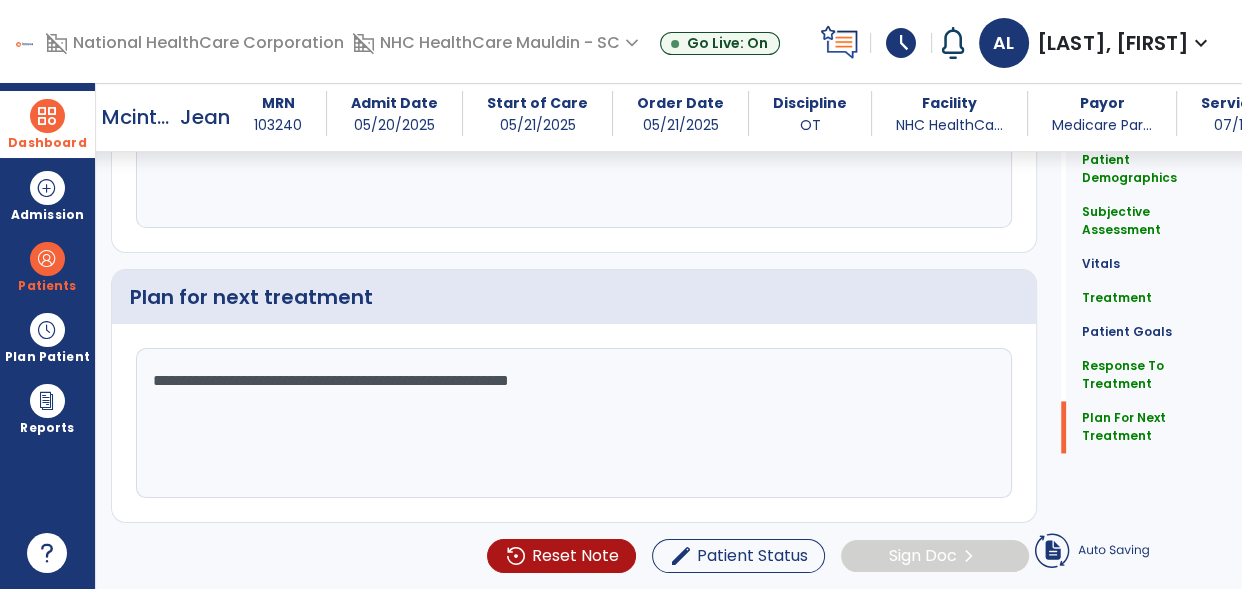 click on "**********" 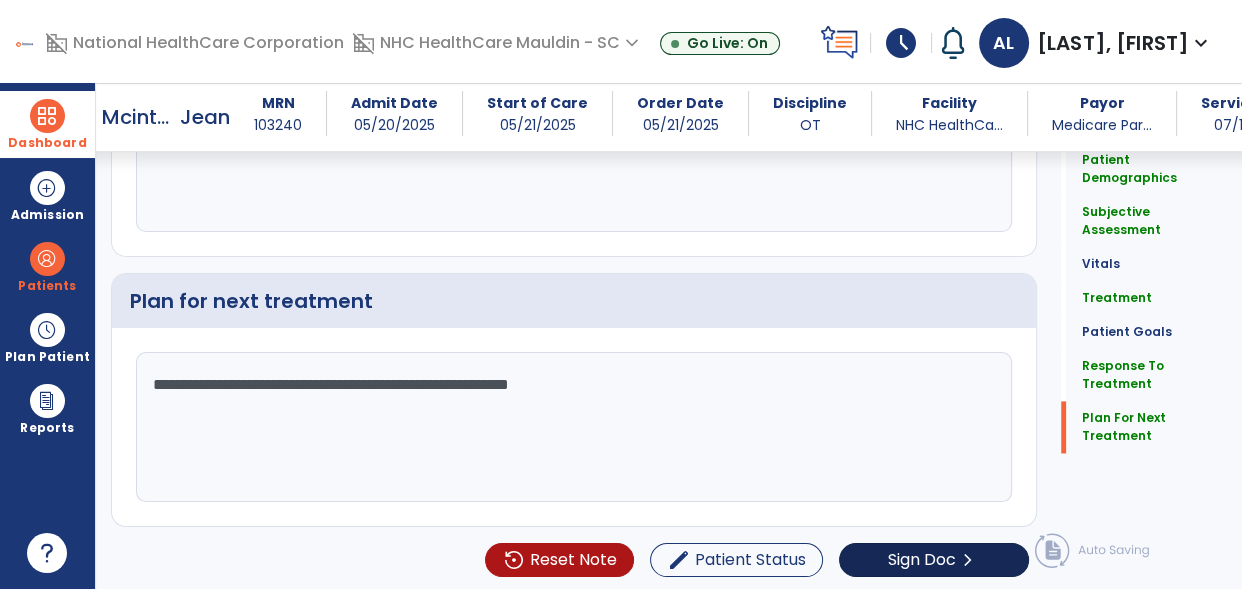 type on "**********" 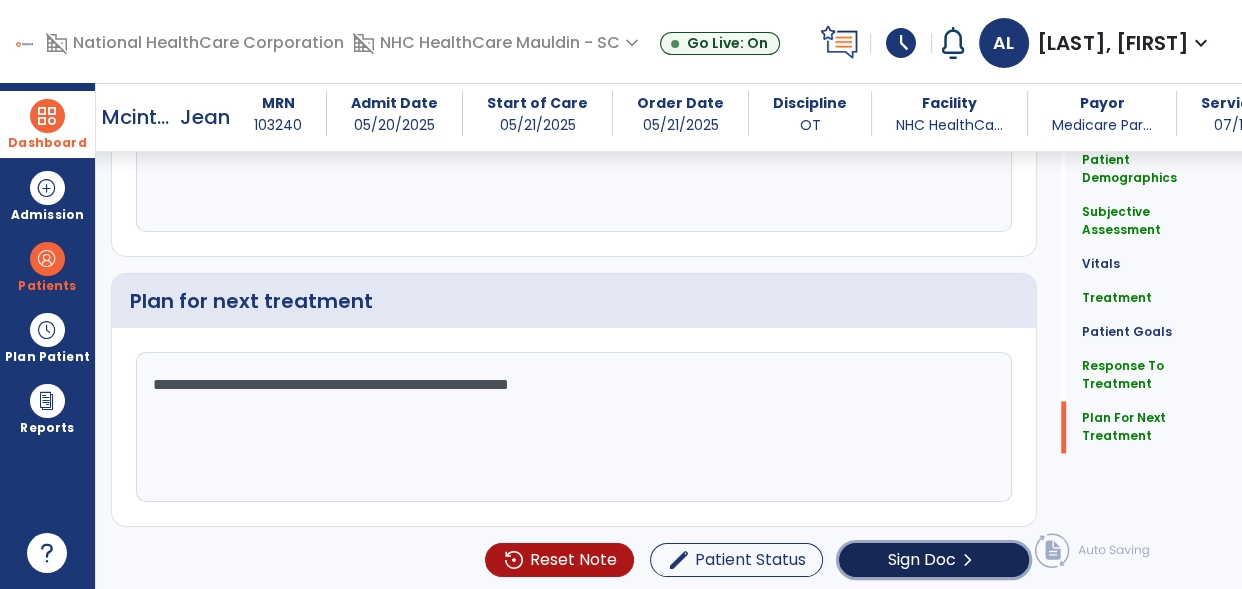 click on "Sign Doc  chevron_right" 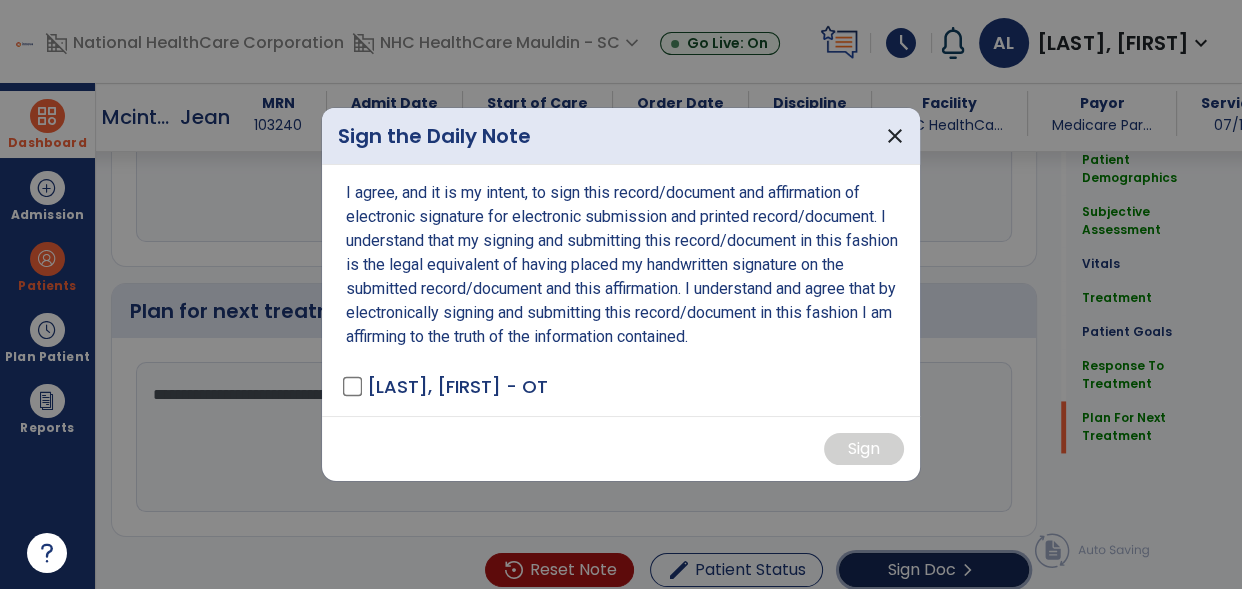 scroll, scrollTop: 2619, scrollLeft: 0, axis: vertical 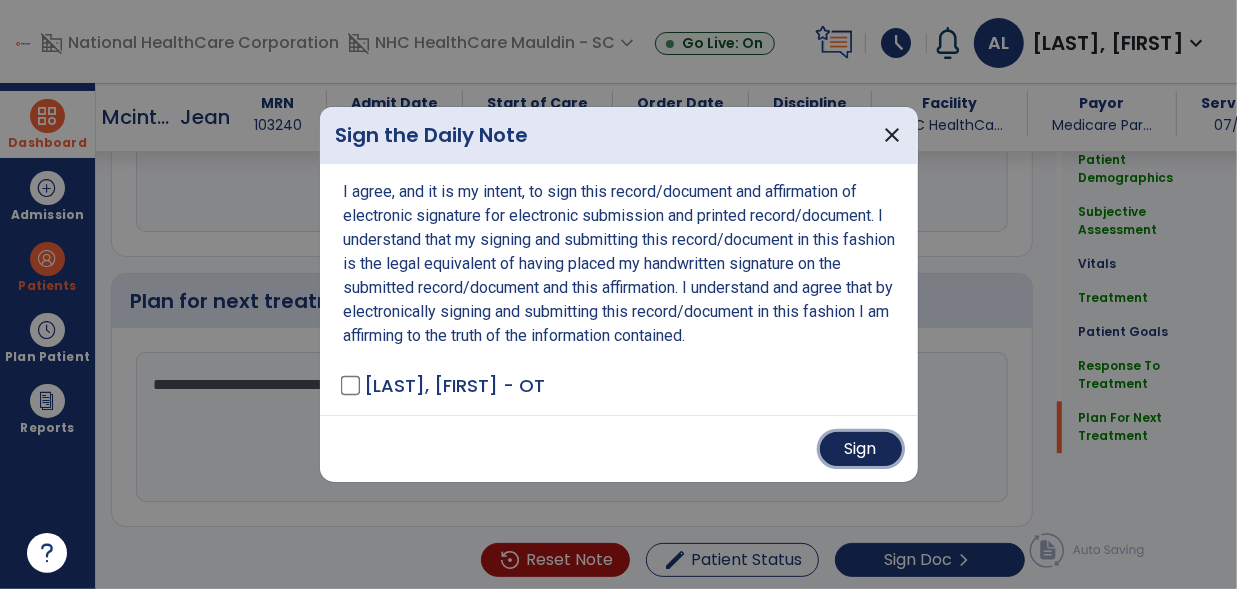click on "Sign" at bounding box center [861, 449] 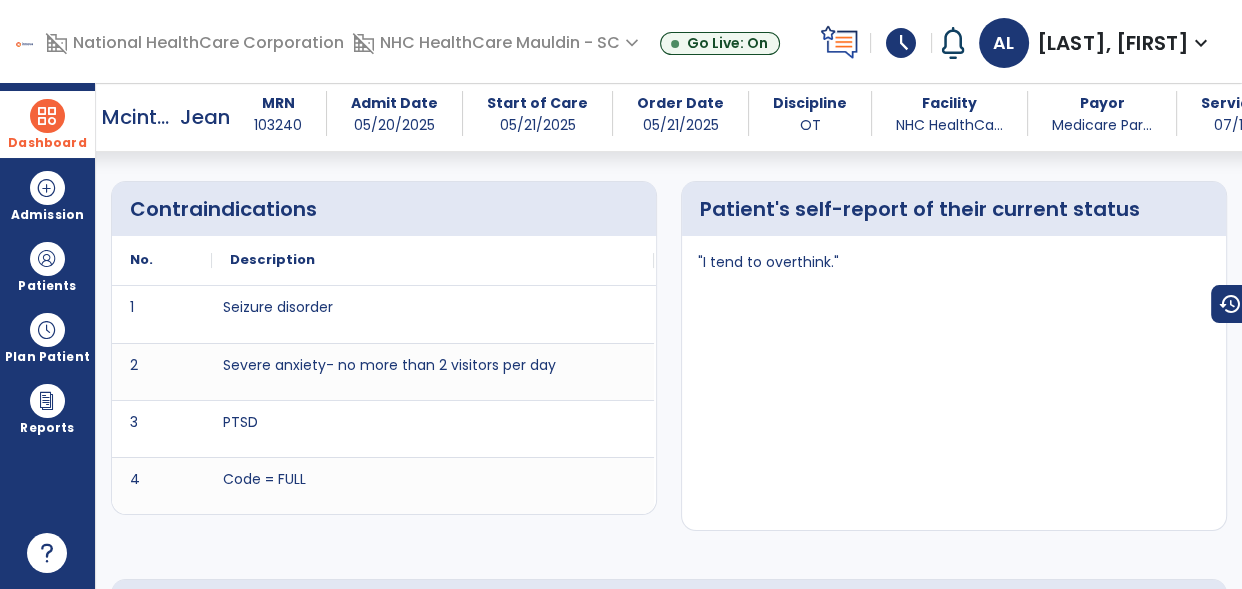 scroll, scrollTop: 0, scrollLeft: 0, axis: both 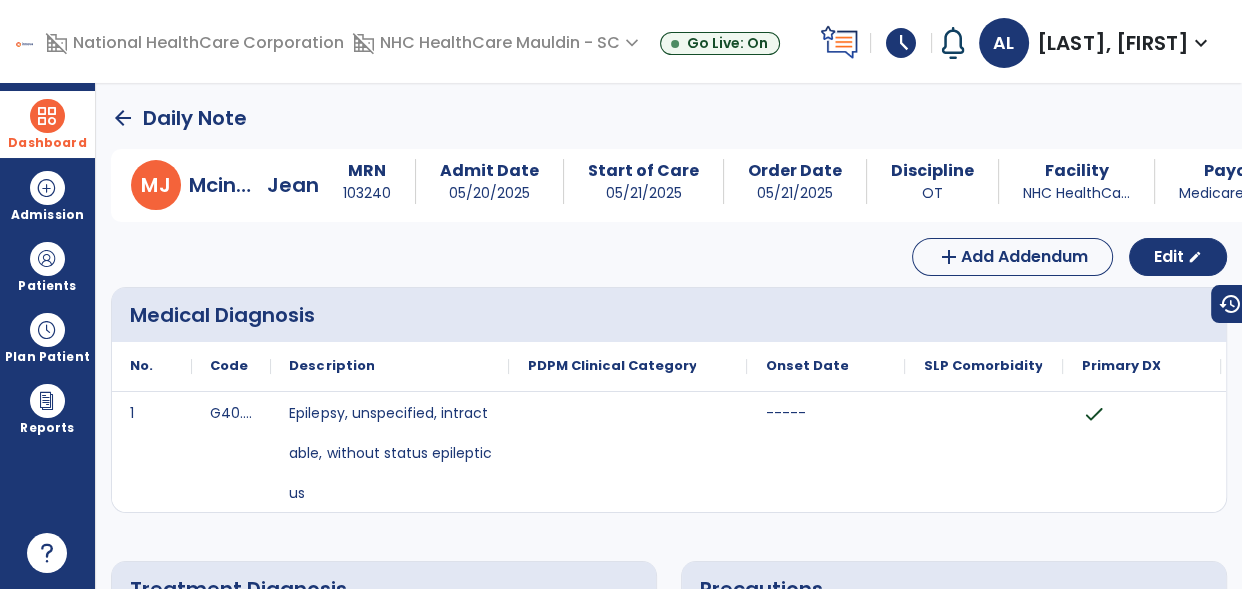 click on "arrow_back" 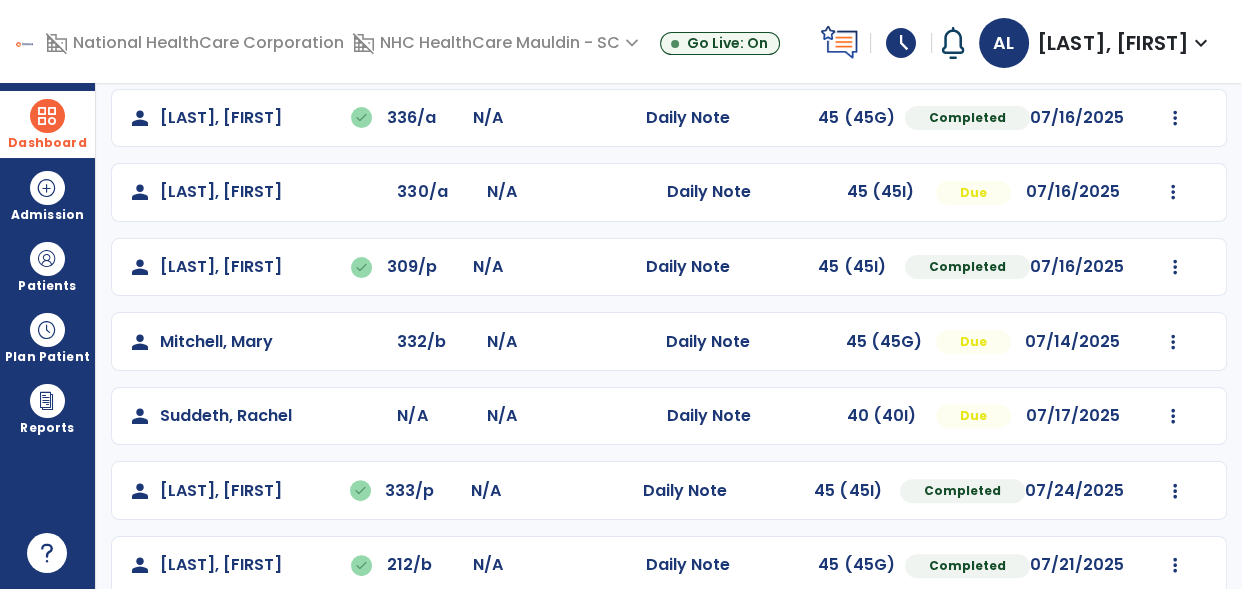 scroll, scrollTop: 671, scrollLeft: 0, axis: vertical 